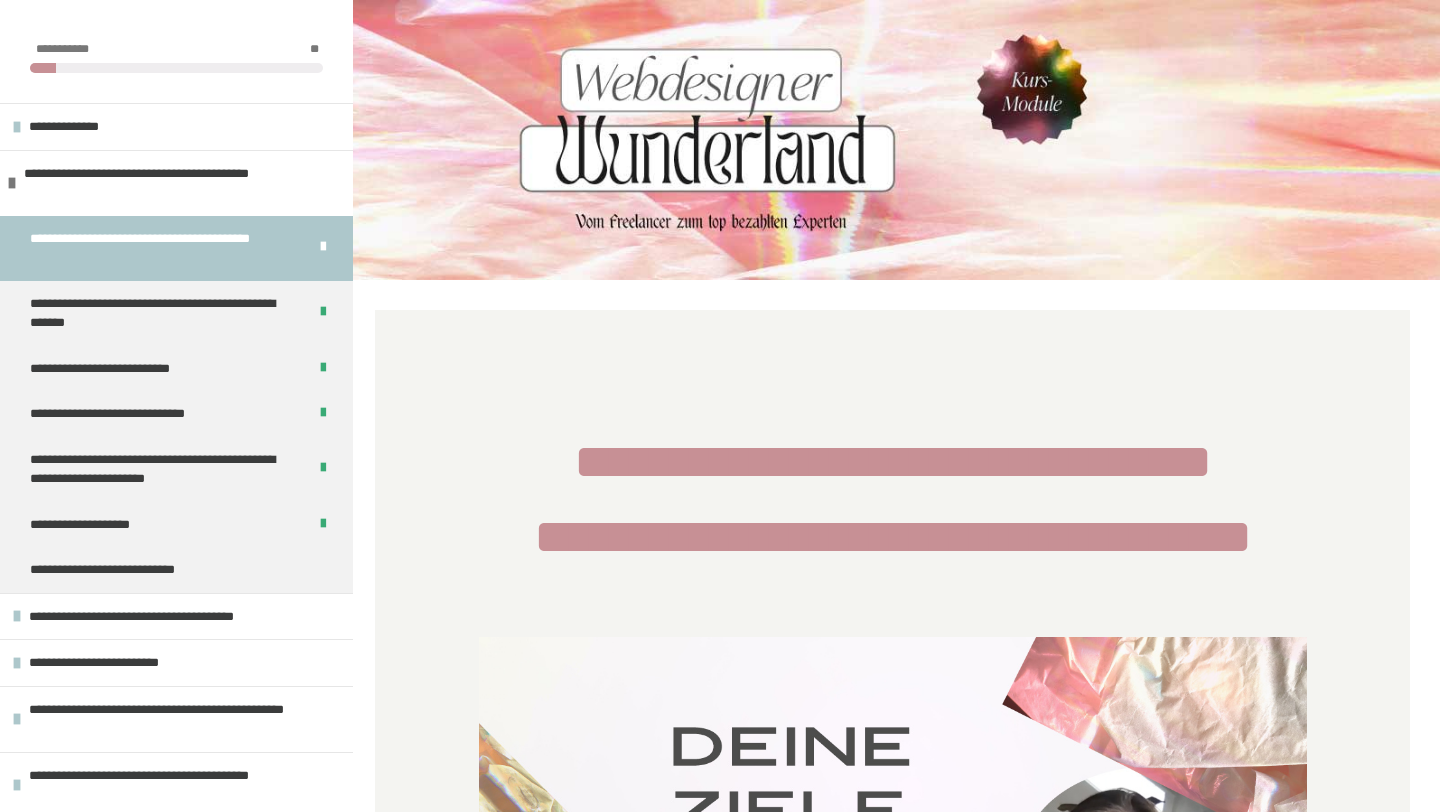 scroll, scrollTop: 463, scrollLeft: 0, axis: vertical 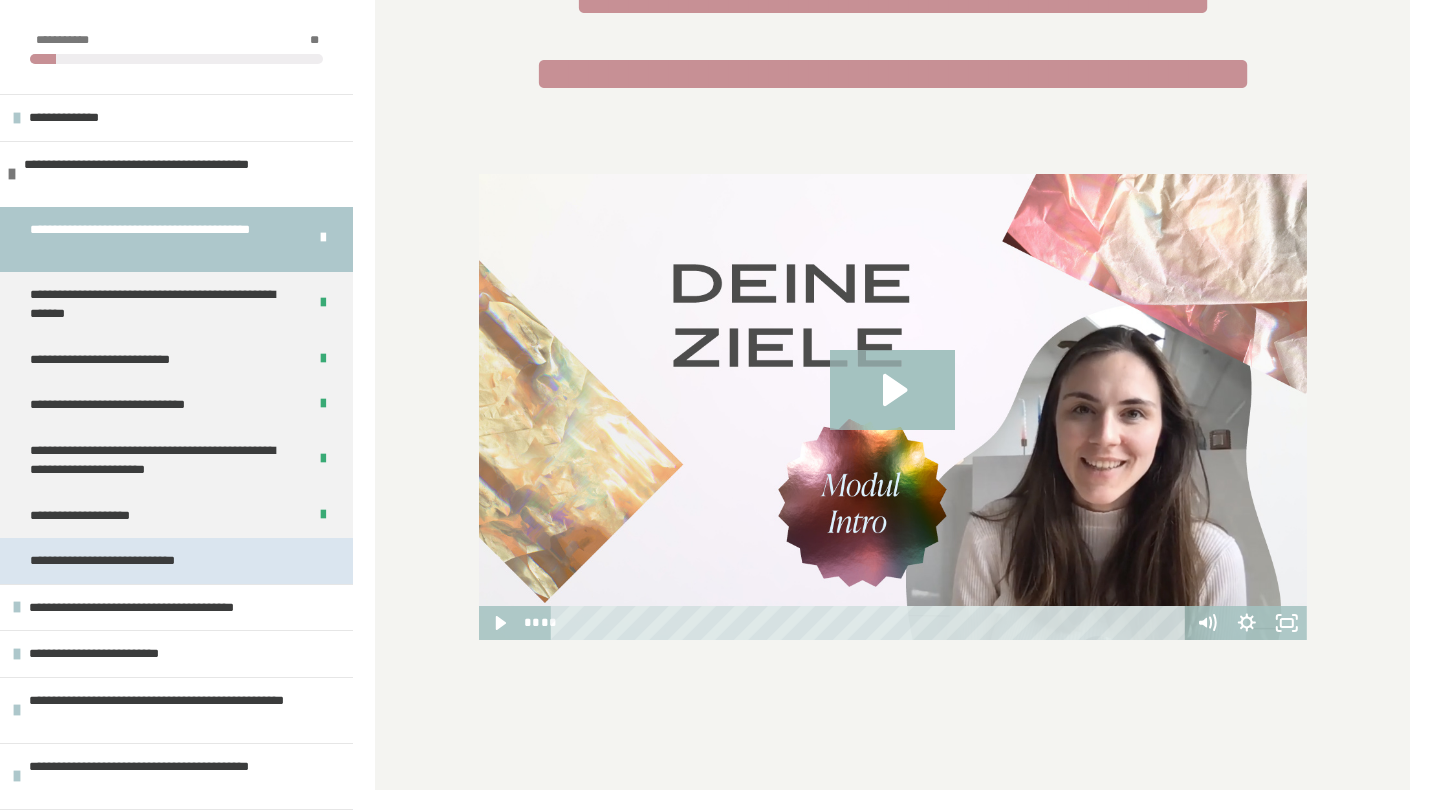 click on "**********" at bounding box center (129, 561) 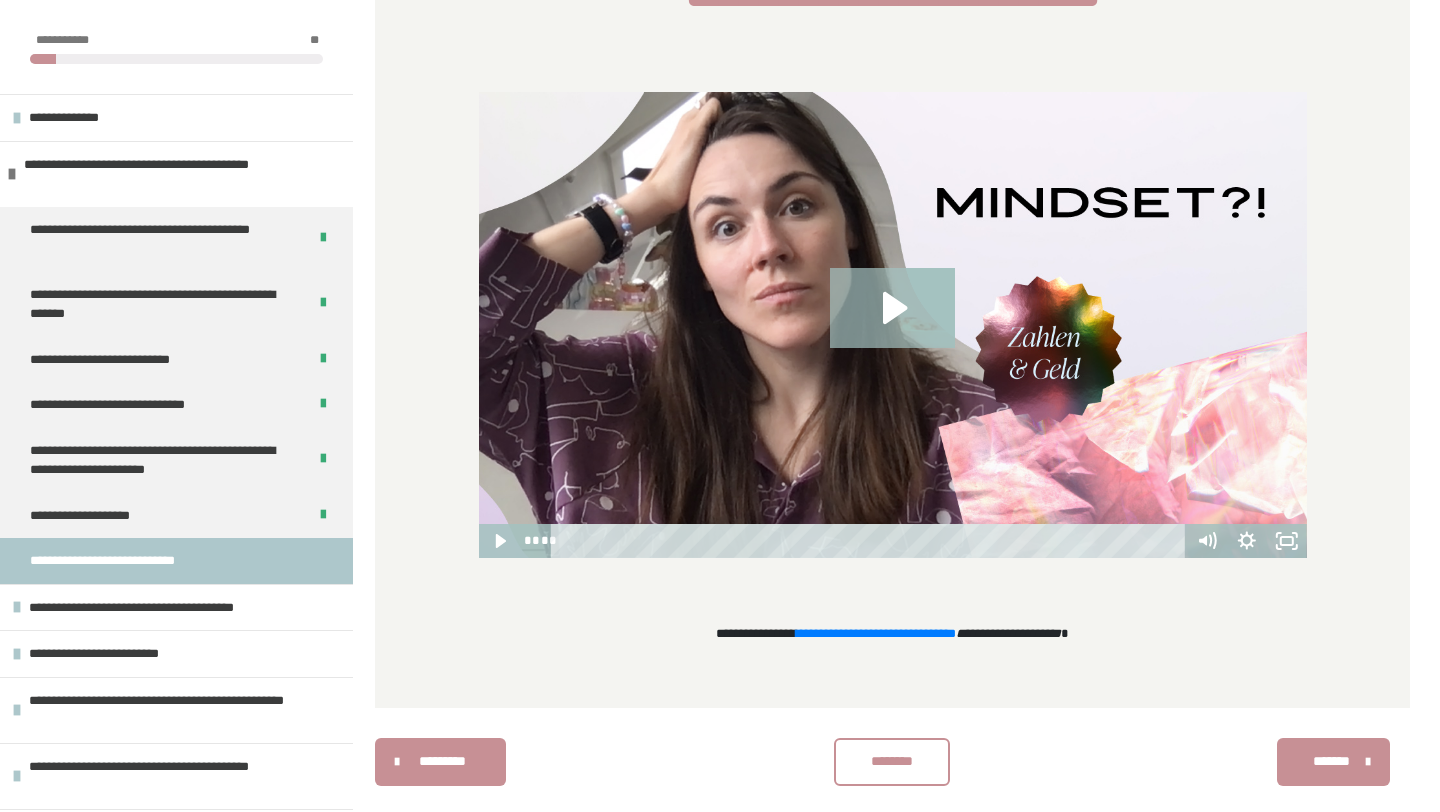 scroll, scrollTop: 503, scrollLeft: 0, axis: vertical 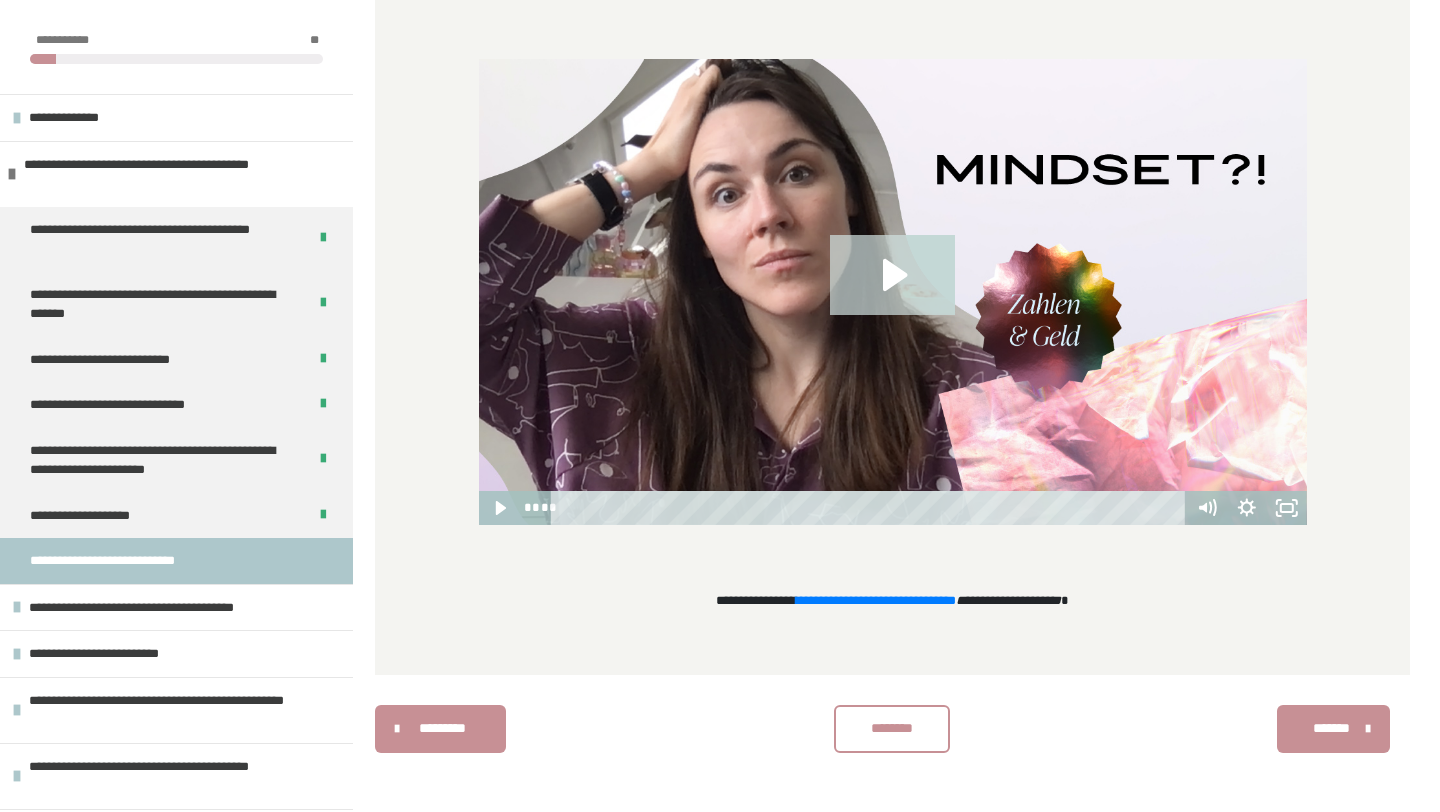 click 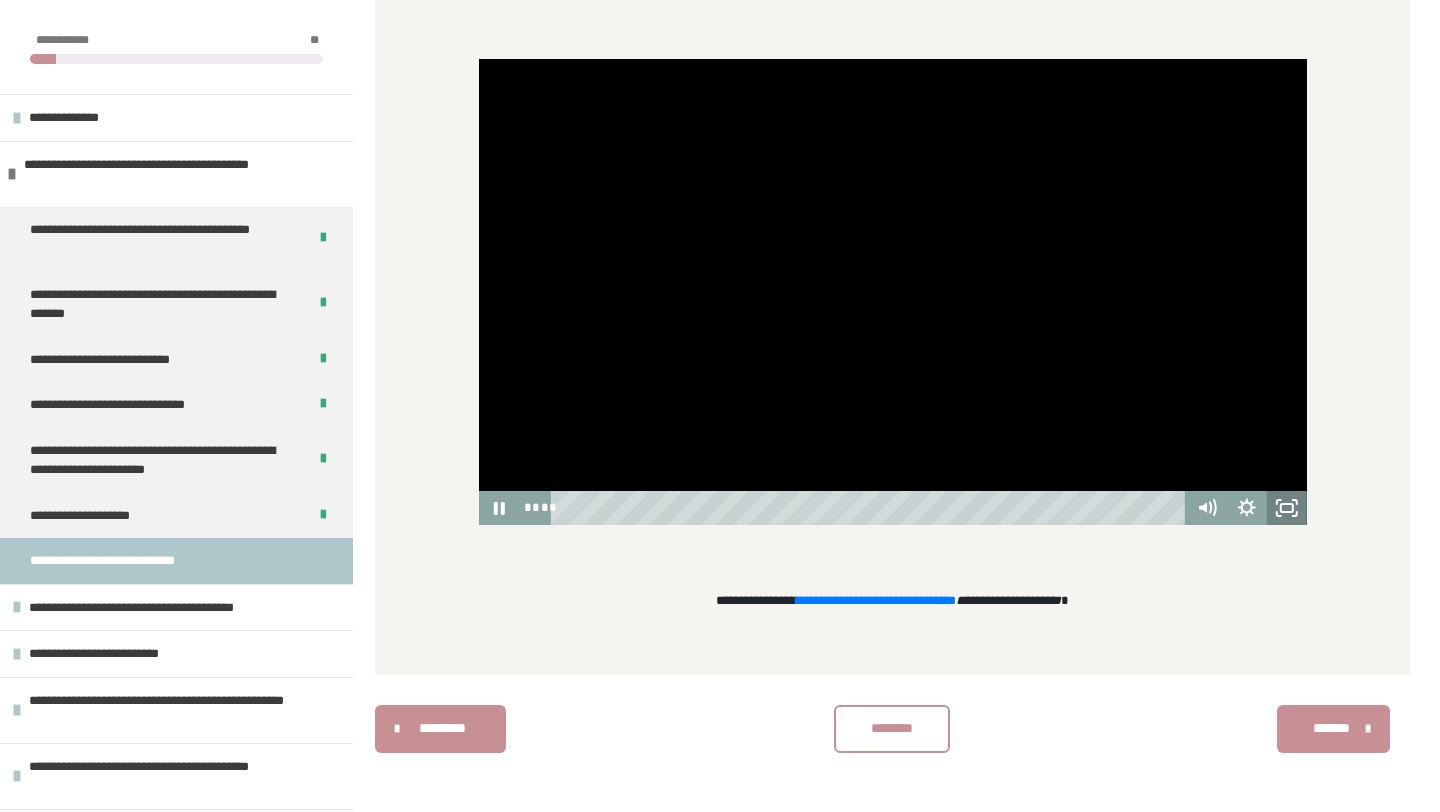 click 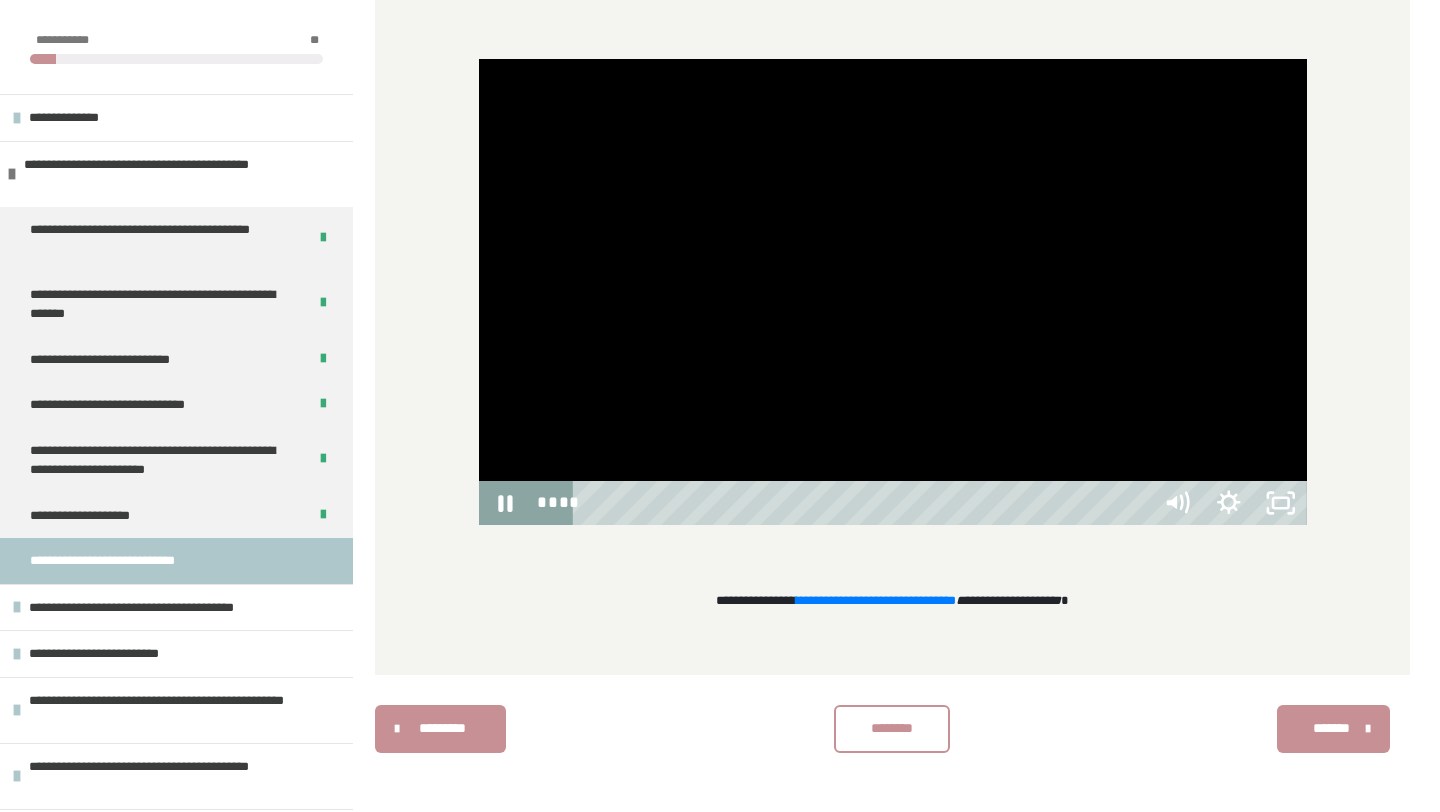scroll, scrollTop: 415, scrollLeft: 0, axis: vertical 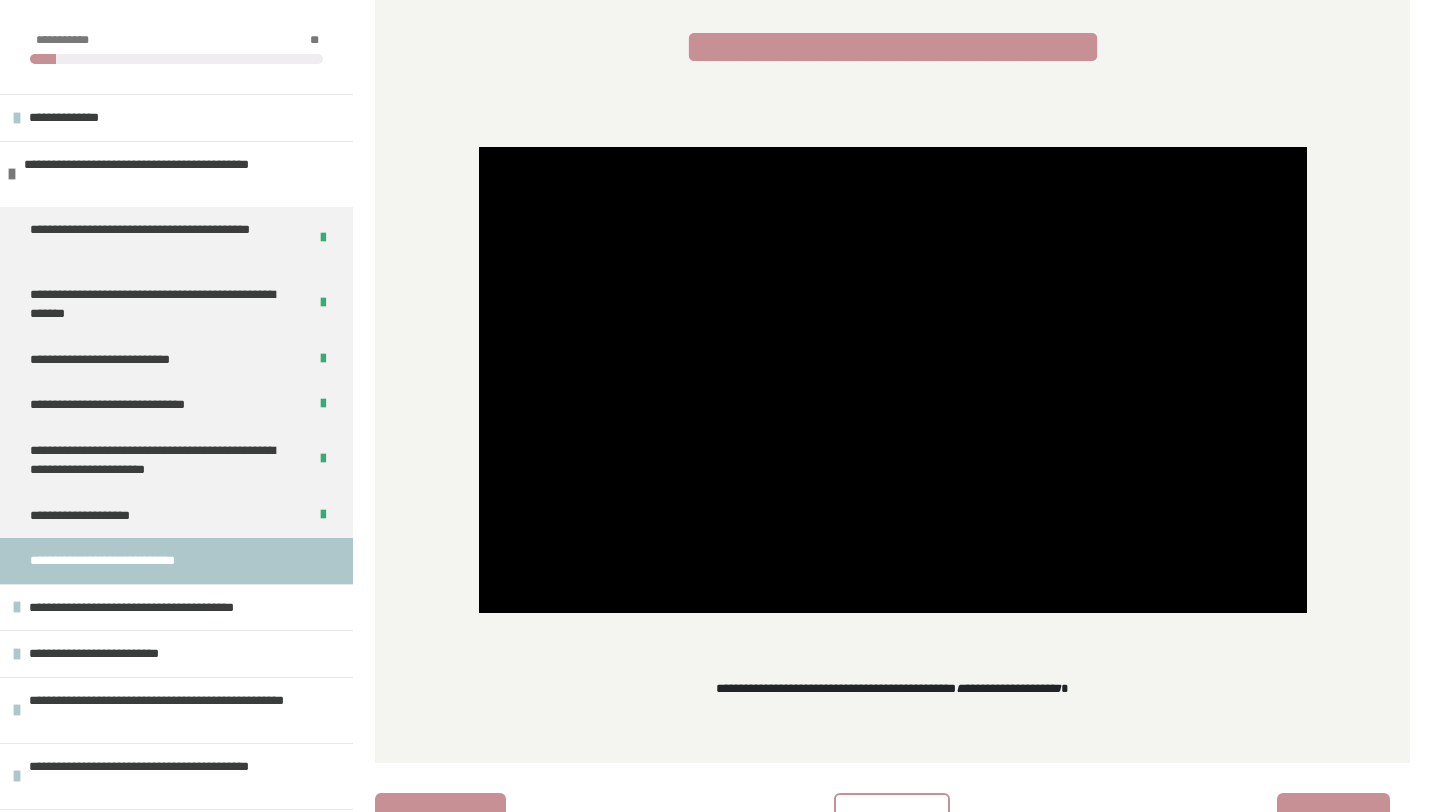 click on "**********" at bounding box center (876, 688) 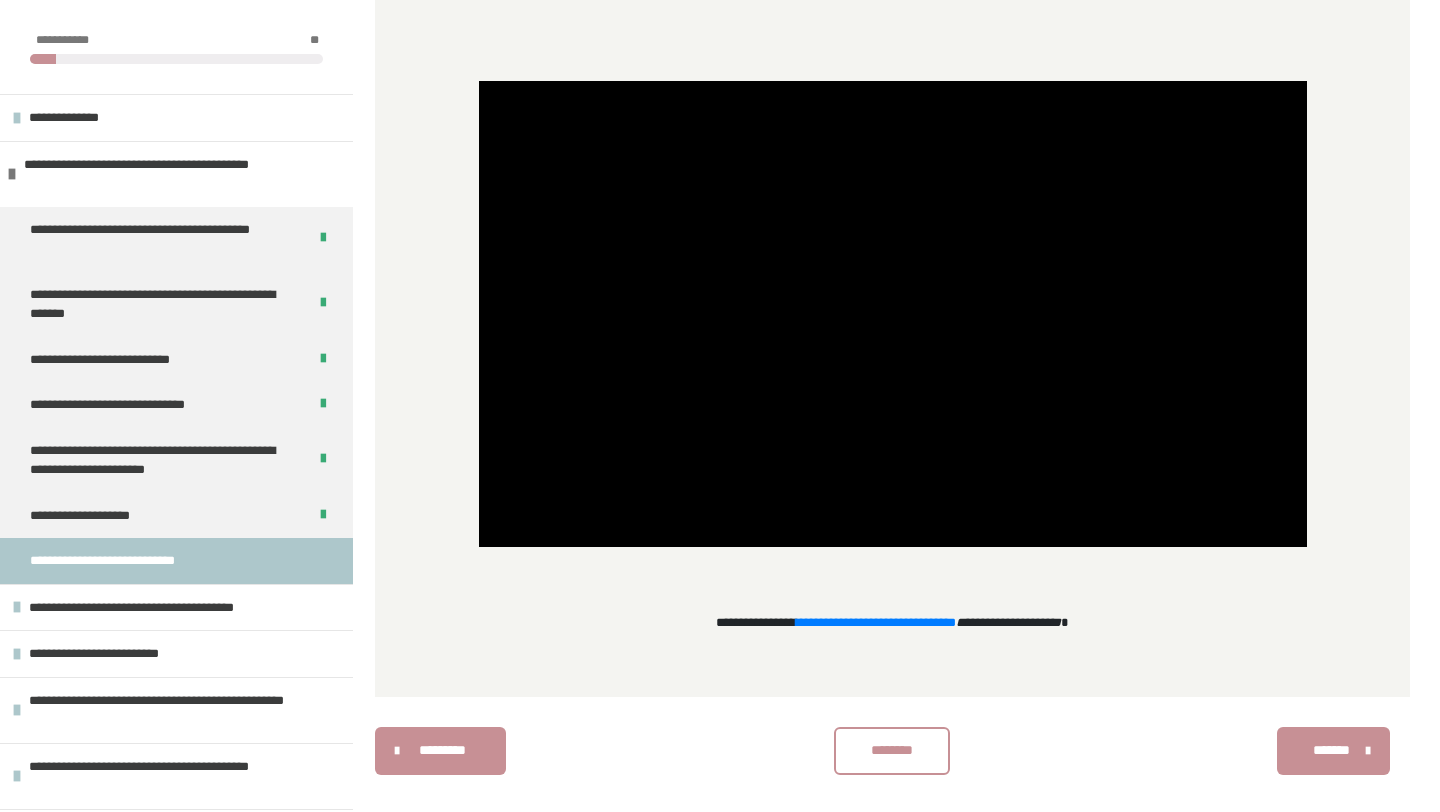 scroll, scrollTop: 503, scrollLeft: 0, axis: vertical 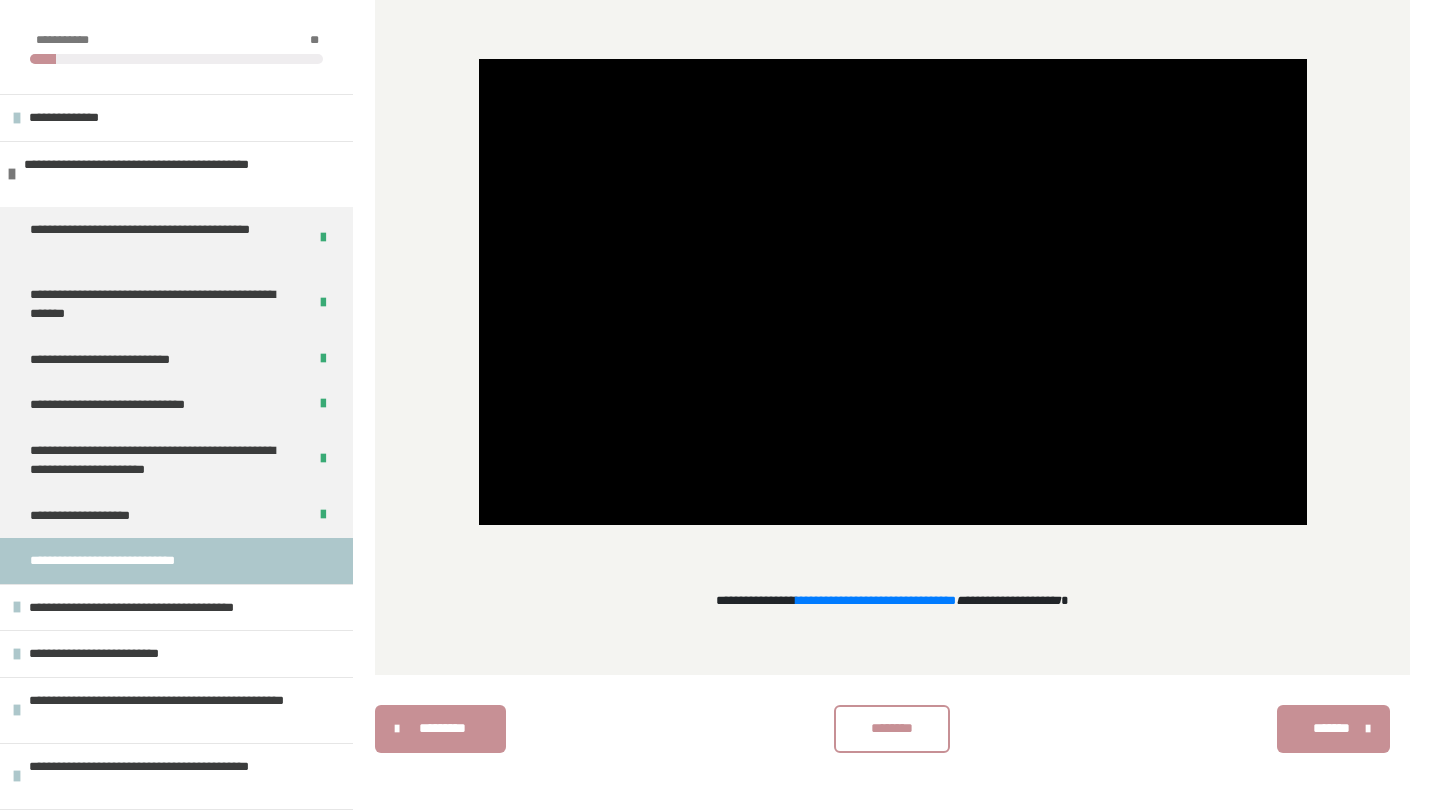 click on "********" at bounding box center [892, 728] 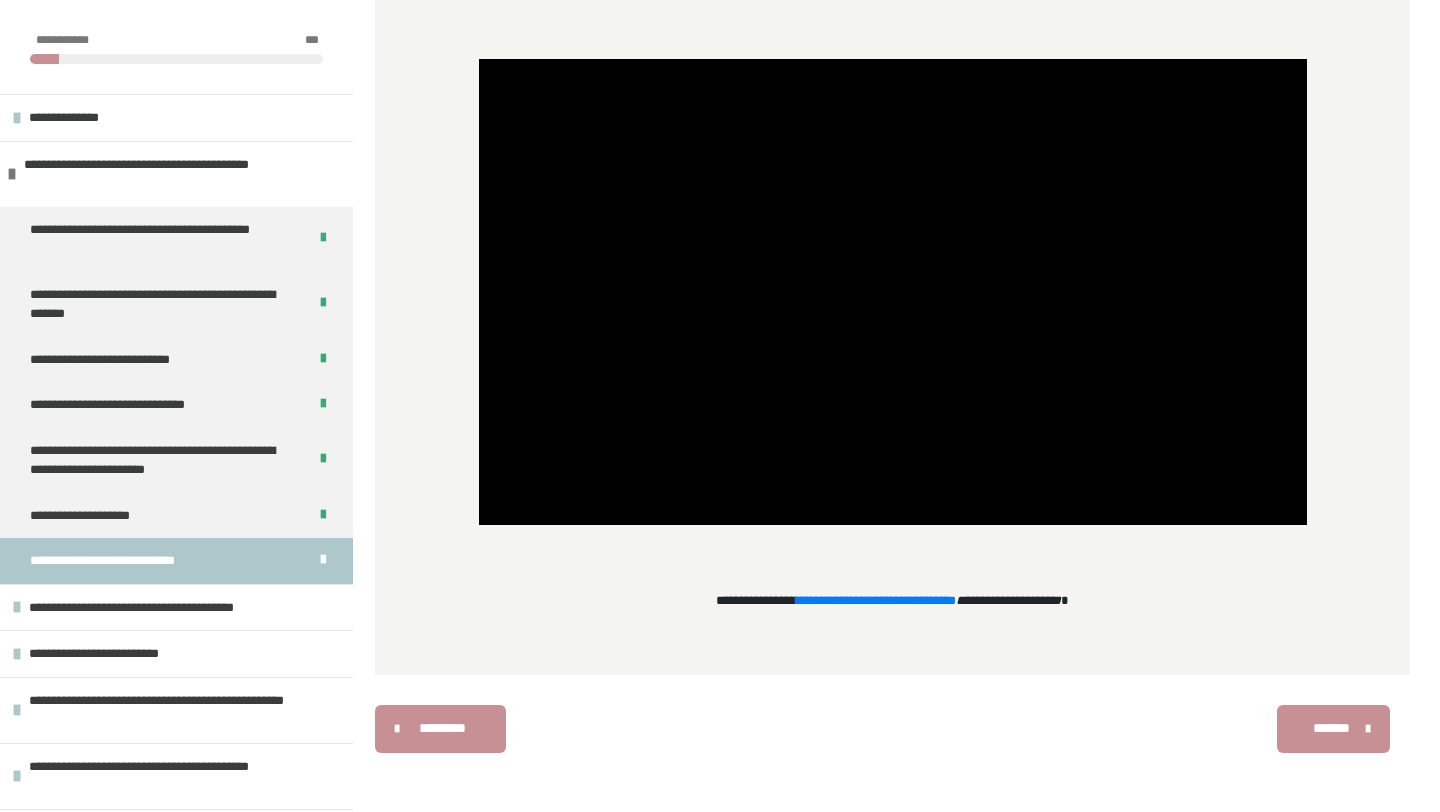 click on "*******" at bounding box center [1331, 728] 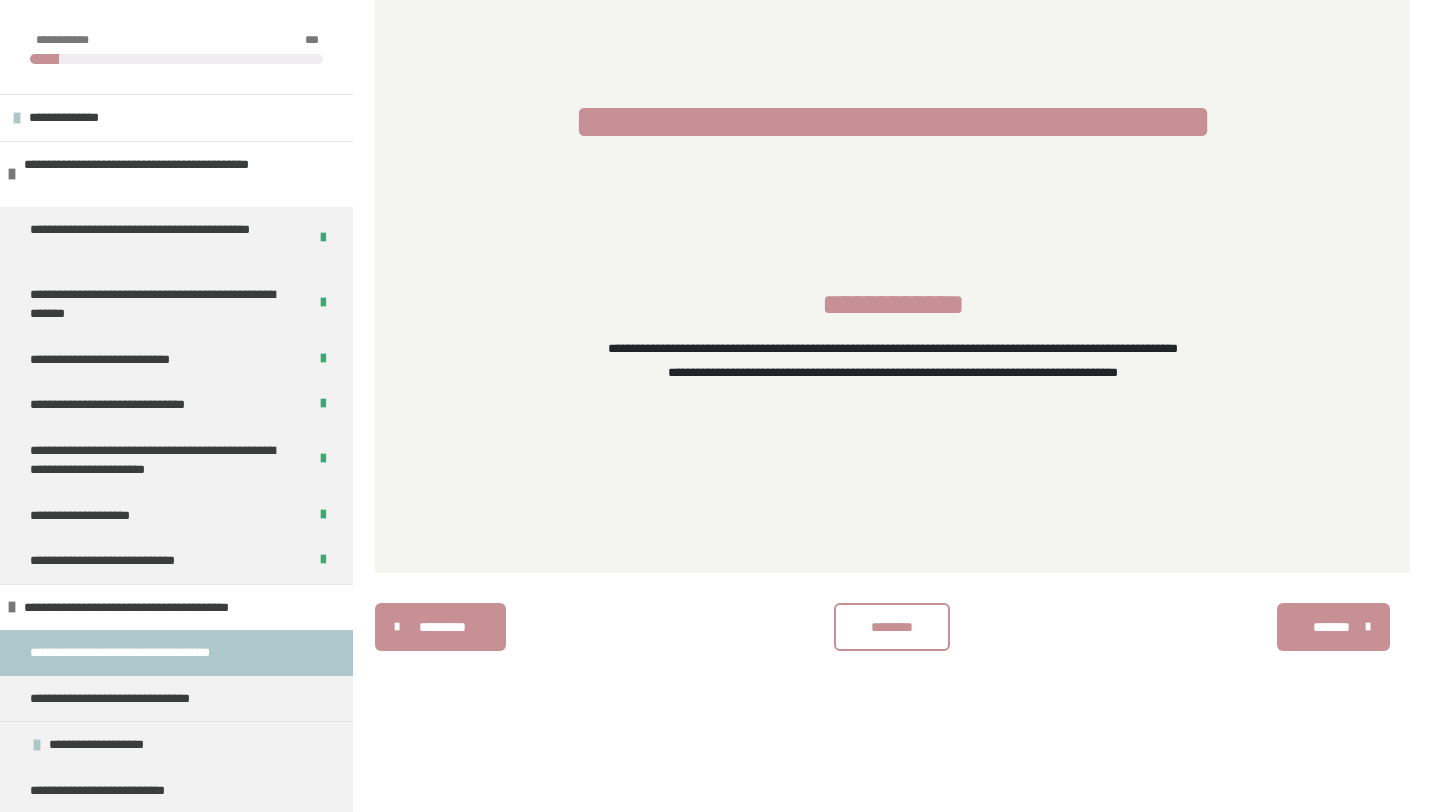 scroll, scrollTop: 340, scrollLeft: 0, axis: vertical 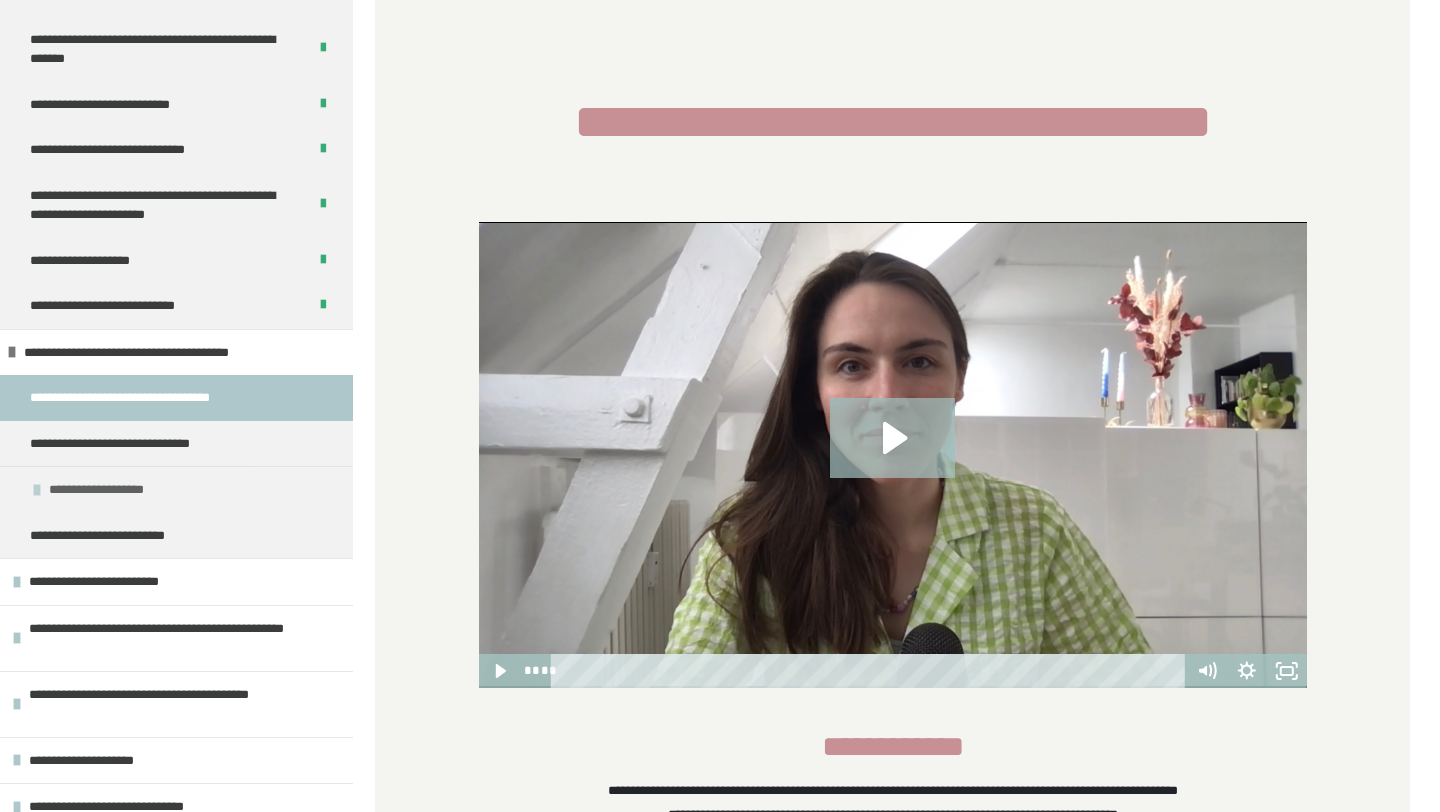 click on "**********" at bounding box center (116, 490) 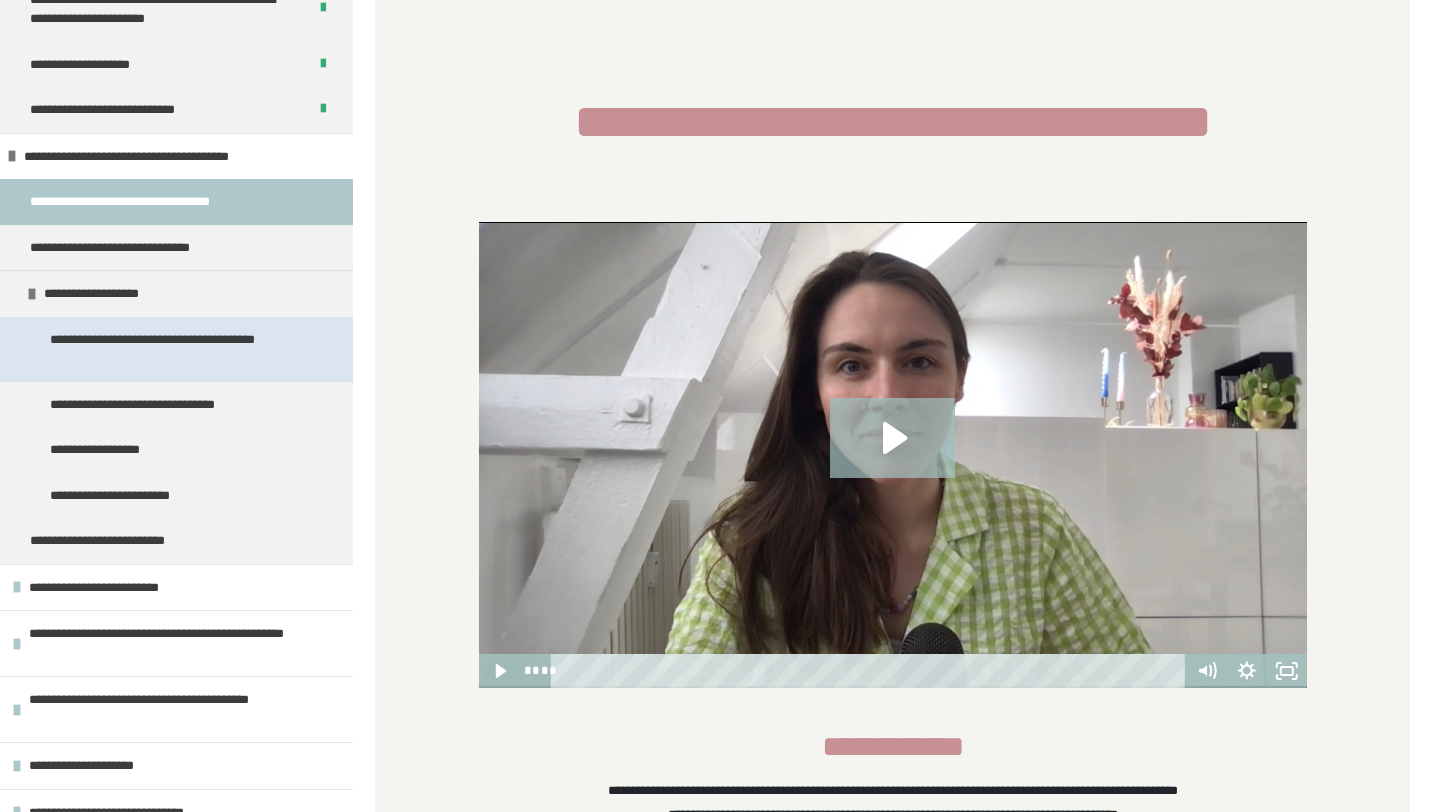 scroll, scrollTop: 466, scrollLeft: 0, axis: vertical 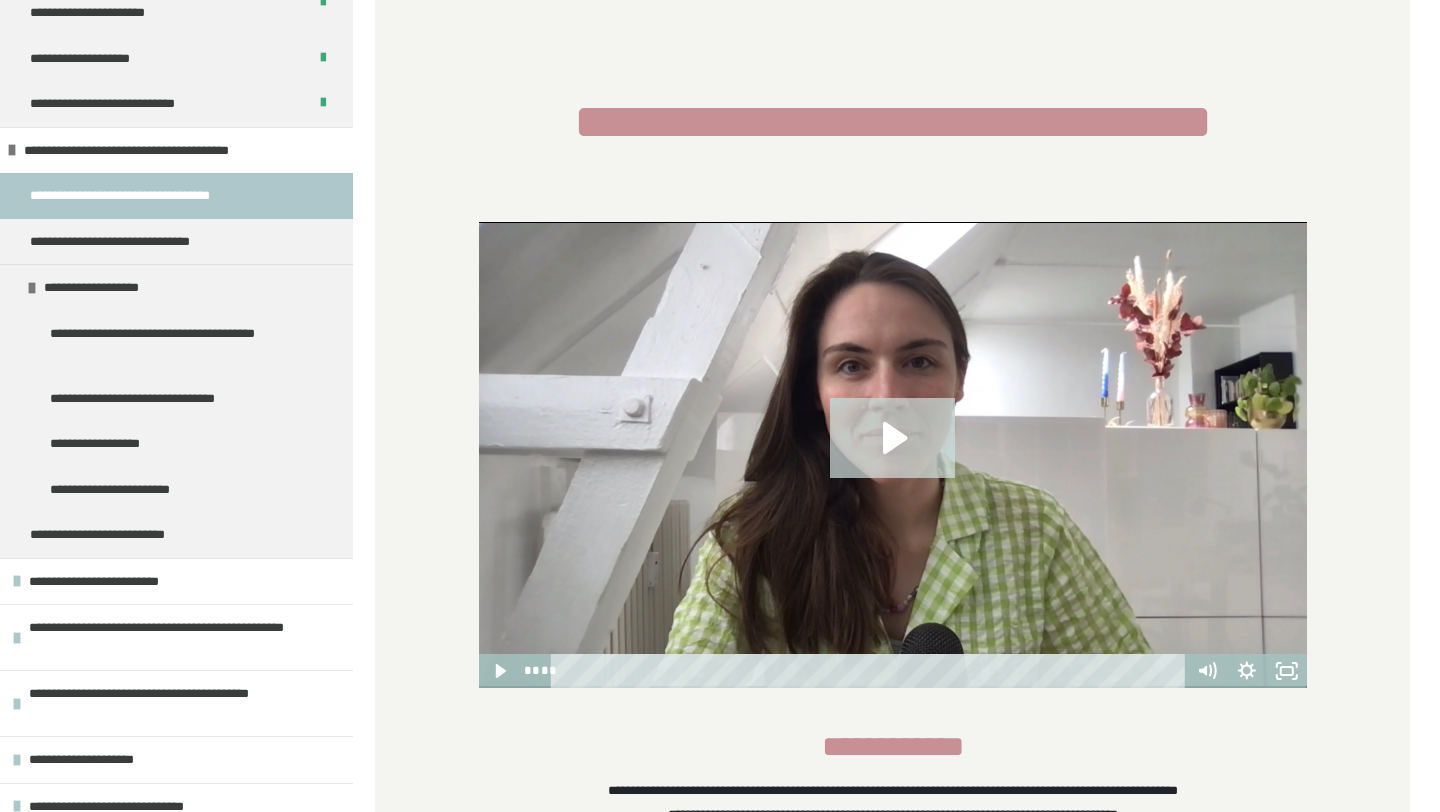 click 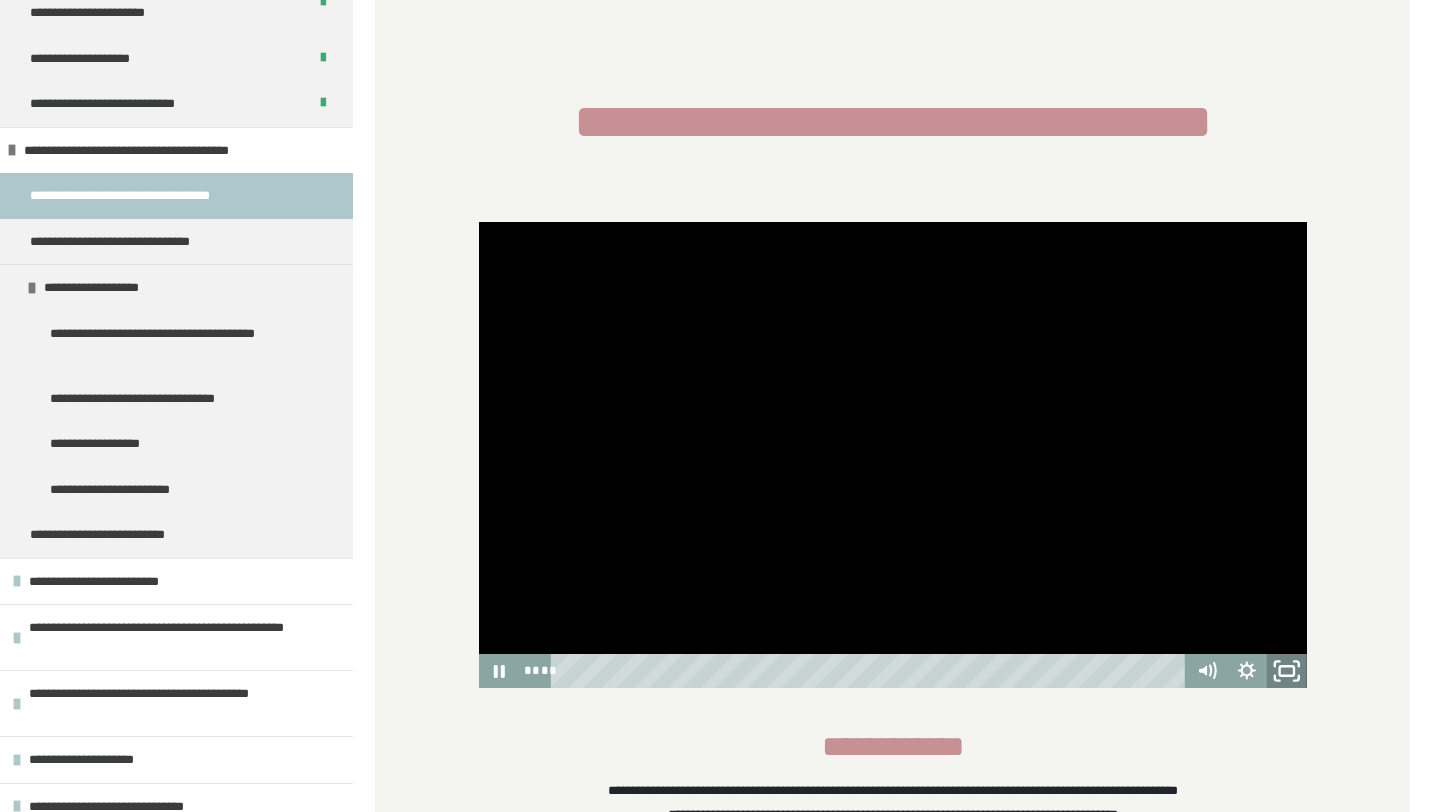 click 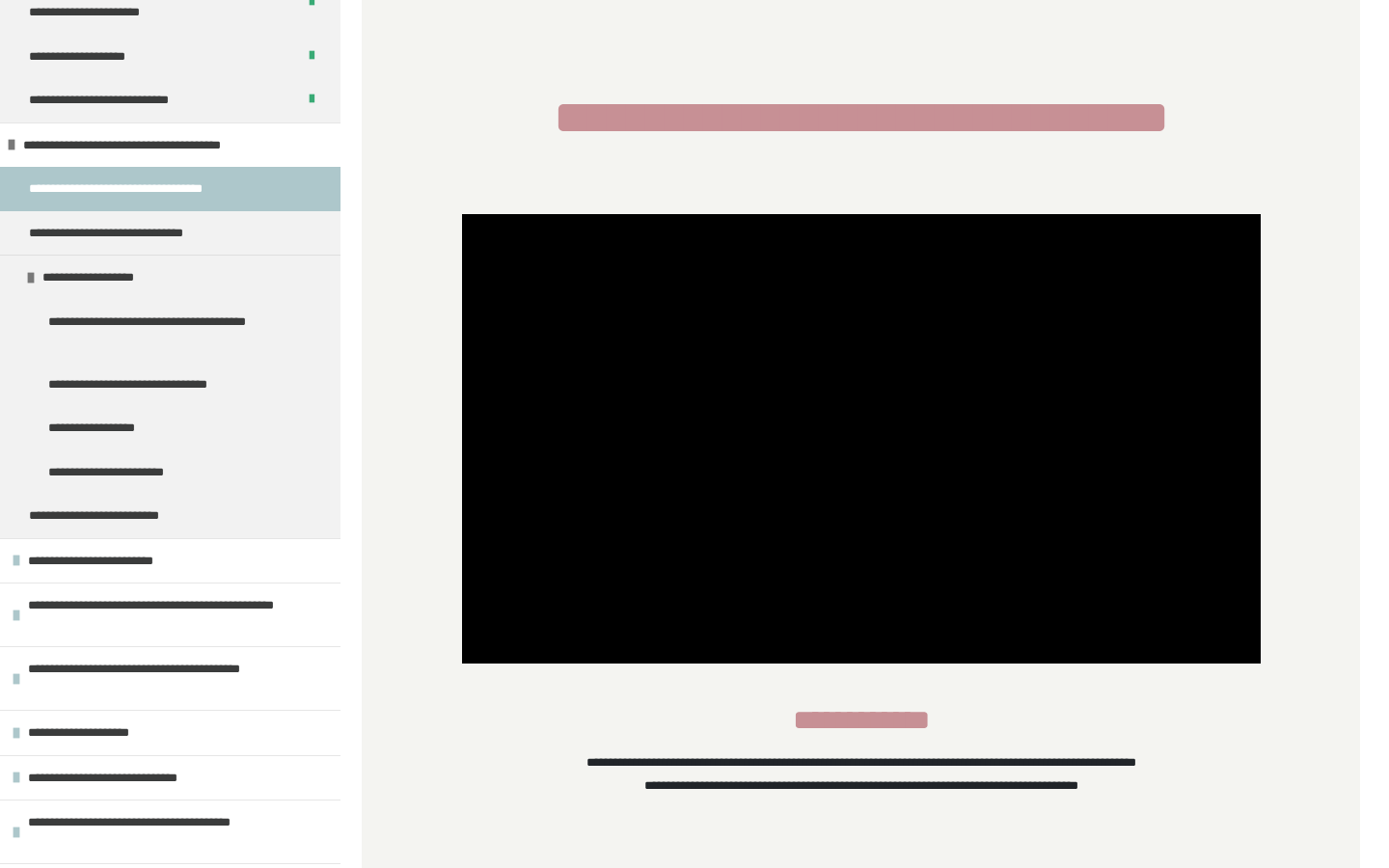 type 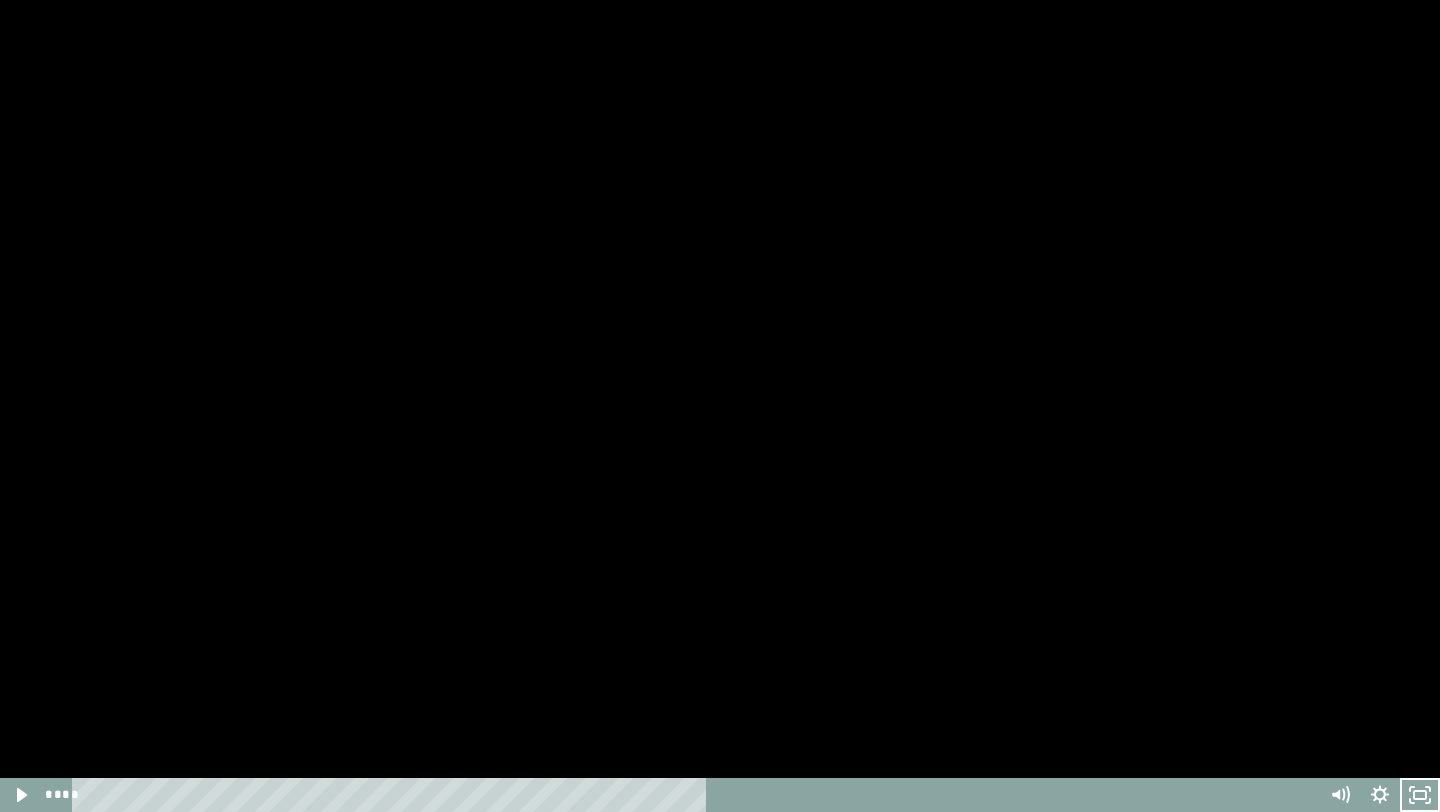 scroll, scrollTop: 704, scrollLeft: 0, axis: vertical 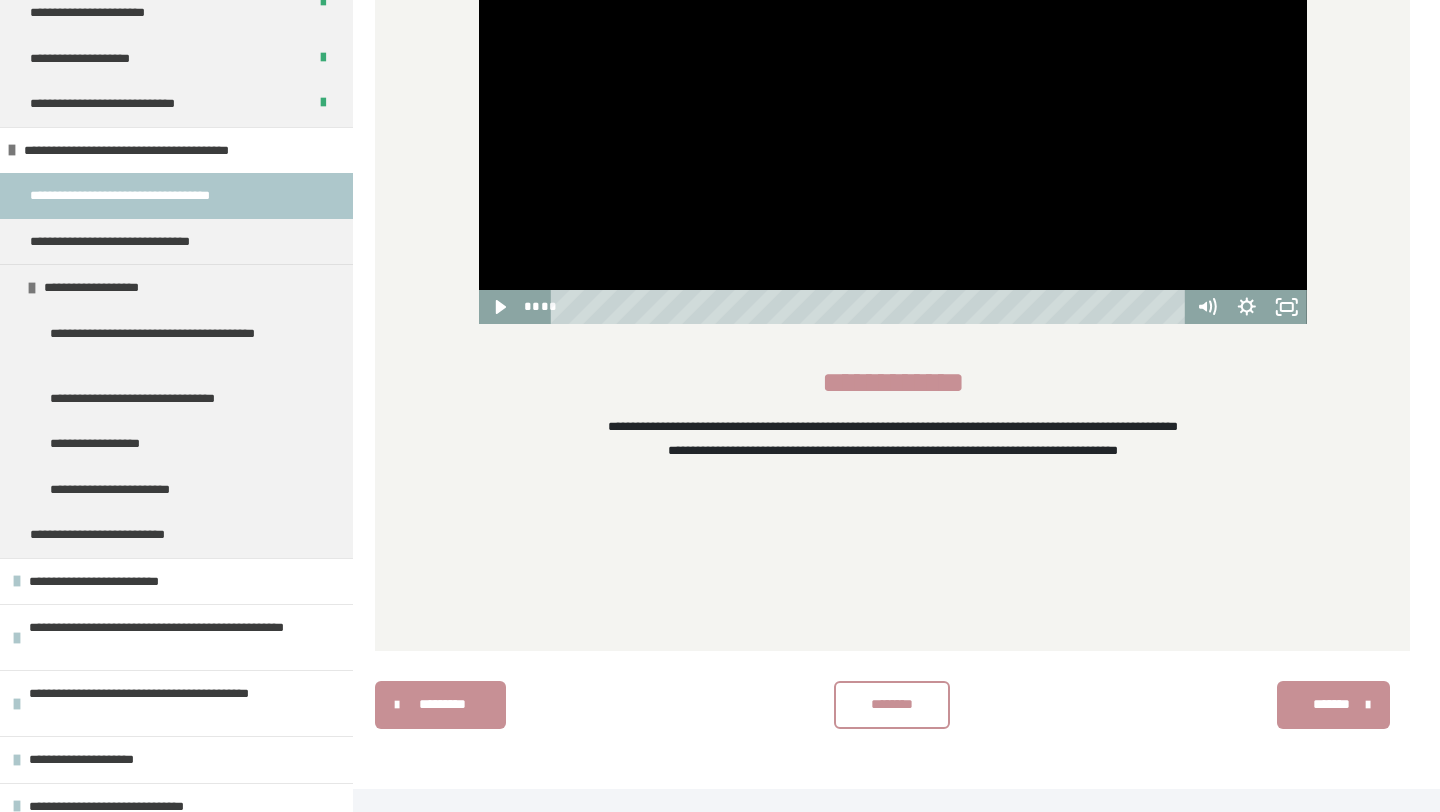 click on "********" at bounding box center [892, 704] 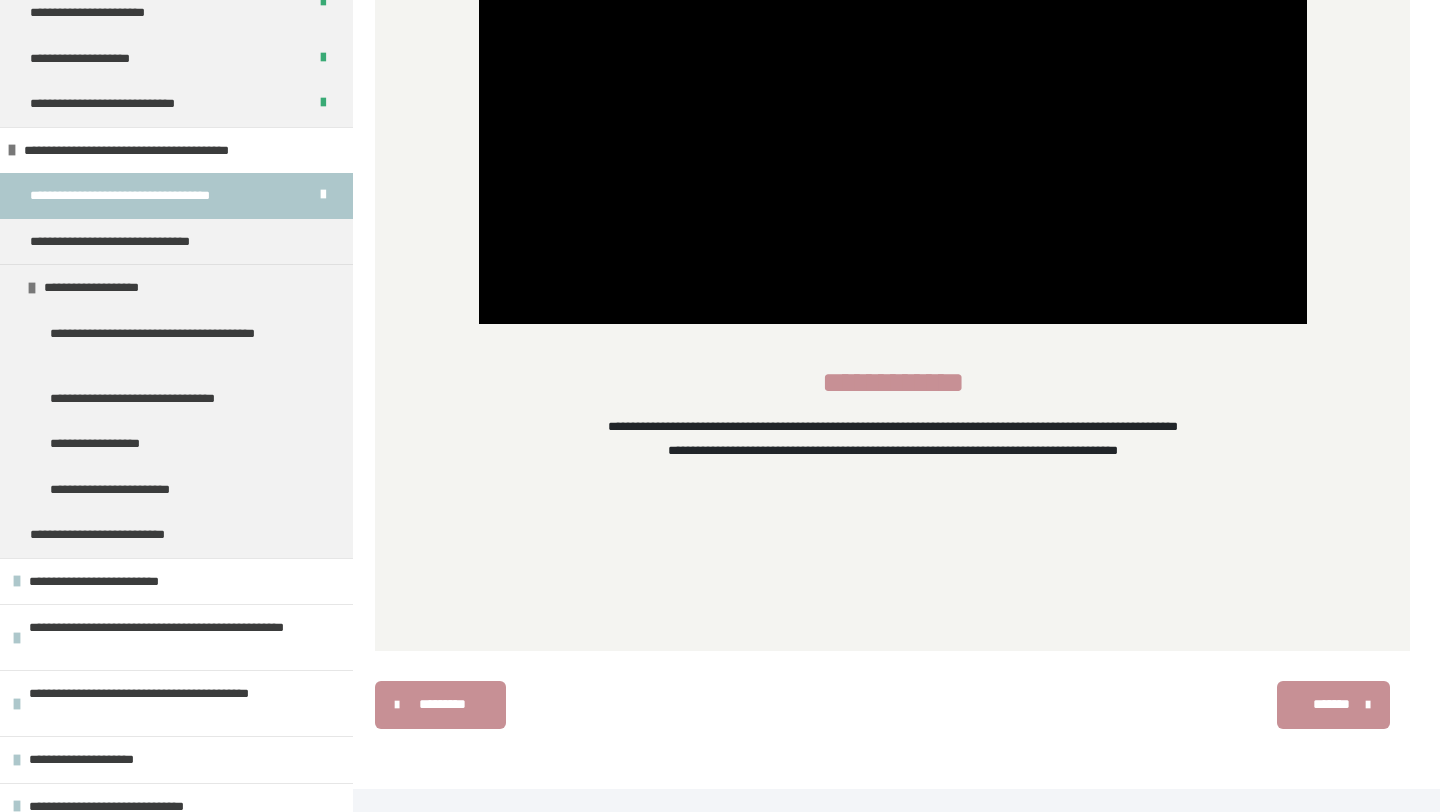 click on "*******" at bounding box center [1331, 704] 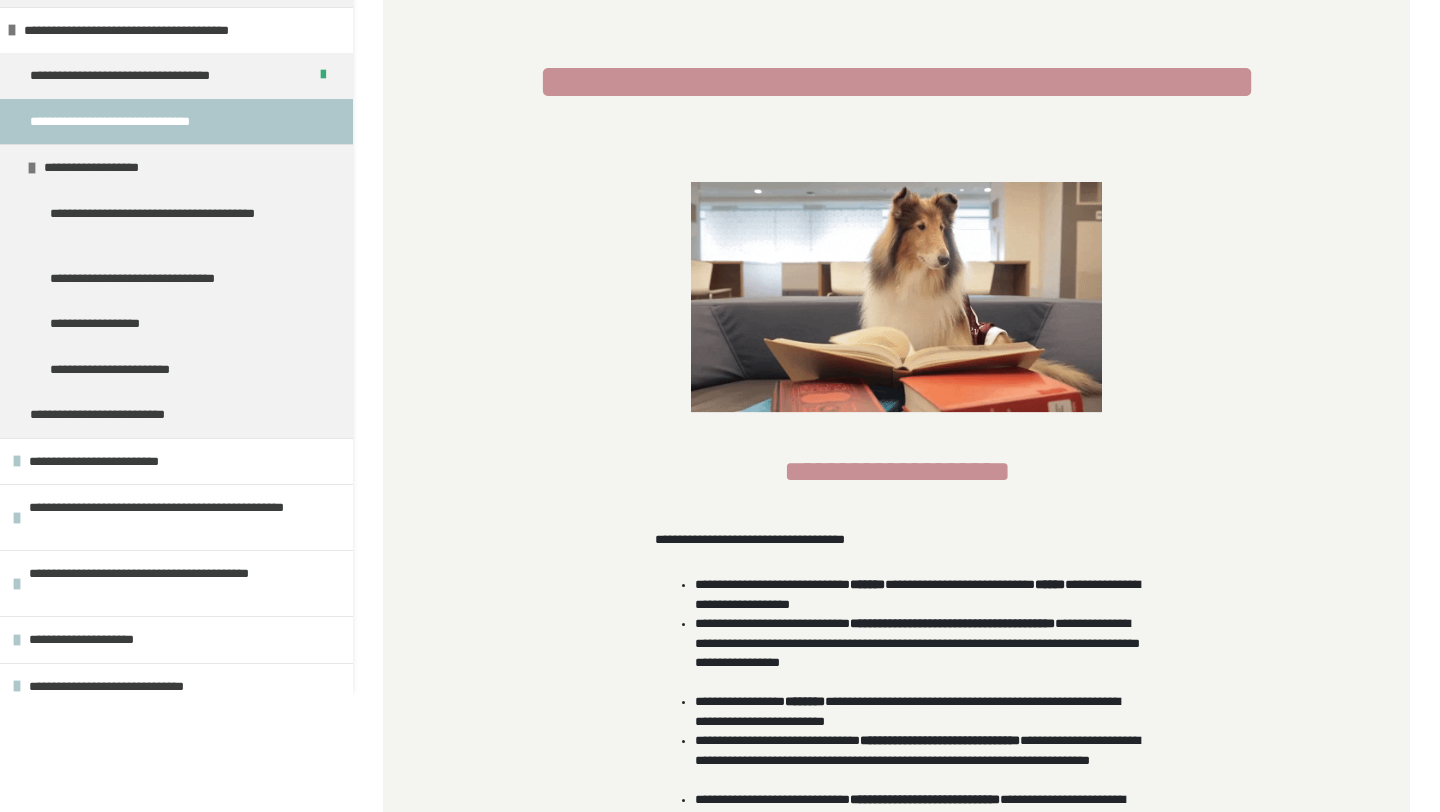 scroll, scrollTop: 169, scrollLeft: 0, axis: vertical 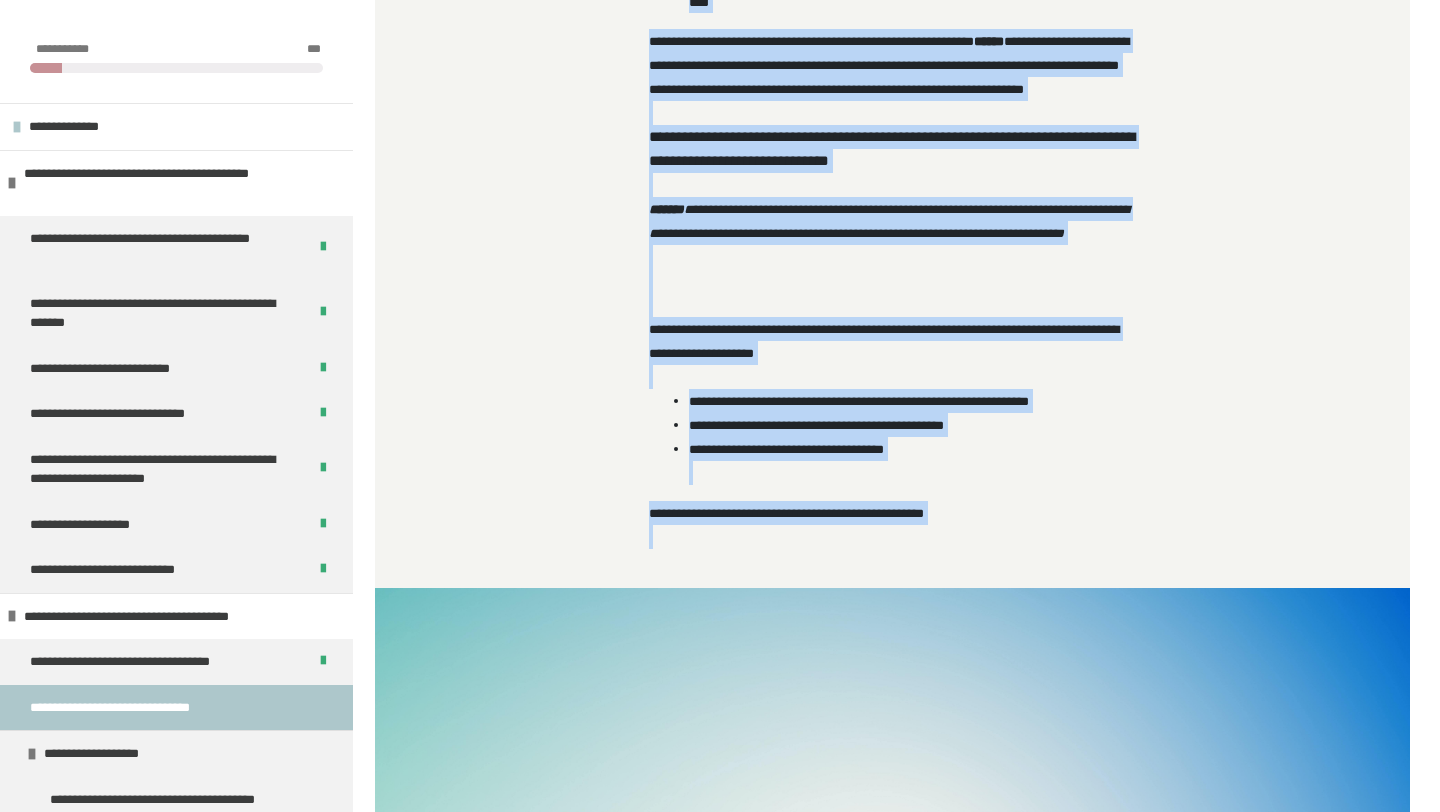 drag, startPoint x: 647, startPoint y: 206, endPoint x: 1076, endPoint y: 646, distance: 614.525 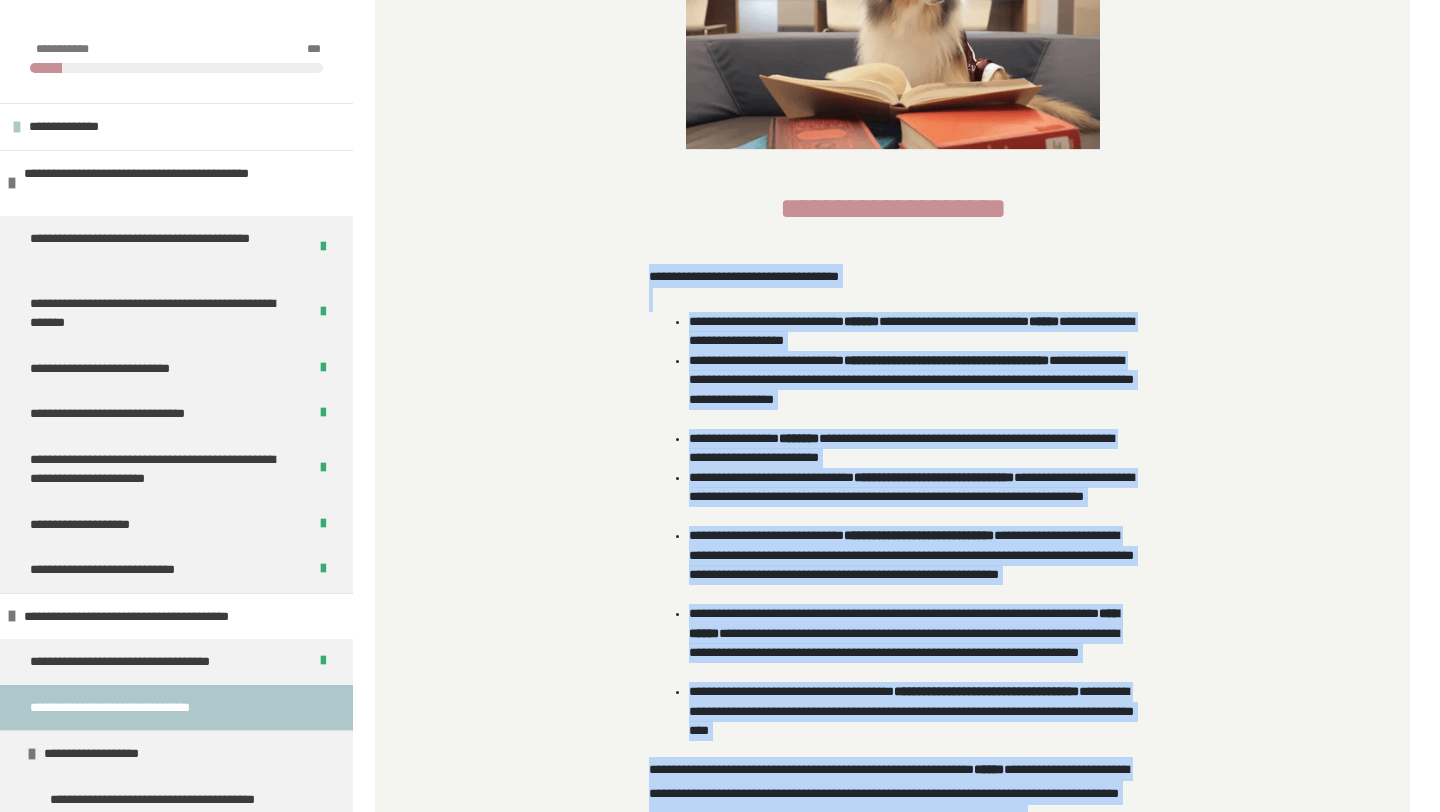 scroll, scrollTop: 0, scrollLeft: 0, axis: both 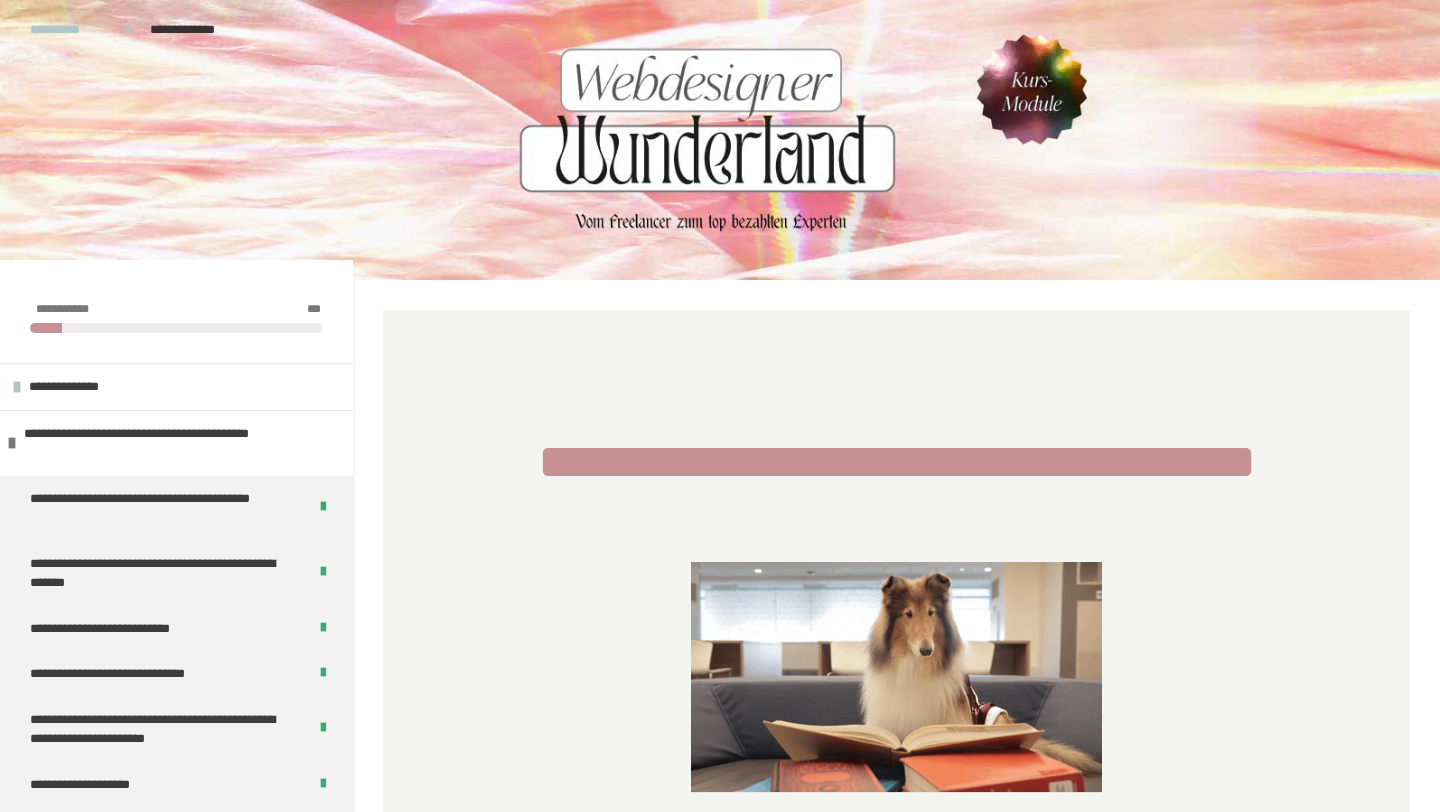 click on "**********" at bounding box center (897, 461) 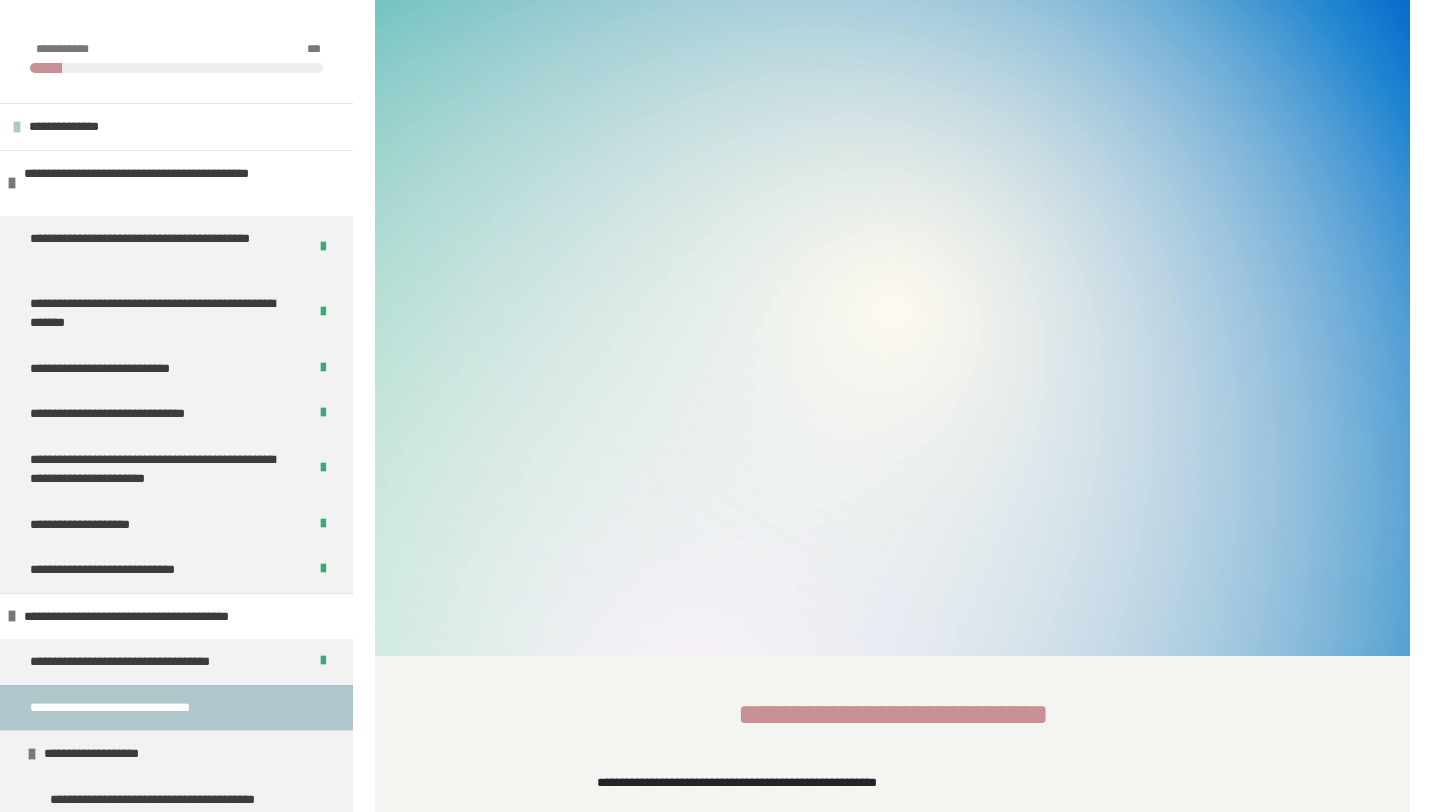 scroll, scrollTop: 2212, scrollLeft: 0, axis: vertical 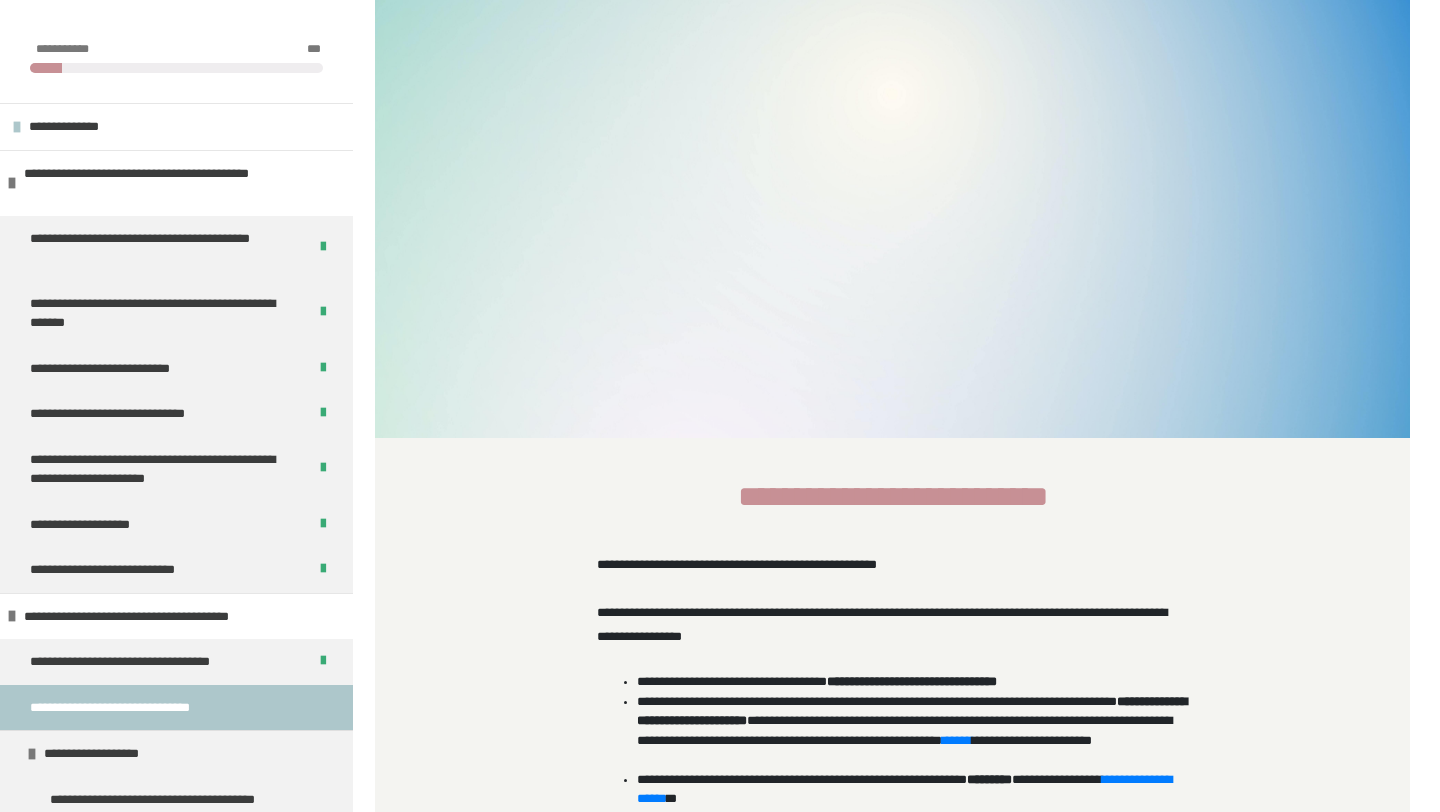 click at bounding box center (892, 93) 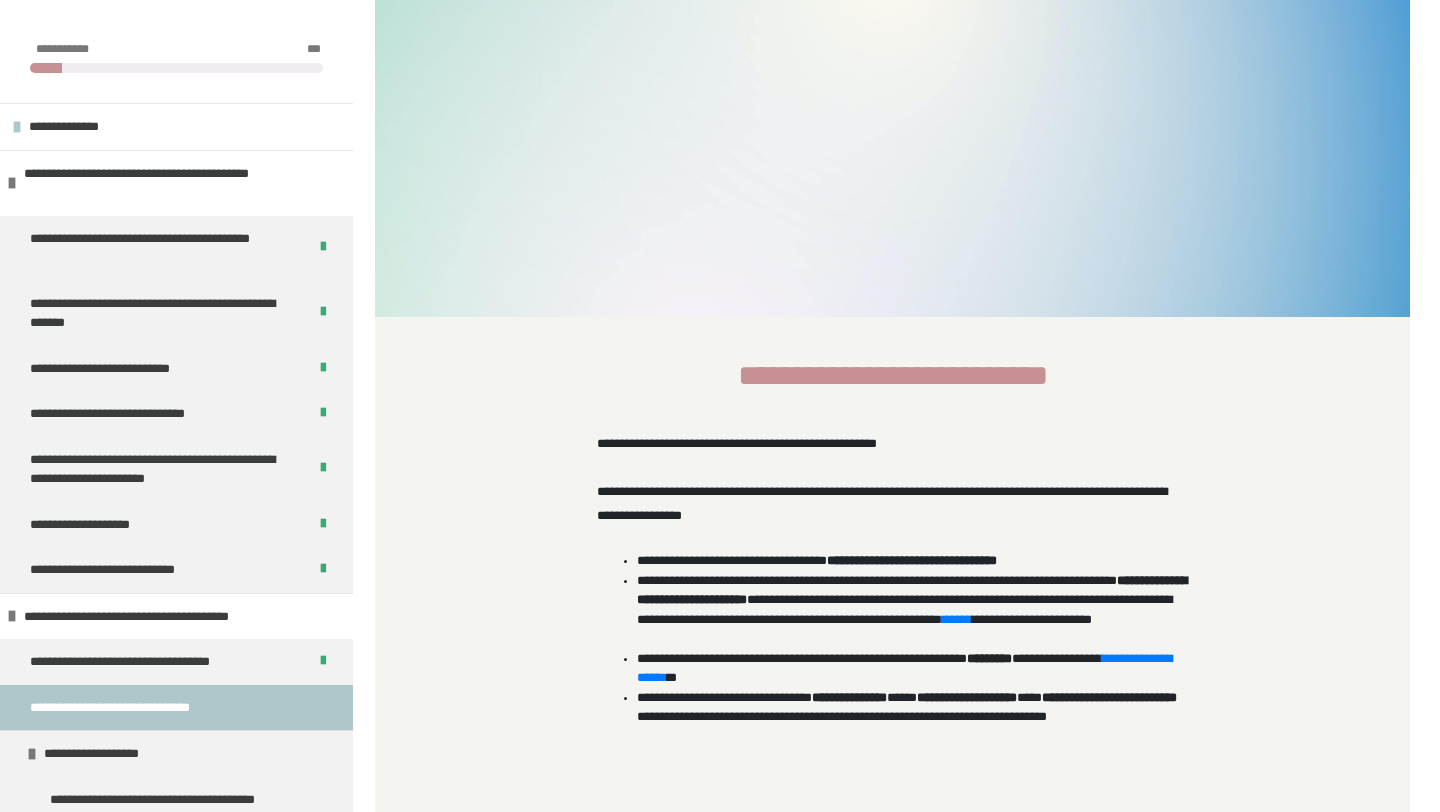 scroll, scrollTop: 2559, scrollLeft: 0, axis: vertical 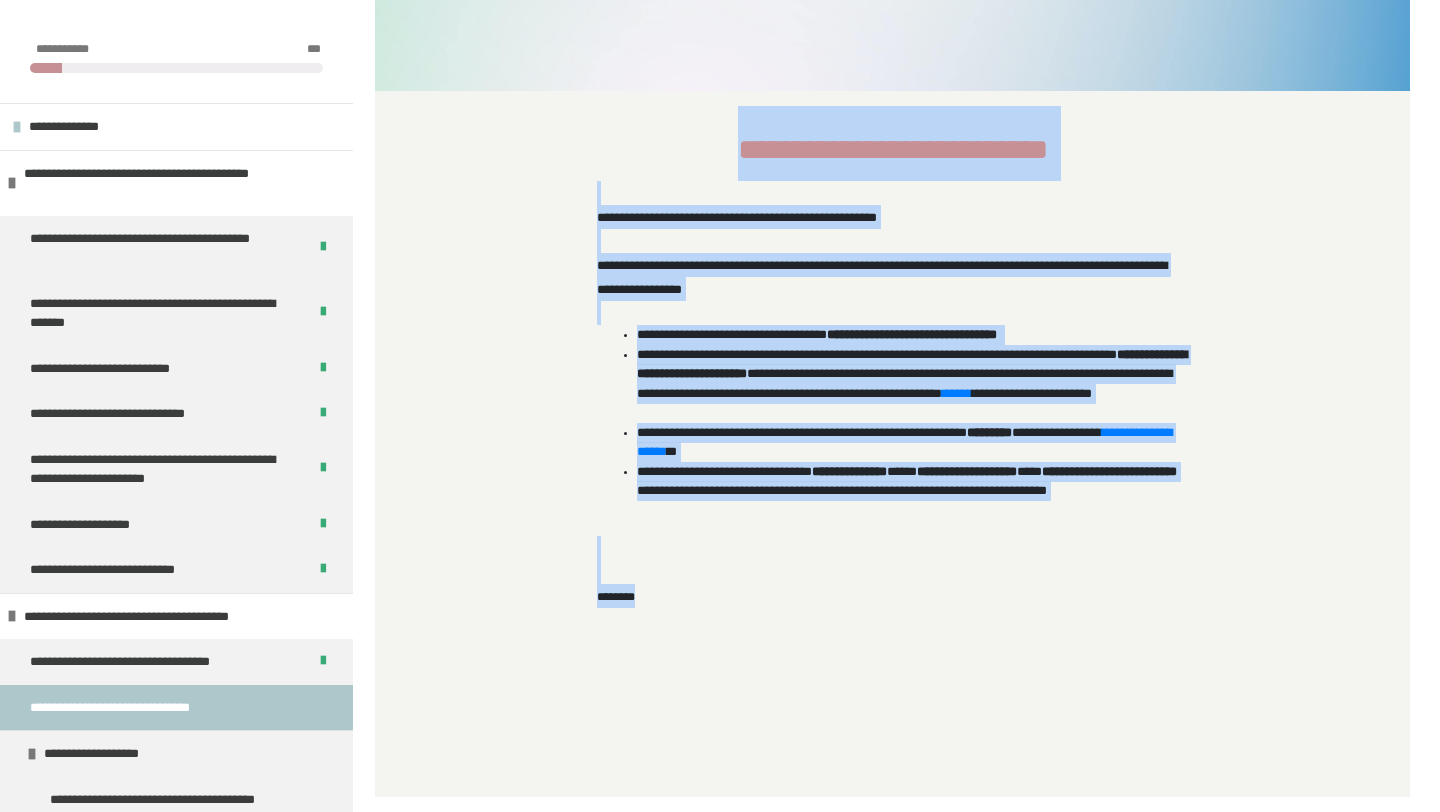 drag, startPoint x: 751, startPoint y: 239, endPoint x: 1039, endPoint y: 698, distance: 541.87177 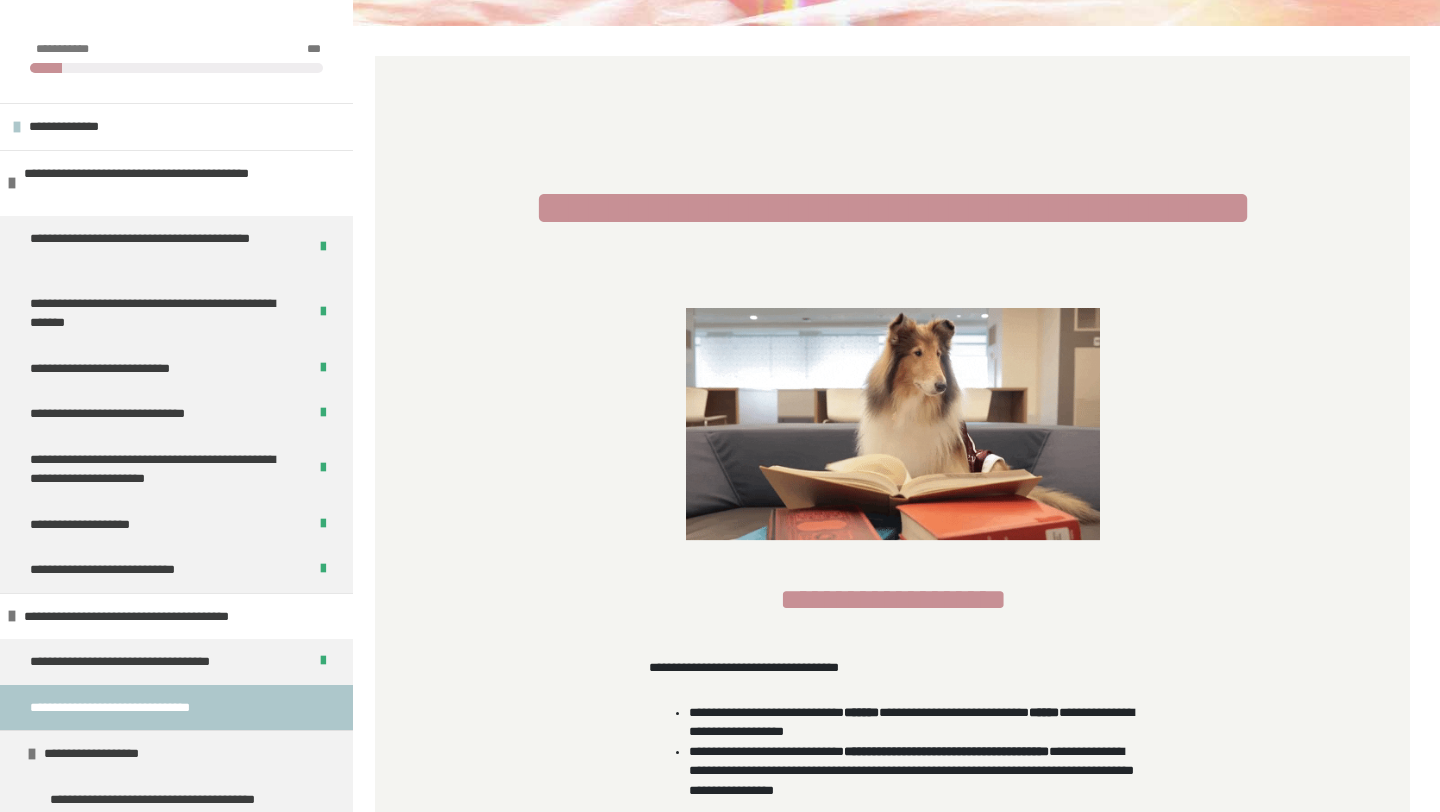 scroll, scrollTop: 436, scrollLeft: 0, axis: vertical 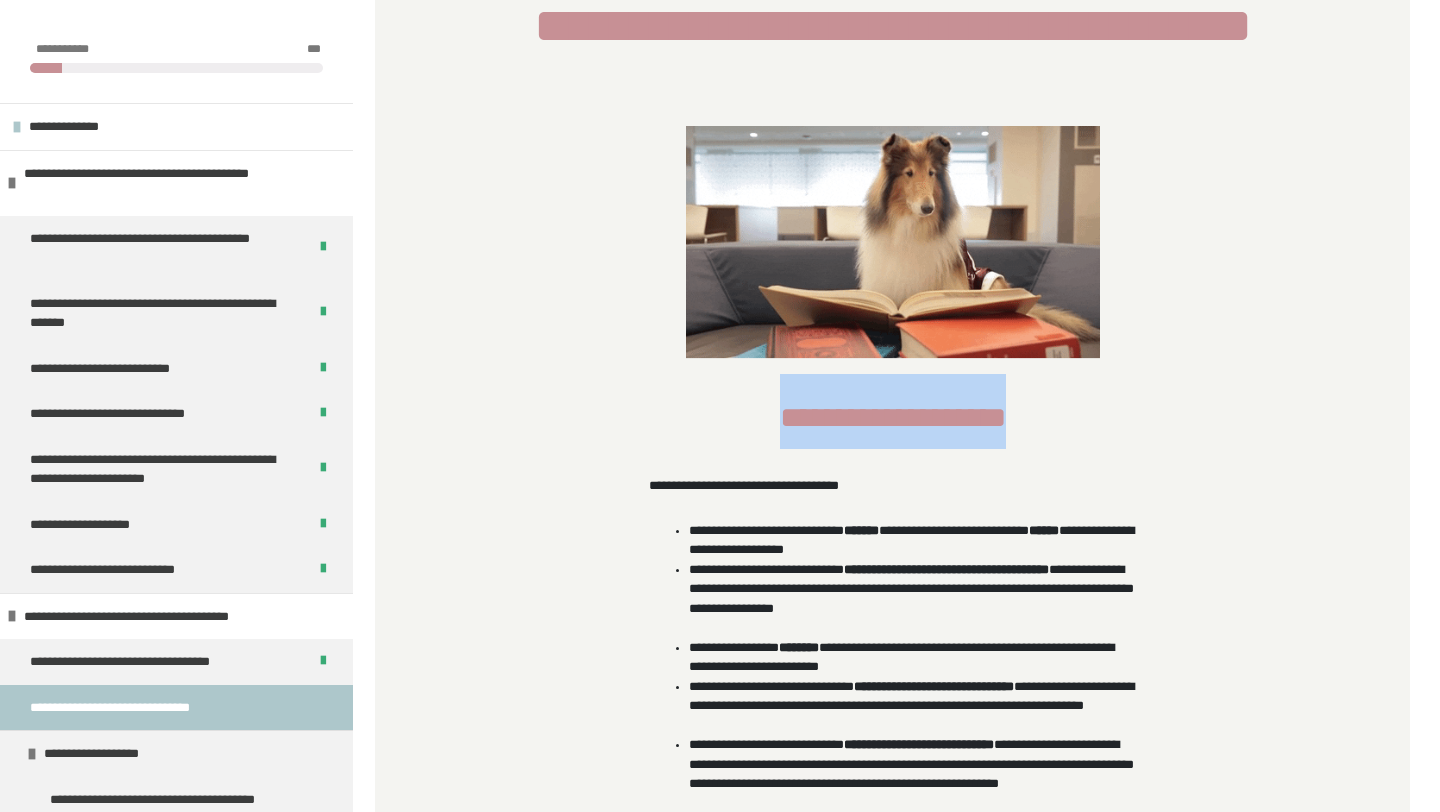drag, startPoint x: 792, startPoint y: 413, endPoint x: 1022, endPoint y: 414, distance: 230.00217 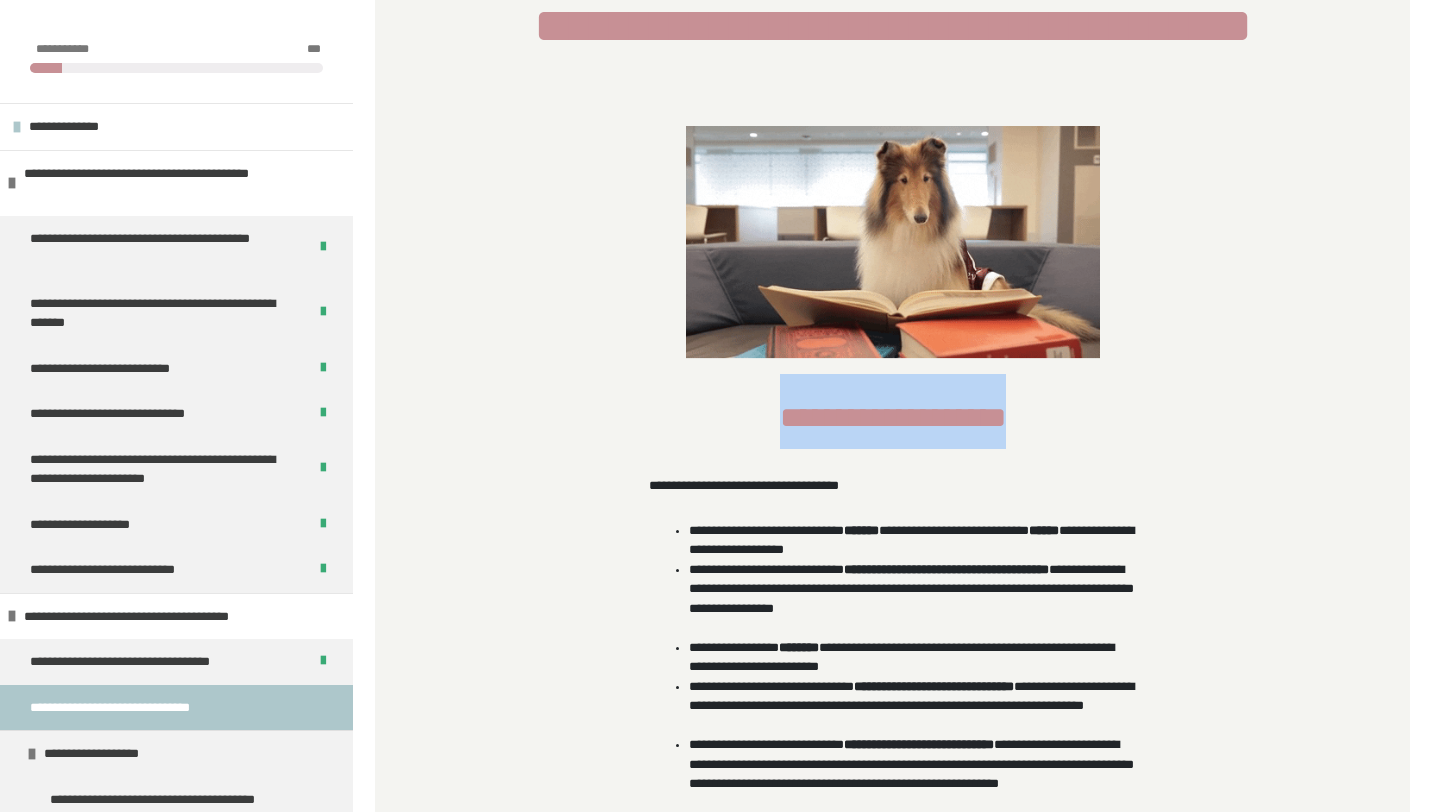 click on "**********" at bounding box center (892, 411) 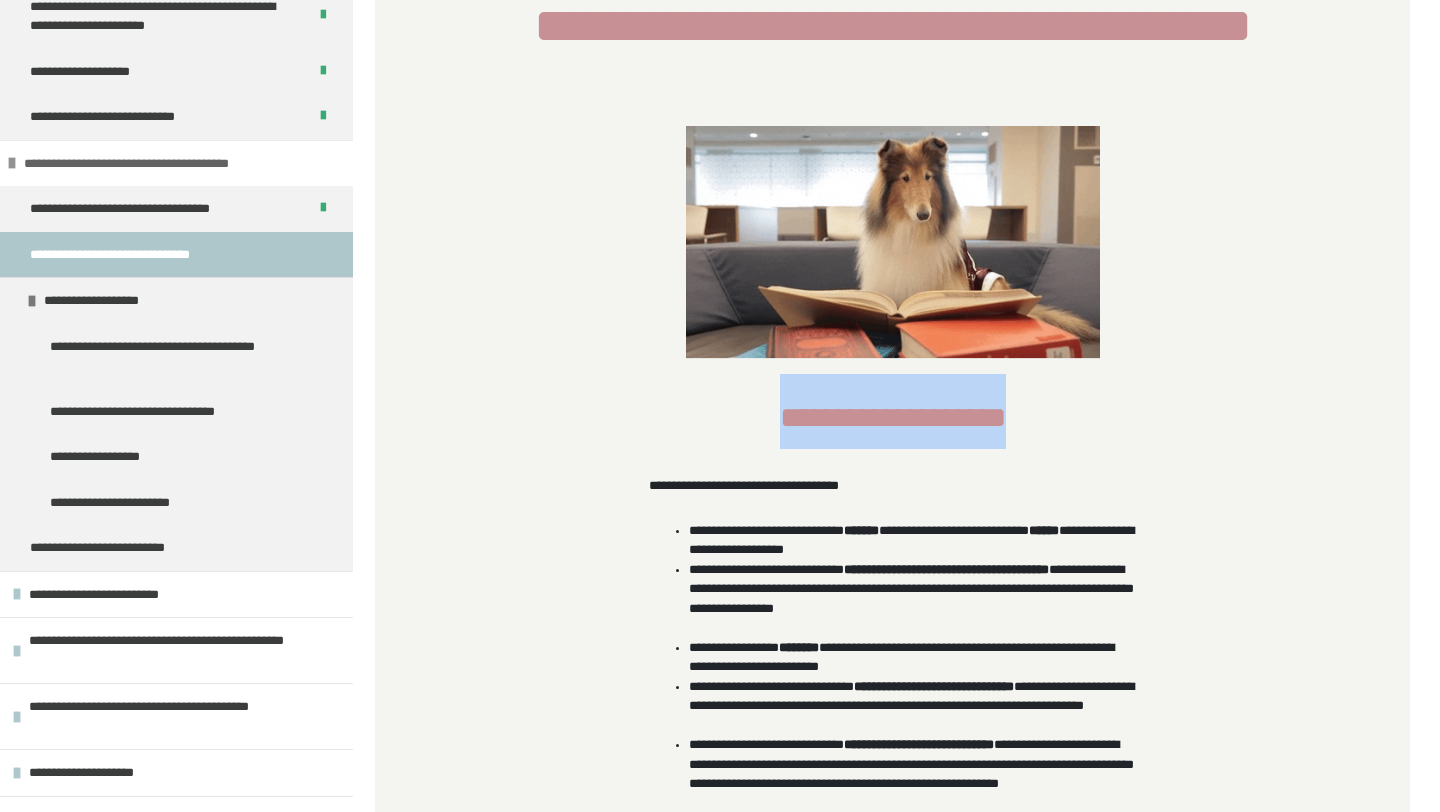 scroll, scrollTop: 454, scrollLeft: 0, axis: vertical 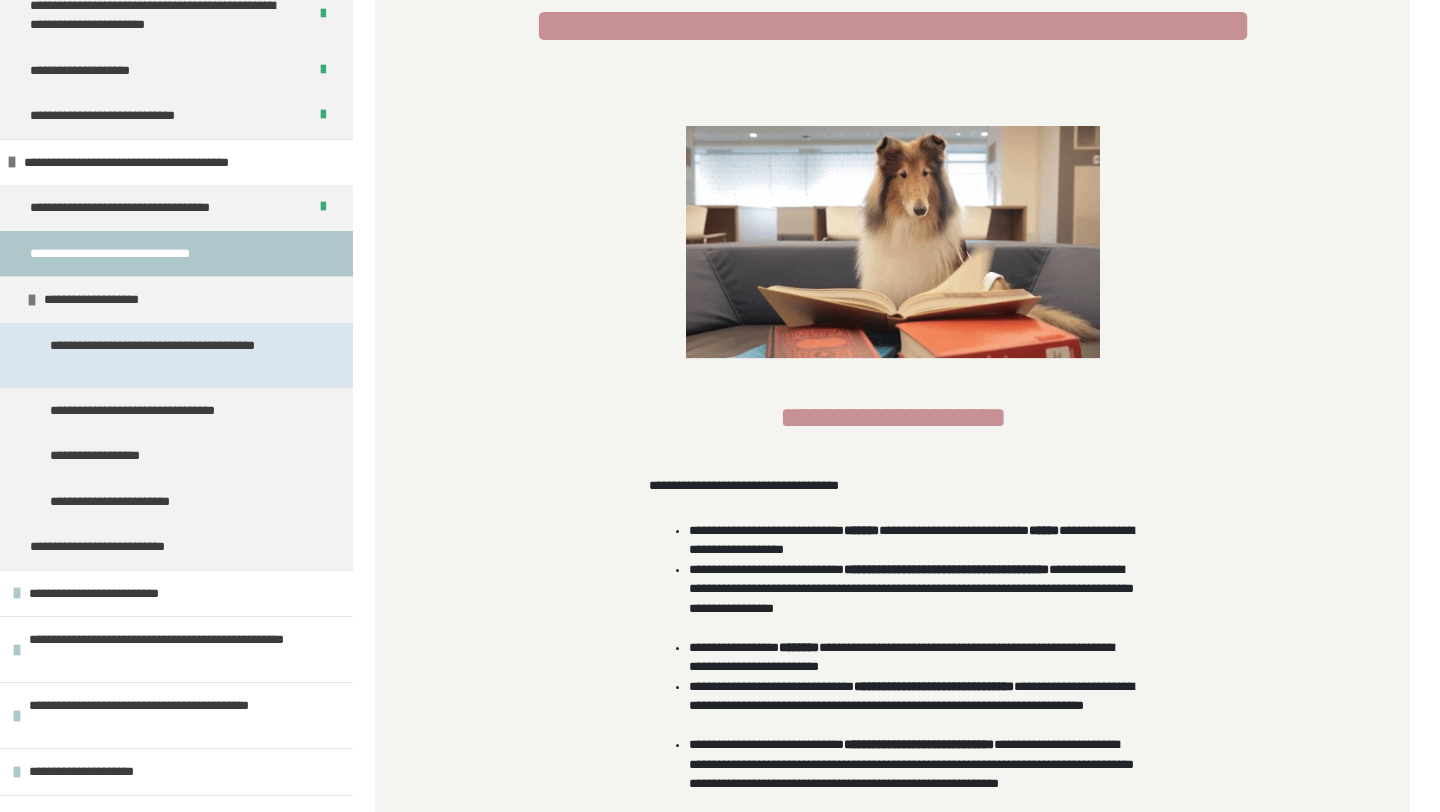 click on "**********" at bounding box center (178, 355) 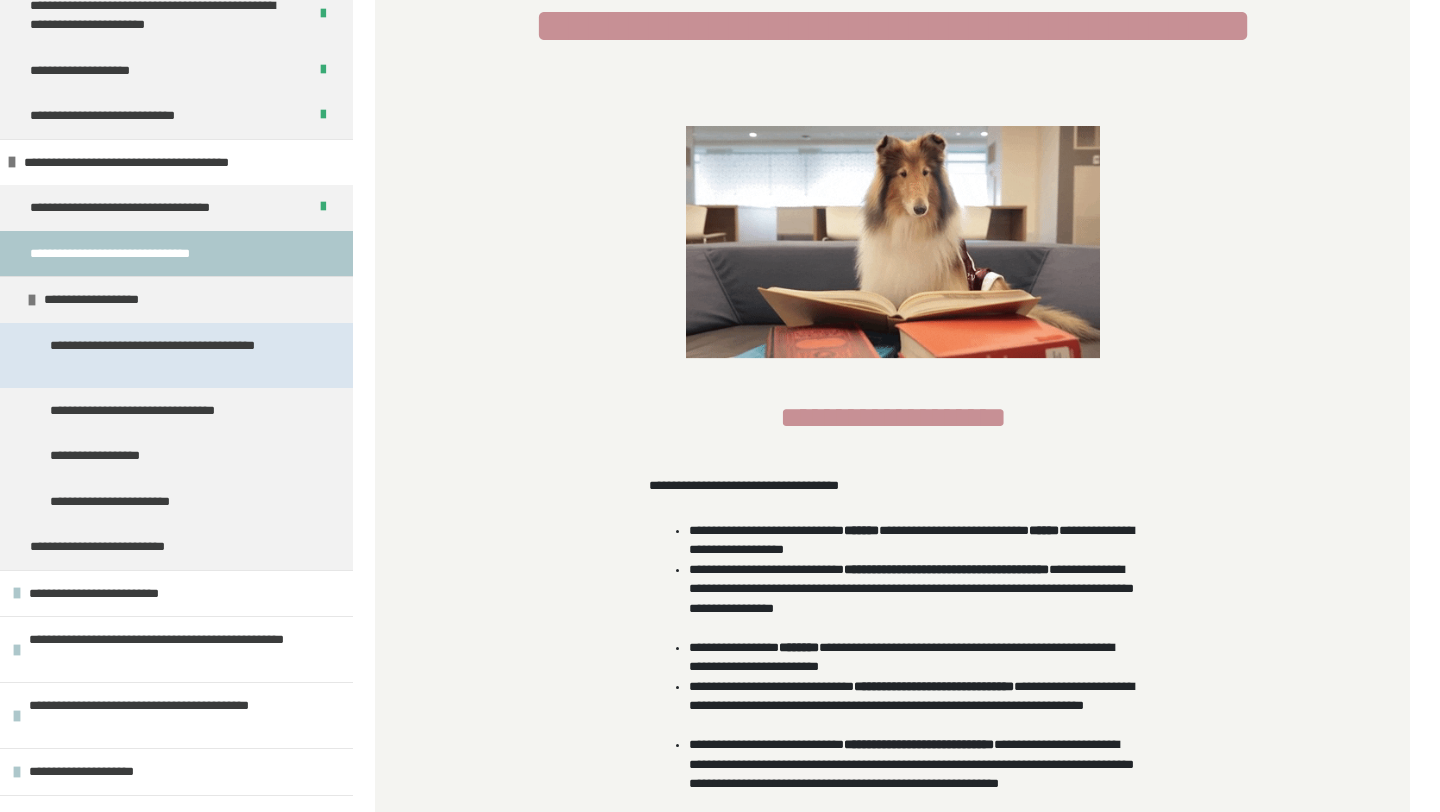scroll, scrollTop: 270, scrollLeft: 0, axis: vertical 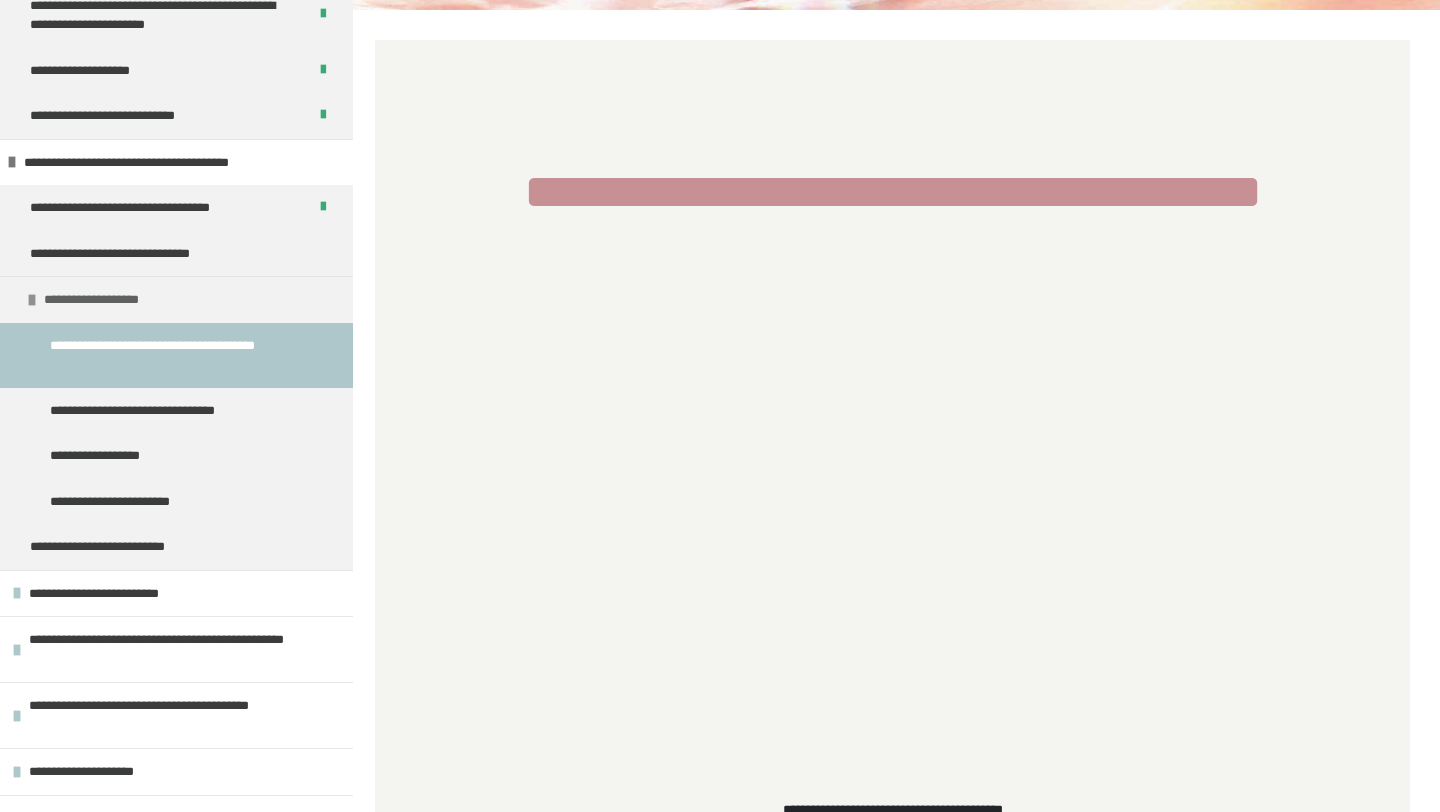 click on "**********" at bounding box center (111, 300) 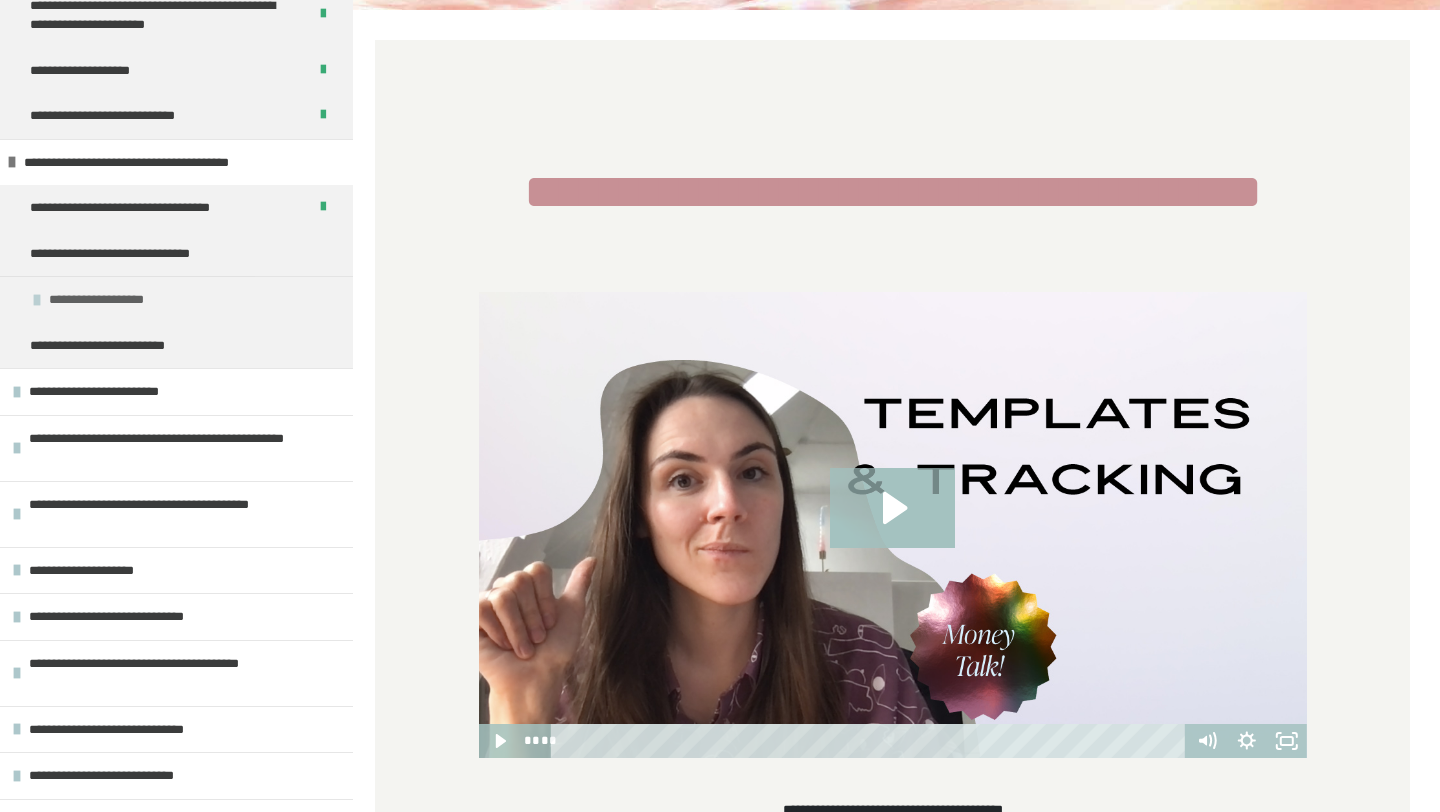 click on "**********" at bounding box center (116, 300) 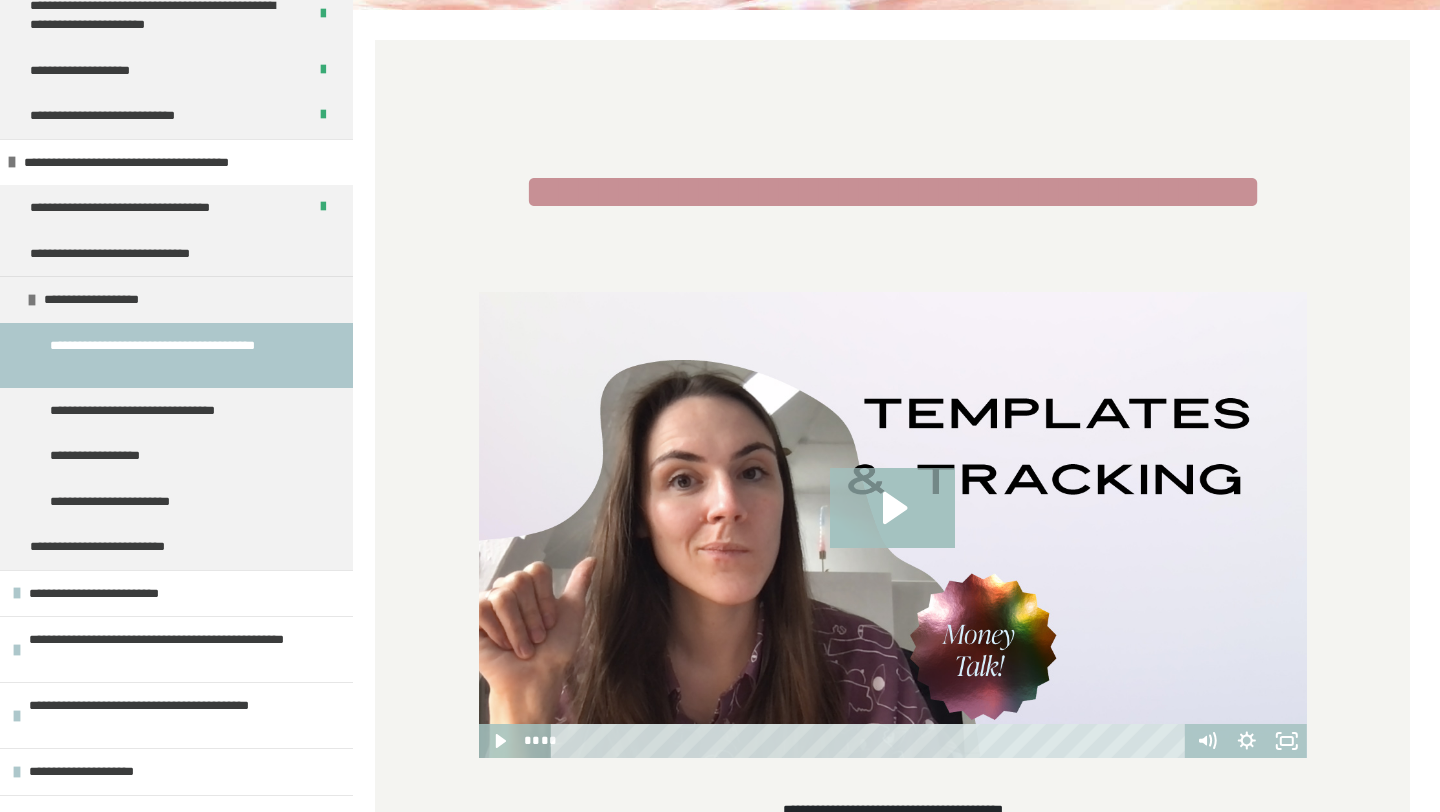 click on "**********" at bounding box center [178, 355] 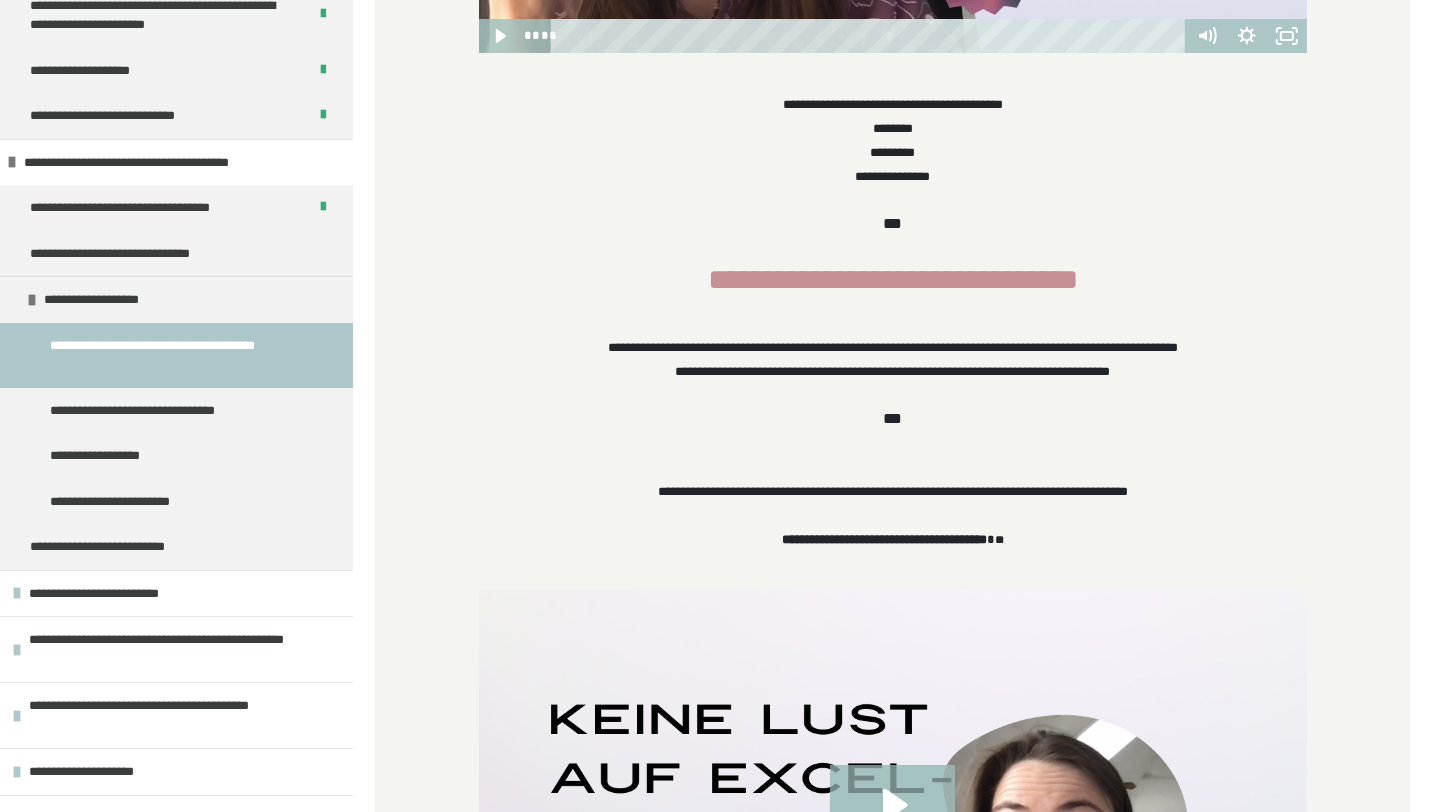 scroll, scrollTop: 0, scrollLeft: 0, axis: both 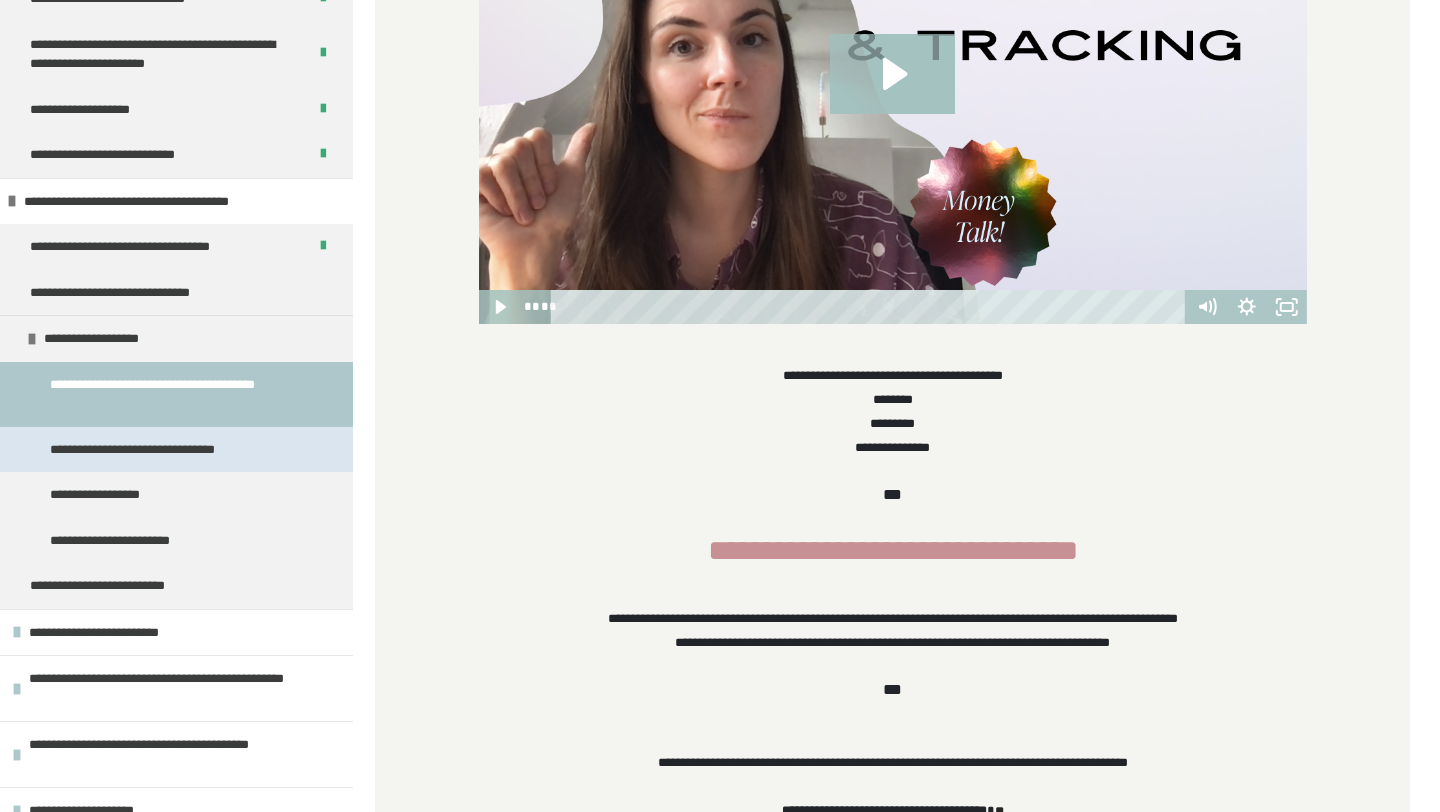 click on "**********" at bounding box center (149, 450) 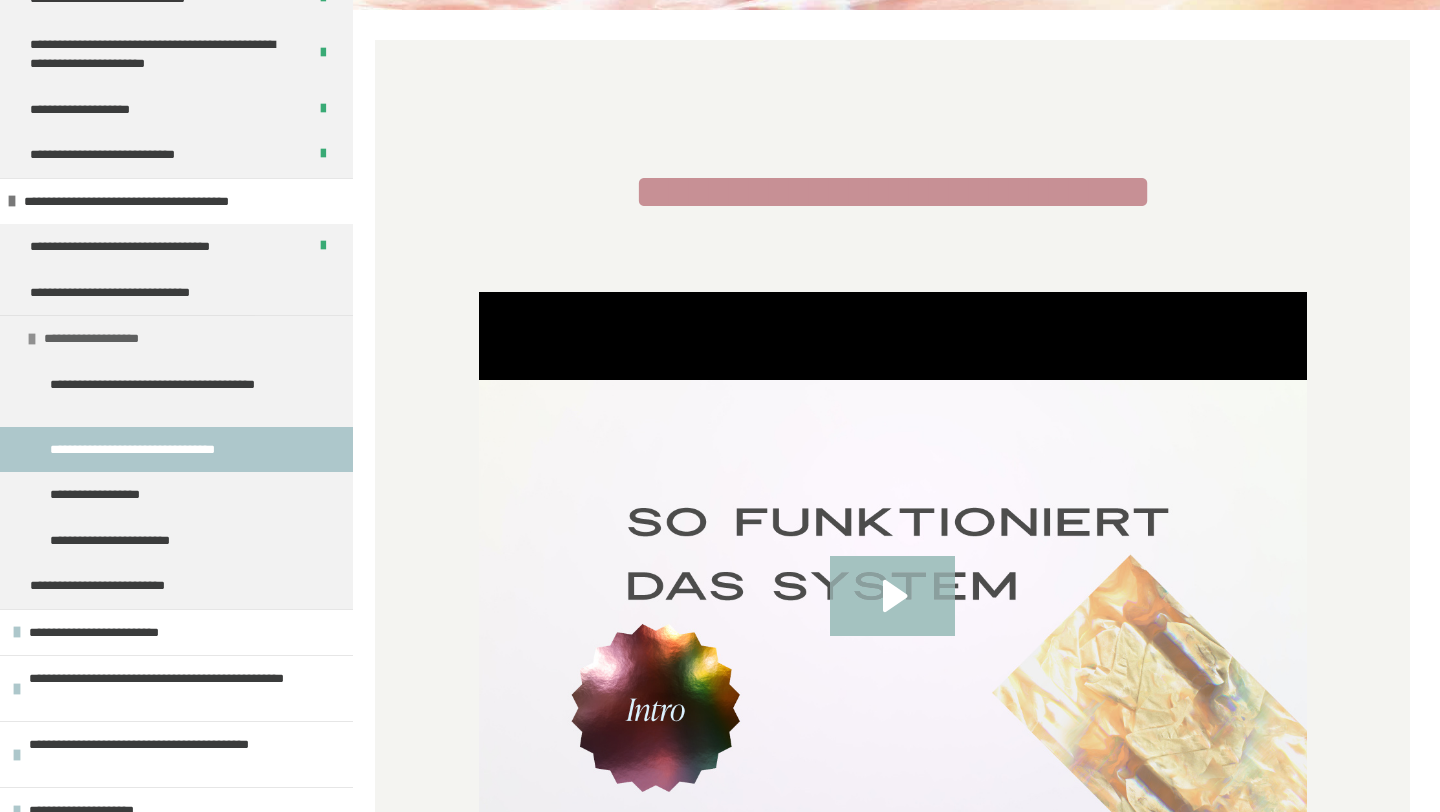click on "**********" at bounding box center (176, 338) 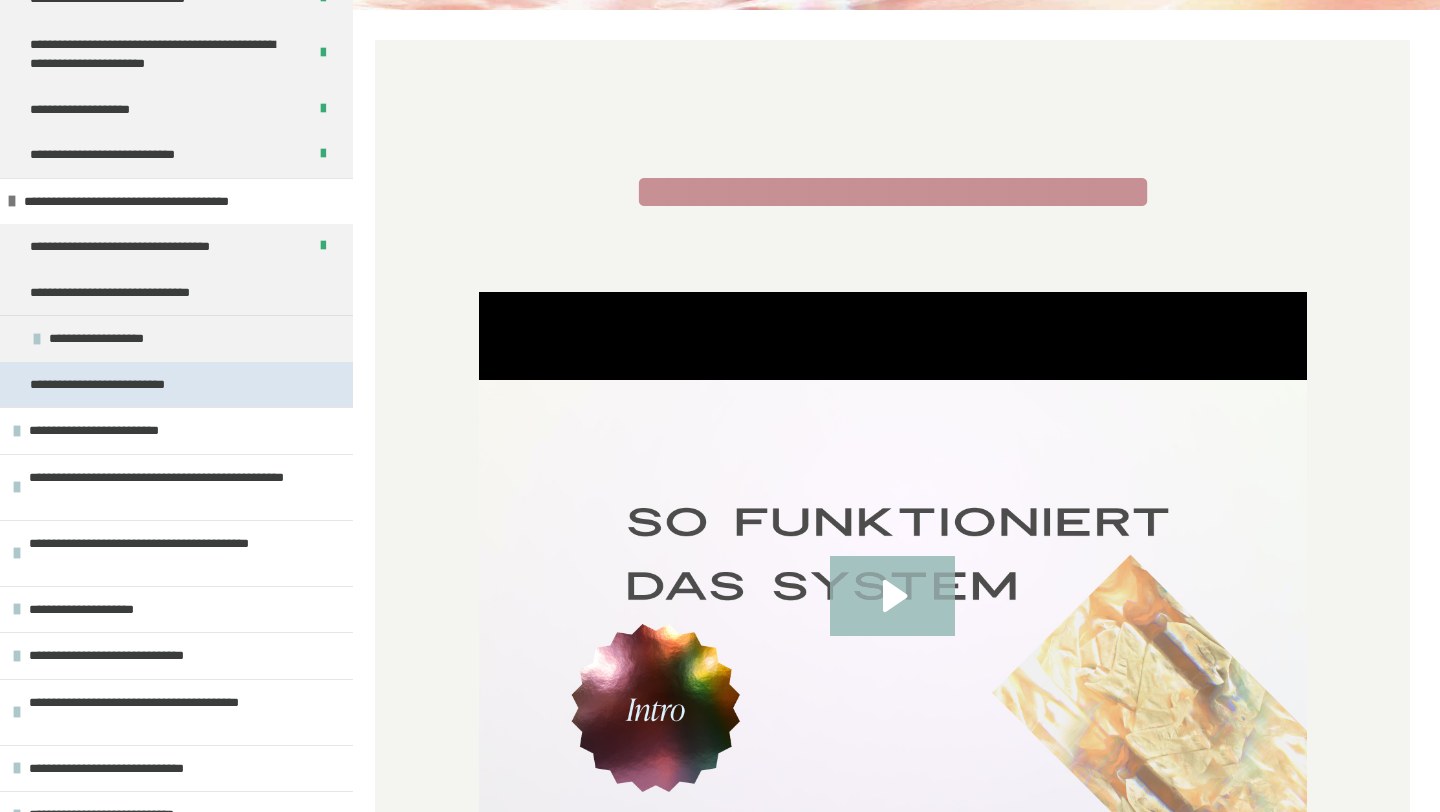 click on "**********" at bounding box center [127, 385] 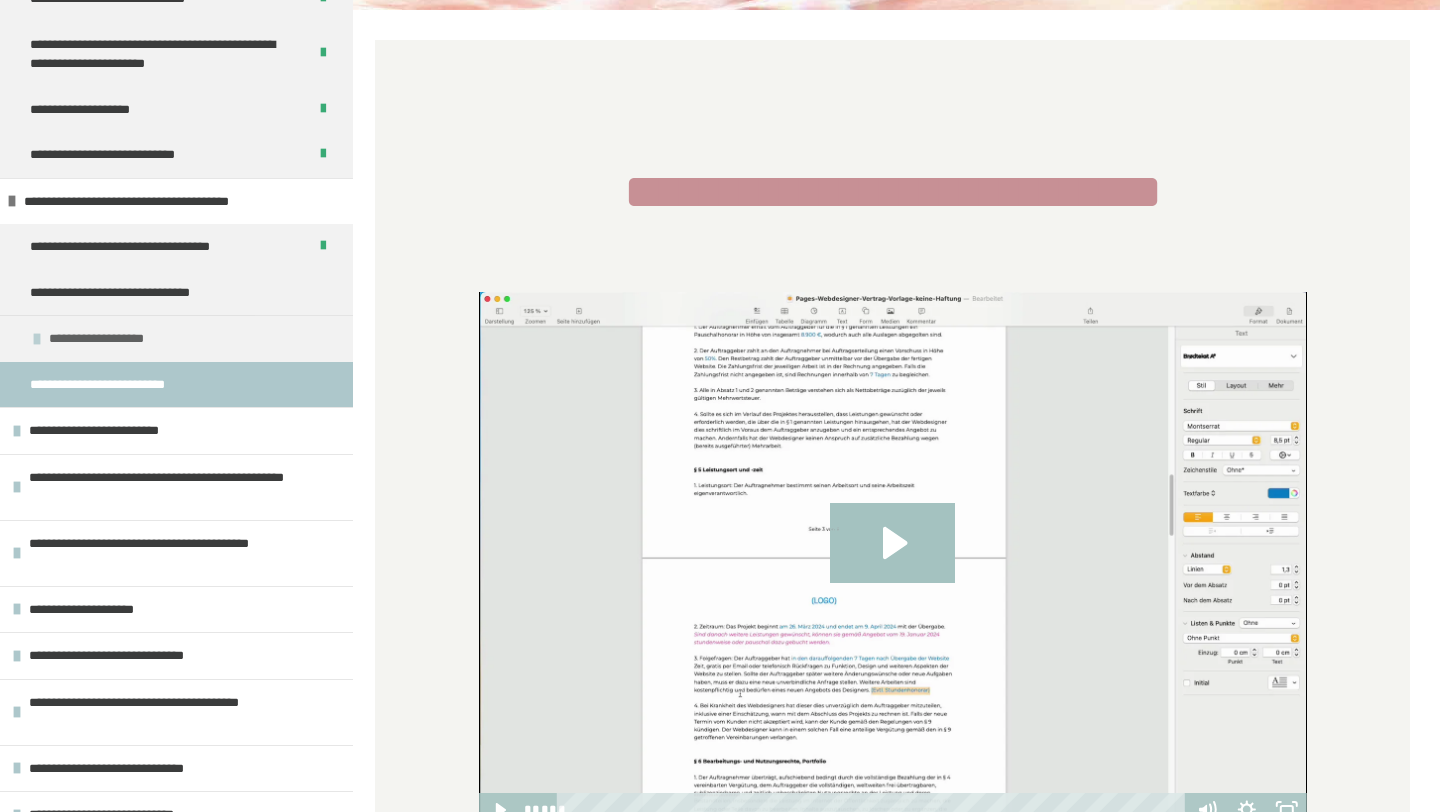 click on "**********" at bounding box center [176, 338] 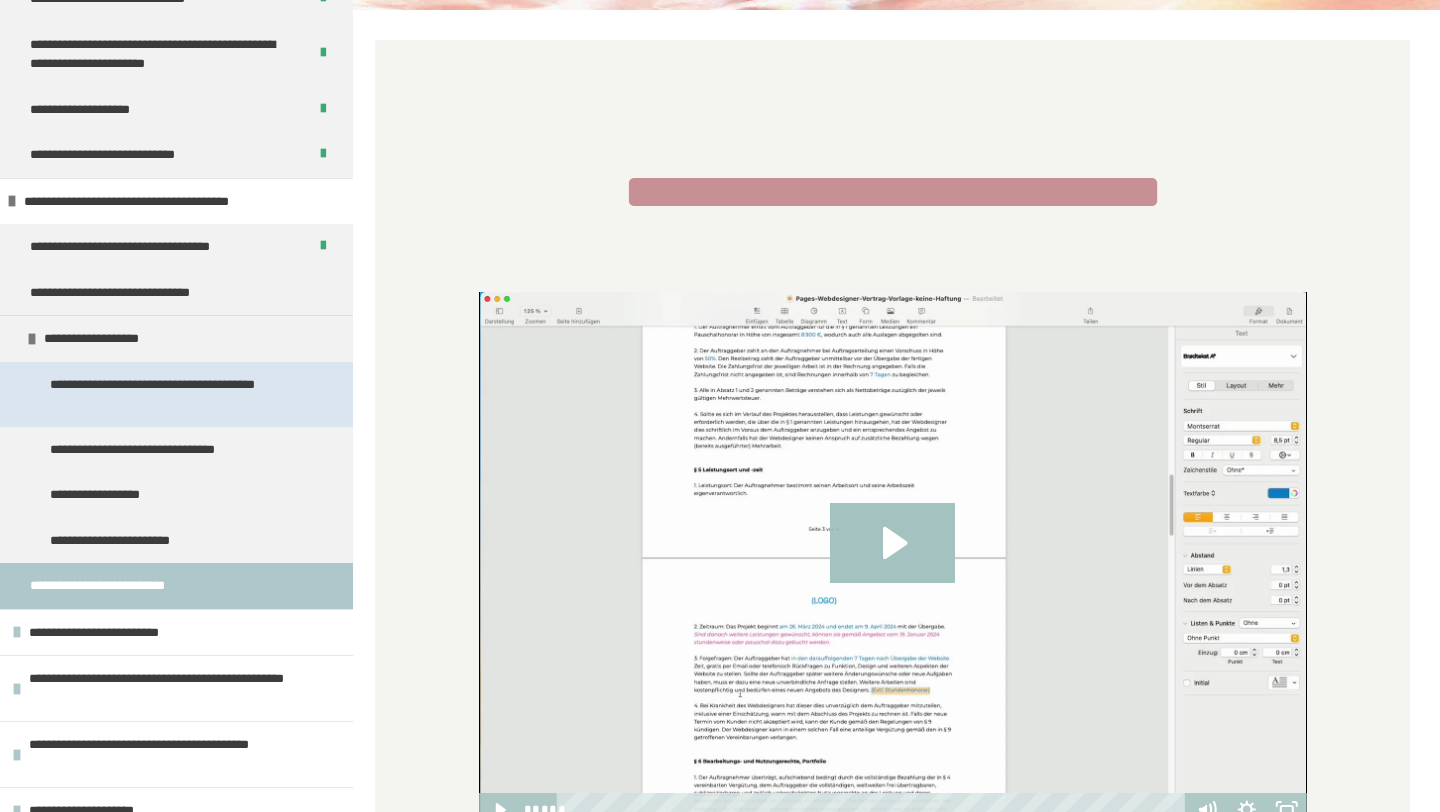 click on "**********" at bounding box center (178, 394) 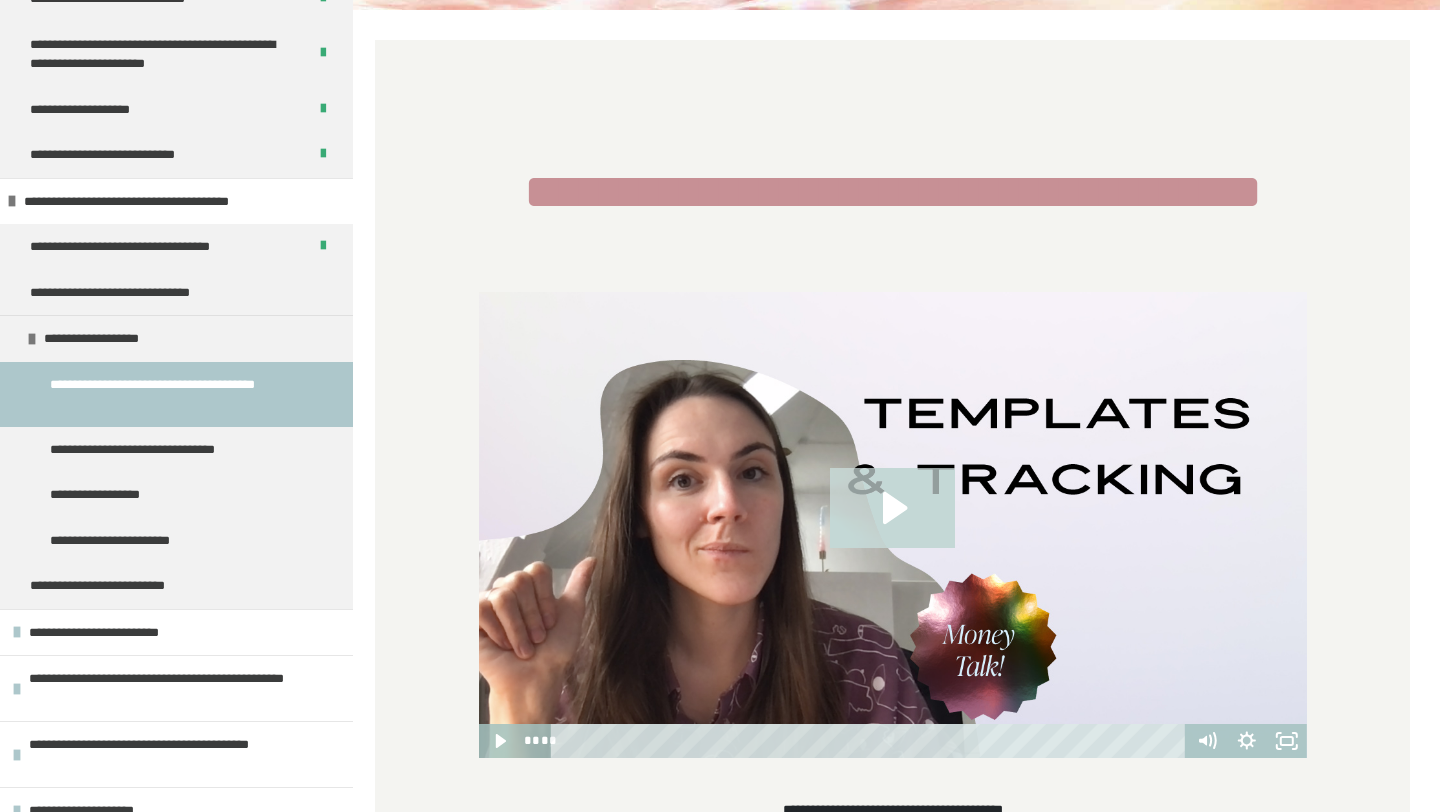 click 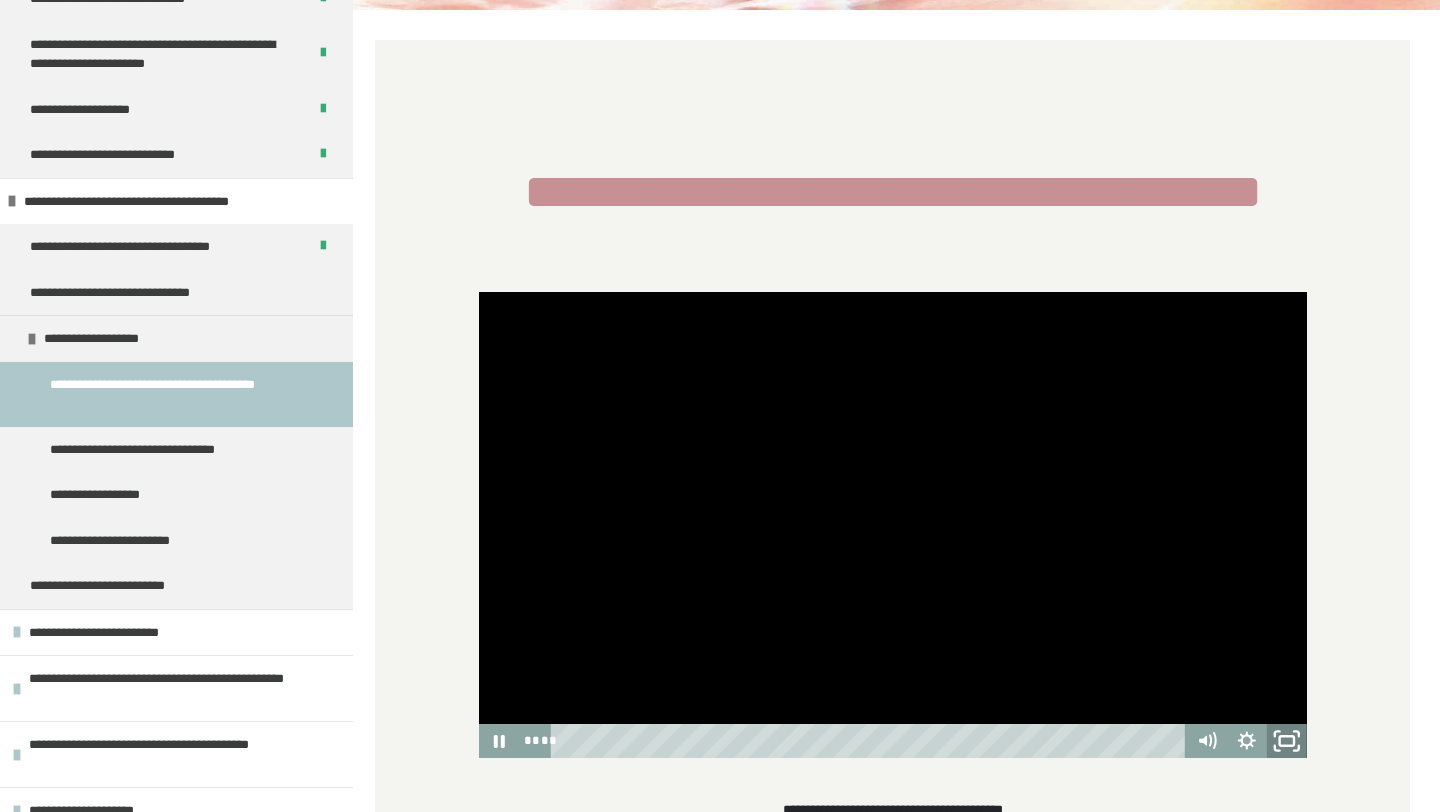 click 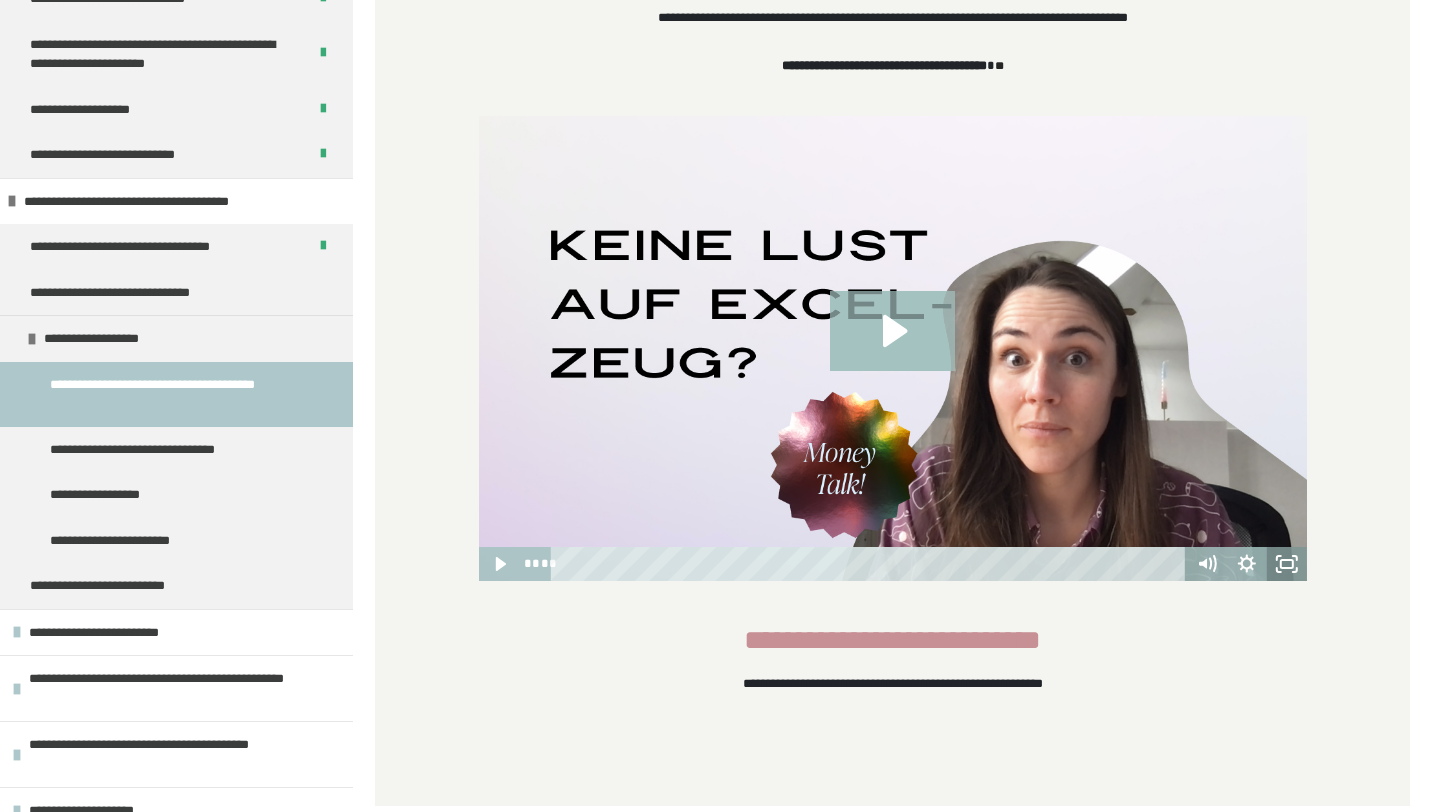 scroll, scrollTop: 1566, scrollLeft: 0, axis: vertical 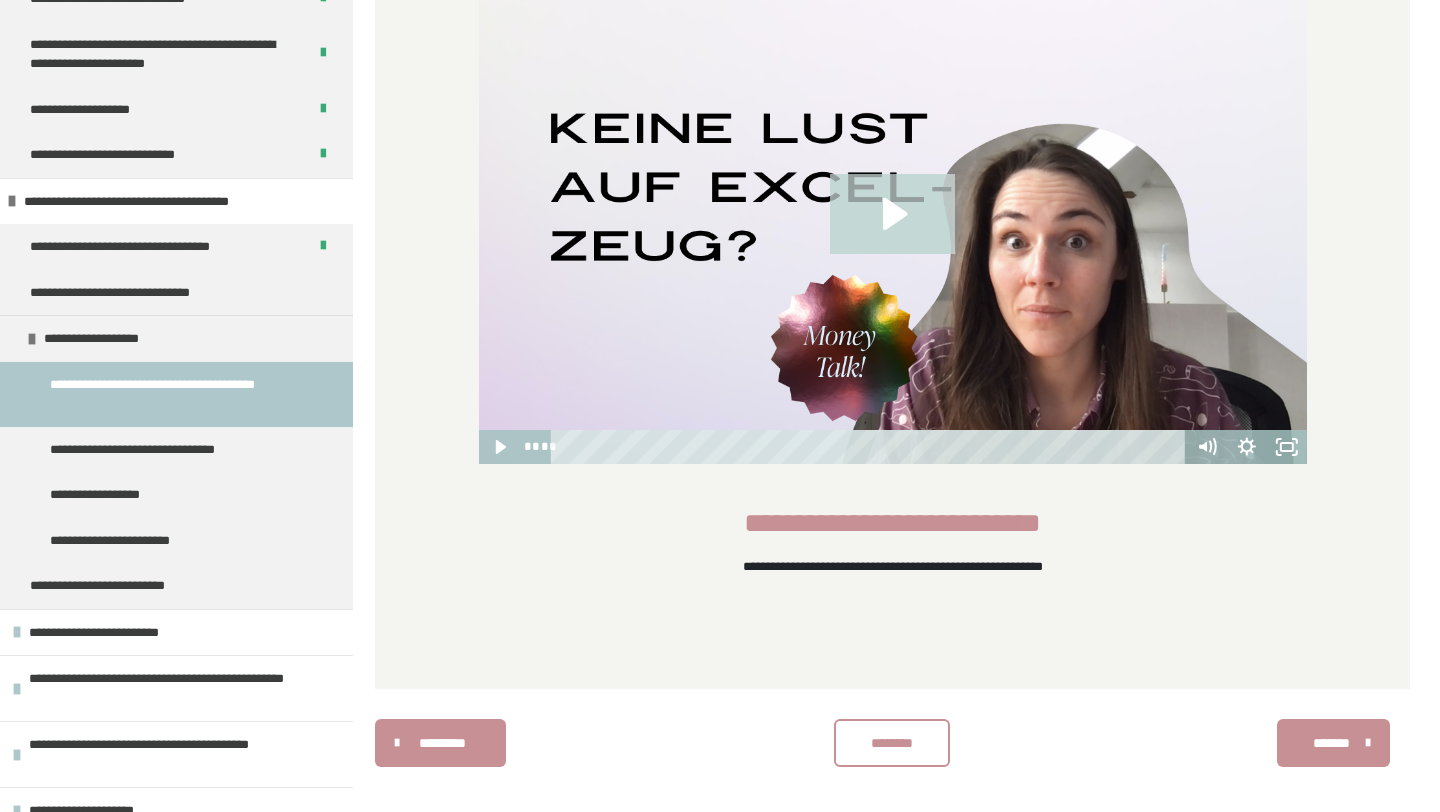 click 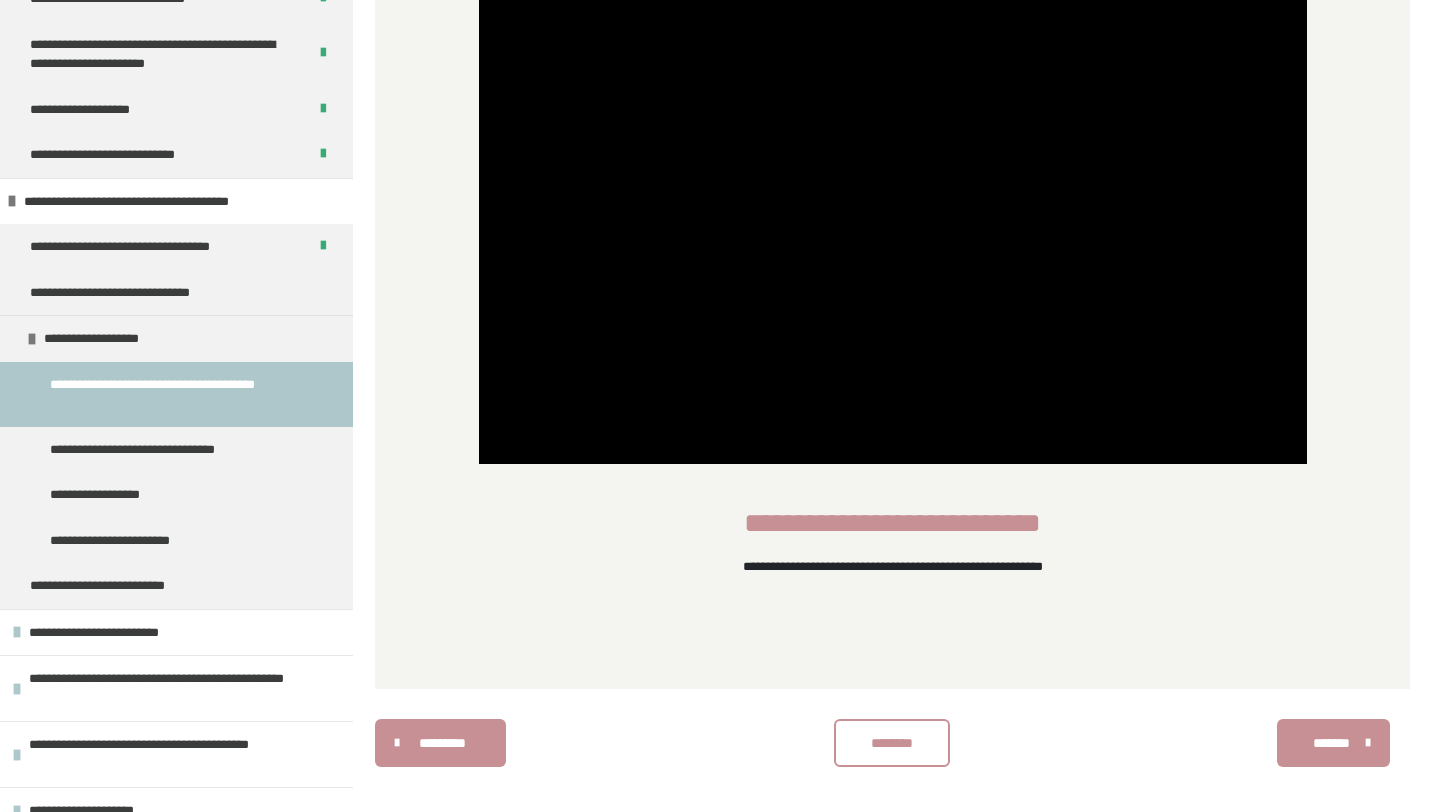 type 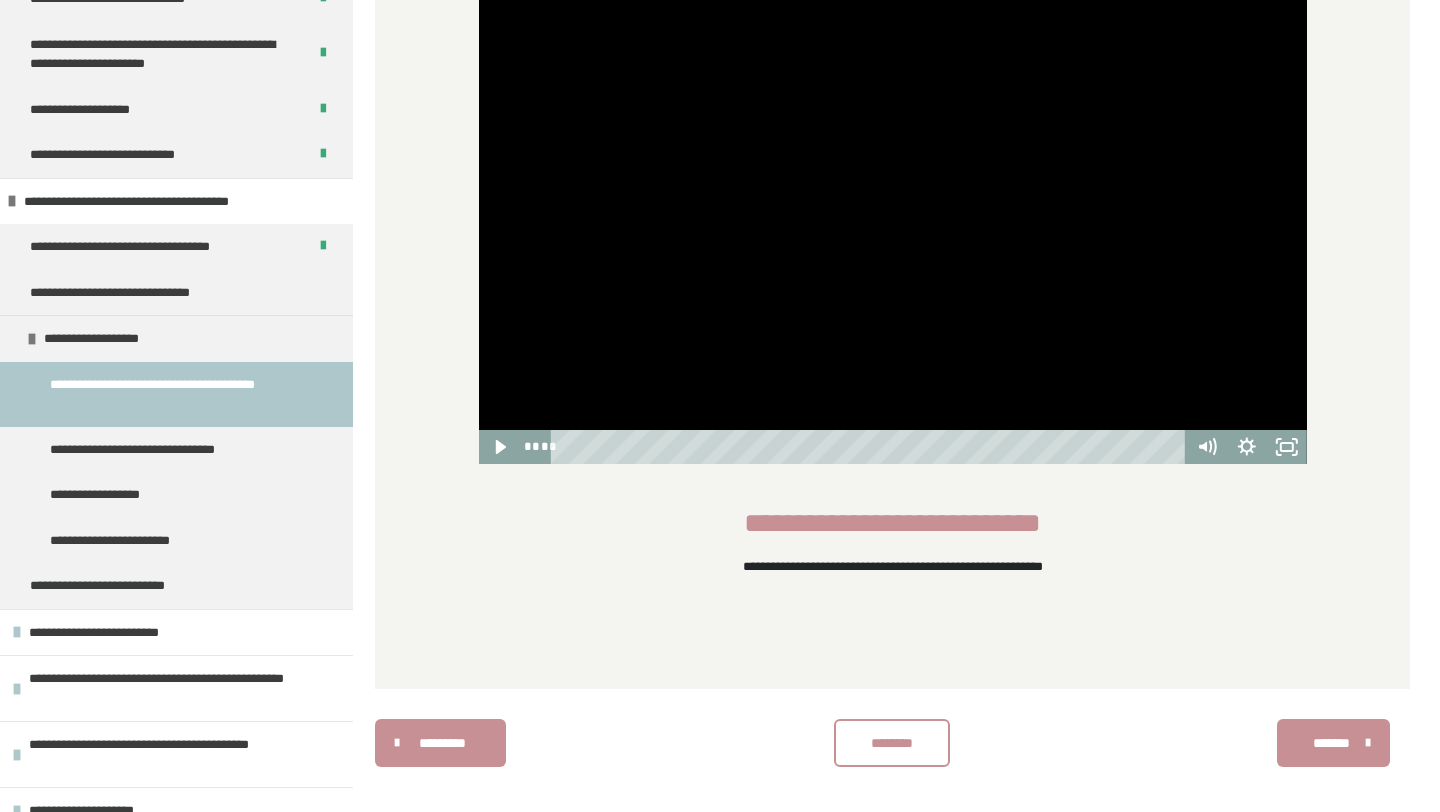 click on "**********" at bounding box center [720, -230] 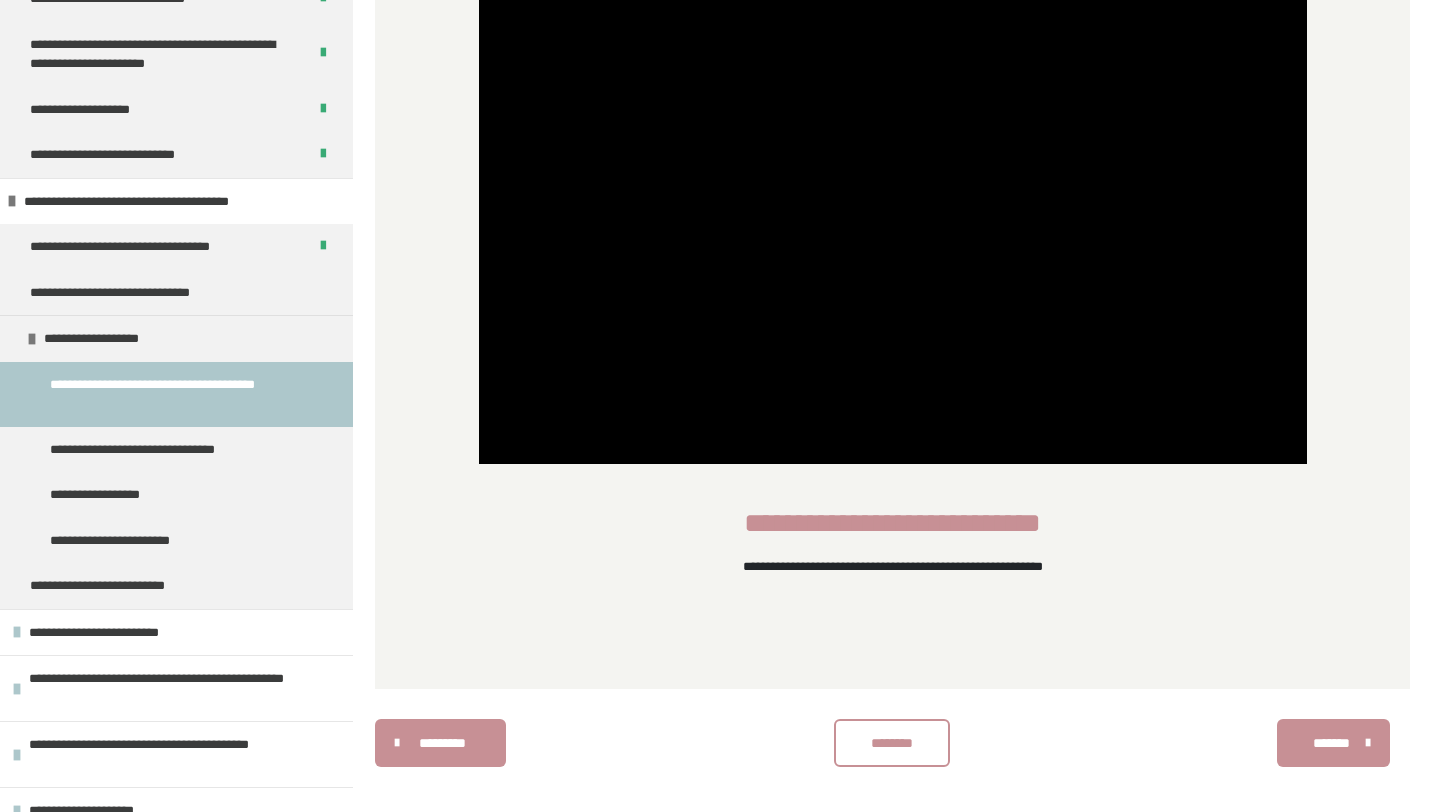 click on "********" at bounding box center (892, 743) 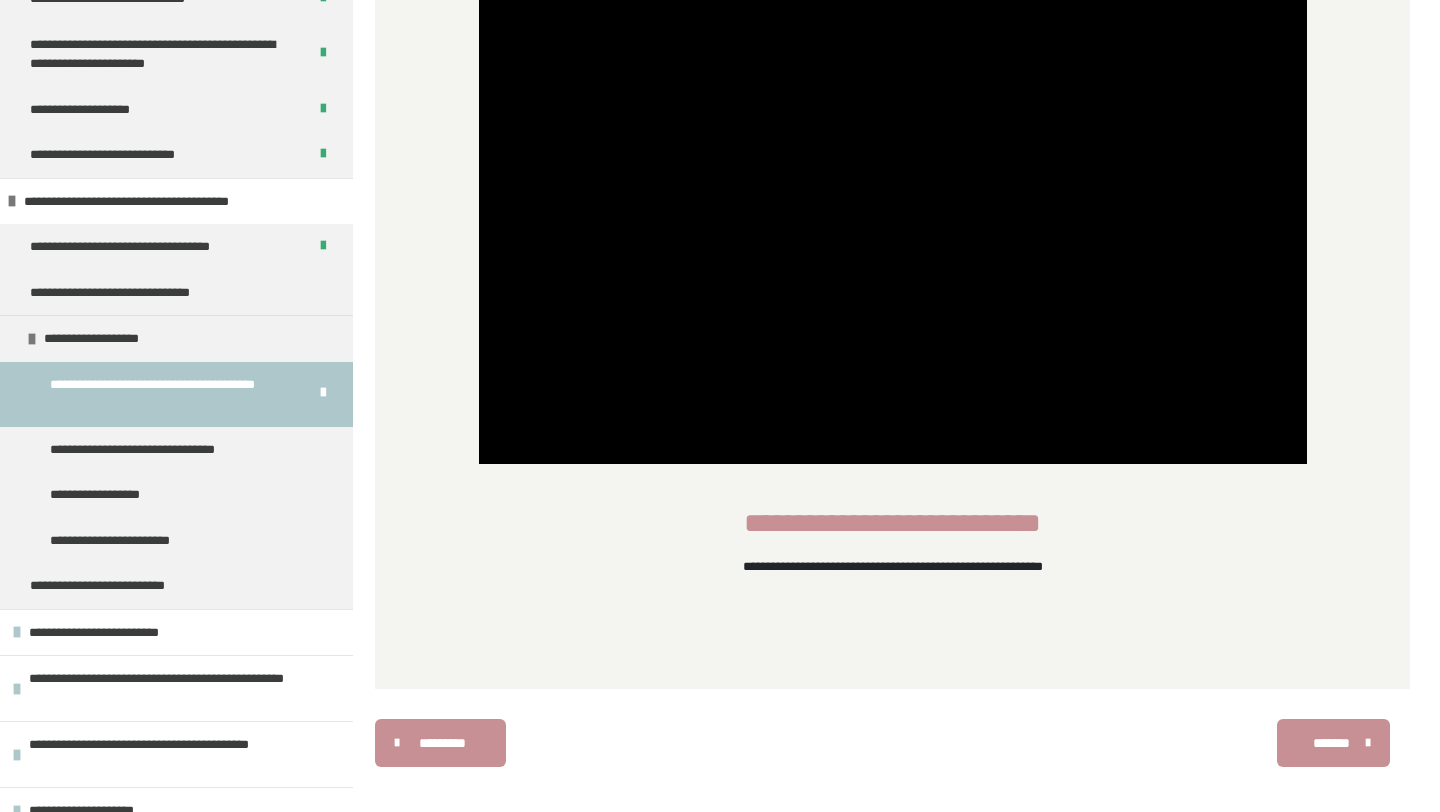 click on "*******" at bounding box center (1331, 743) 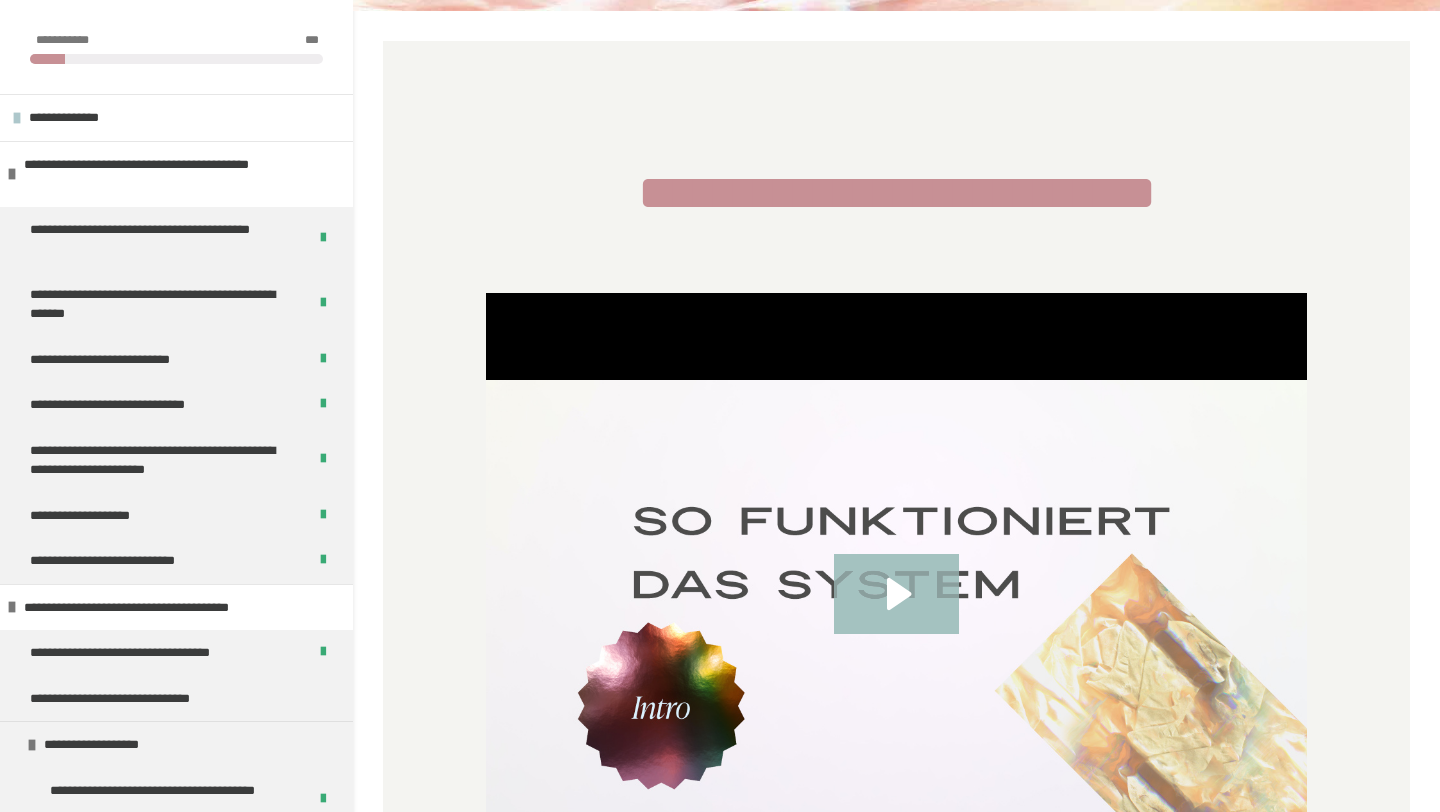 scroll, scrollTop: 0, scrollLeft: 0, axis: both 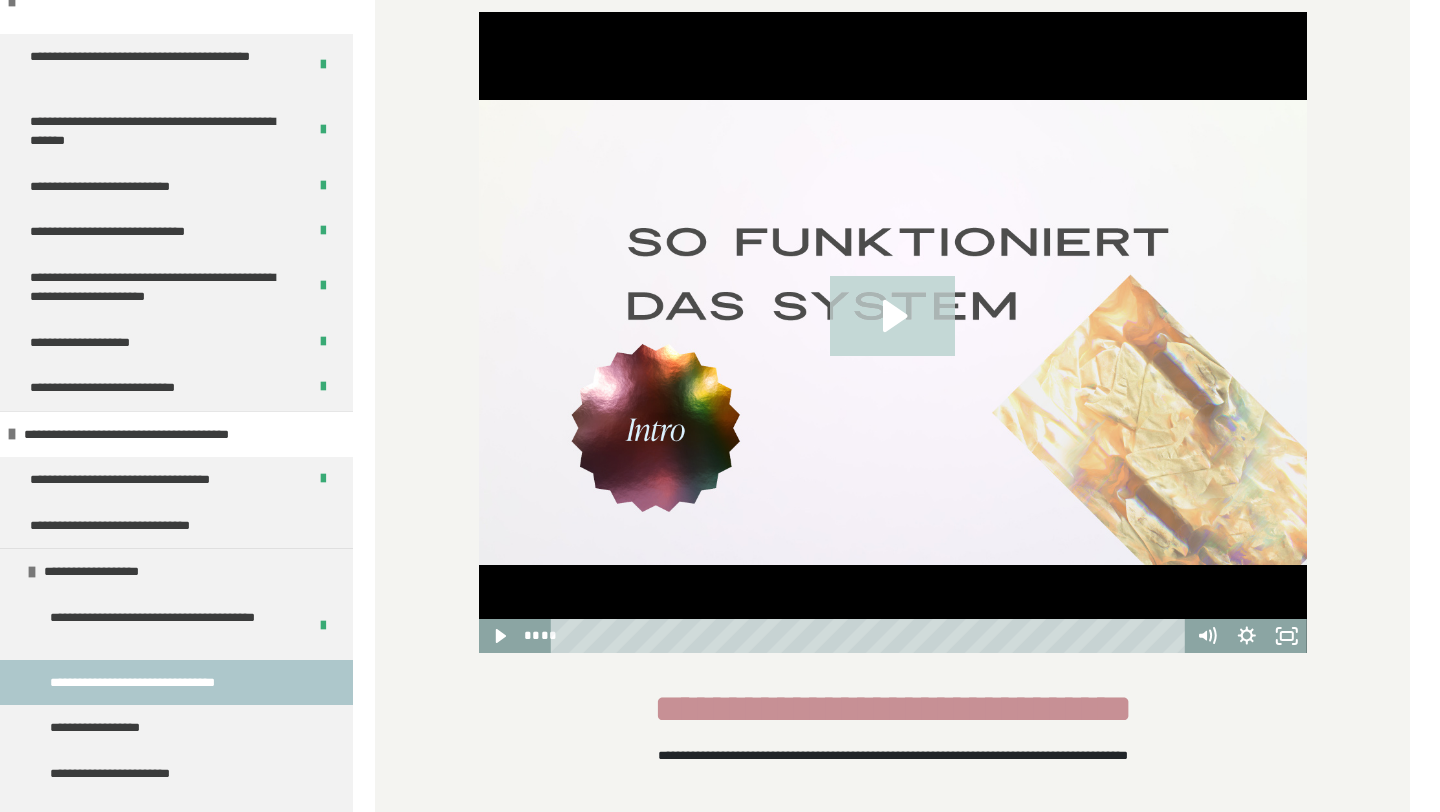 click 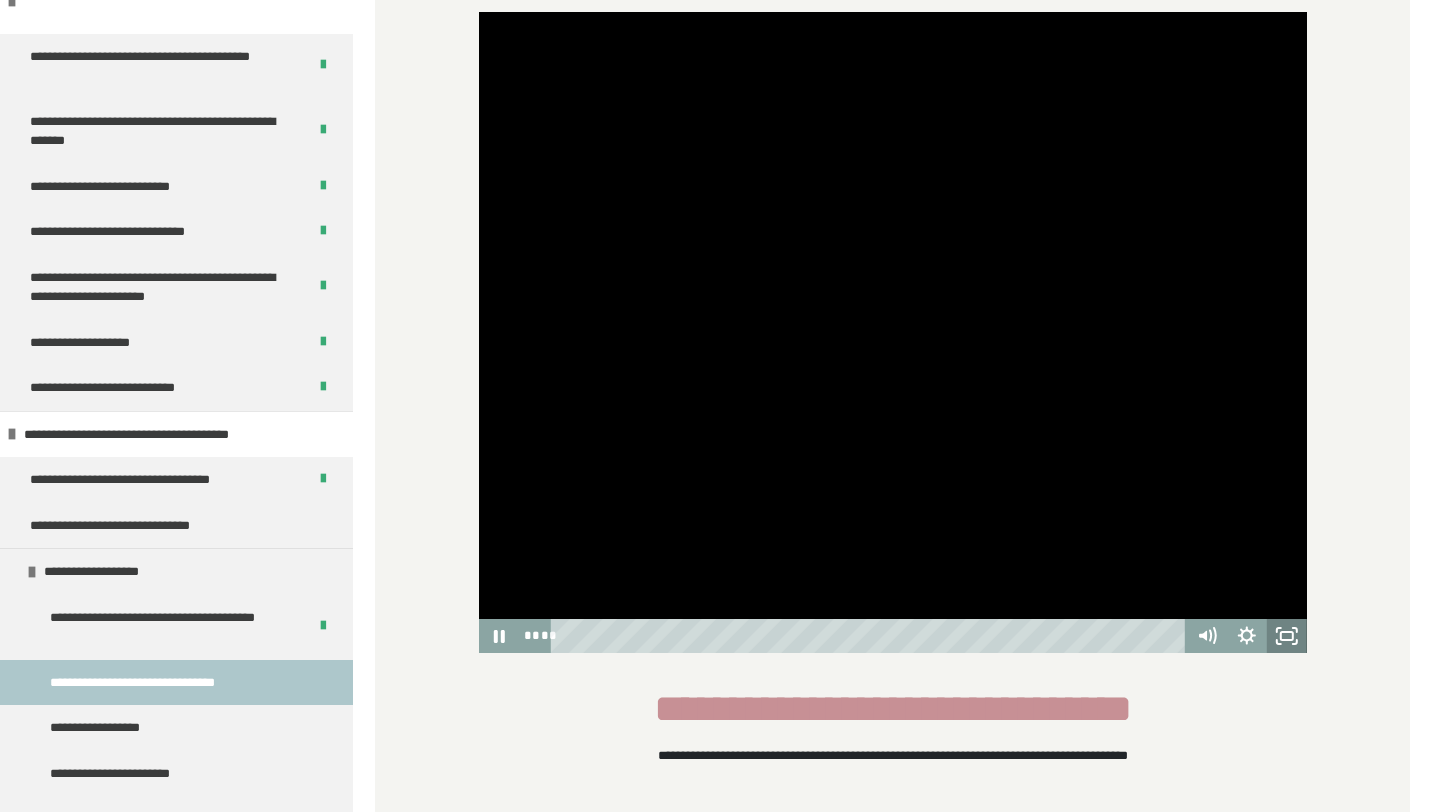 click 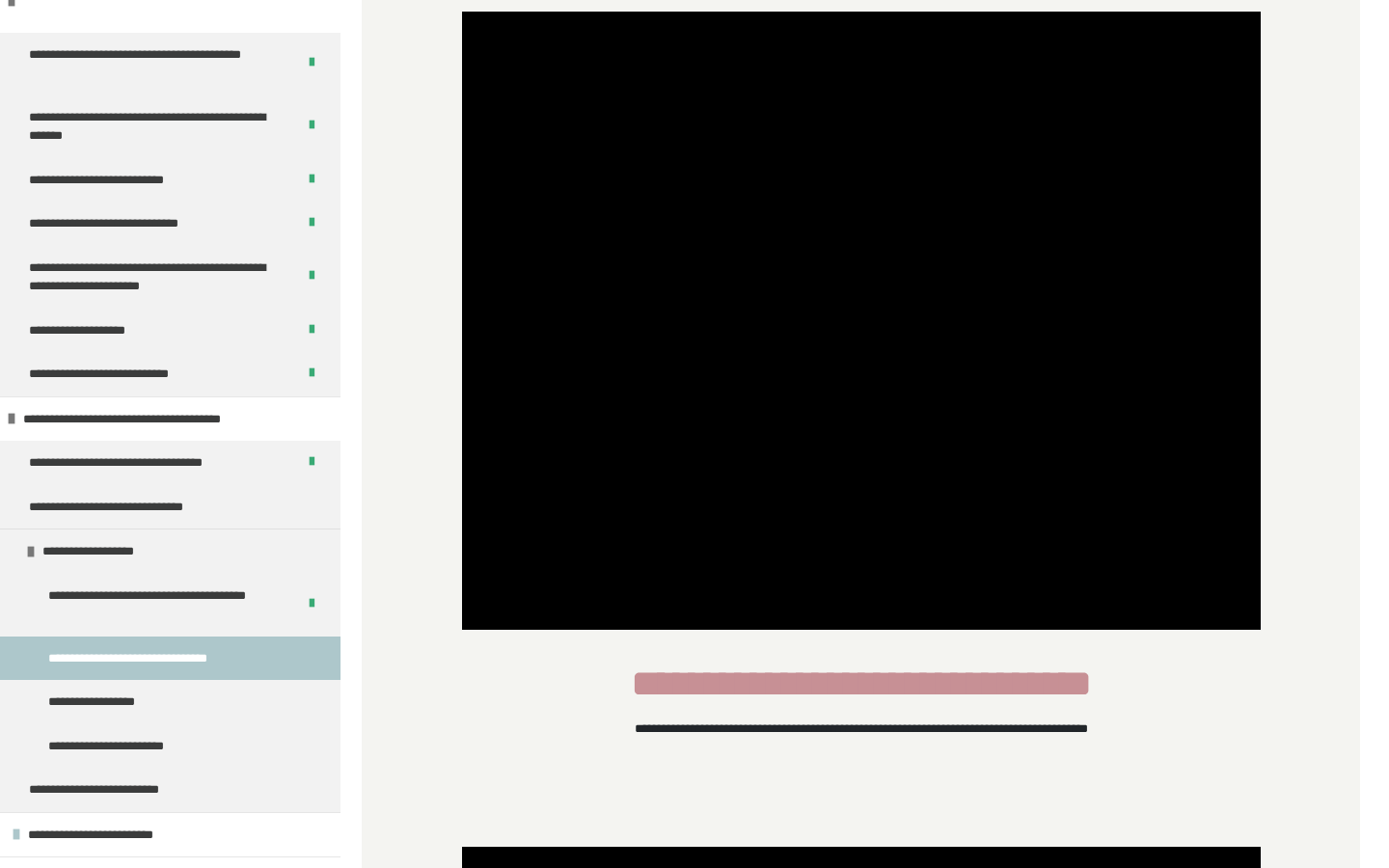 type 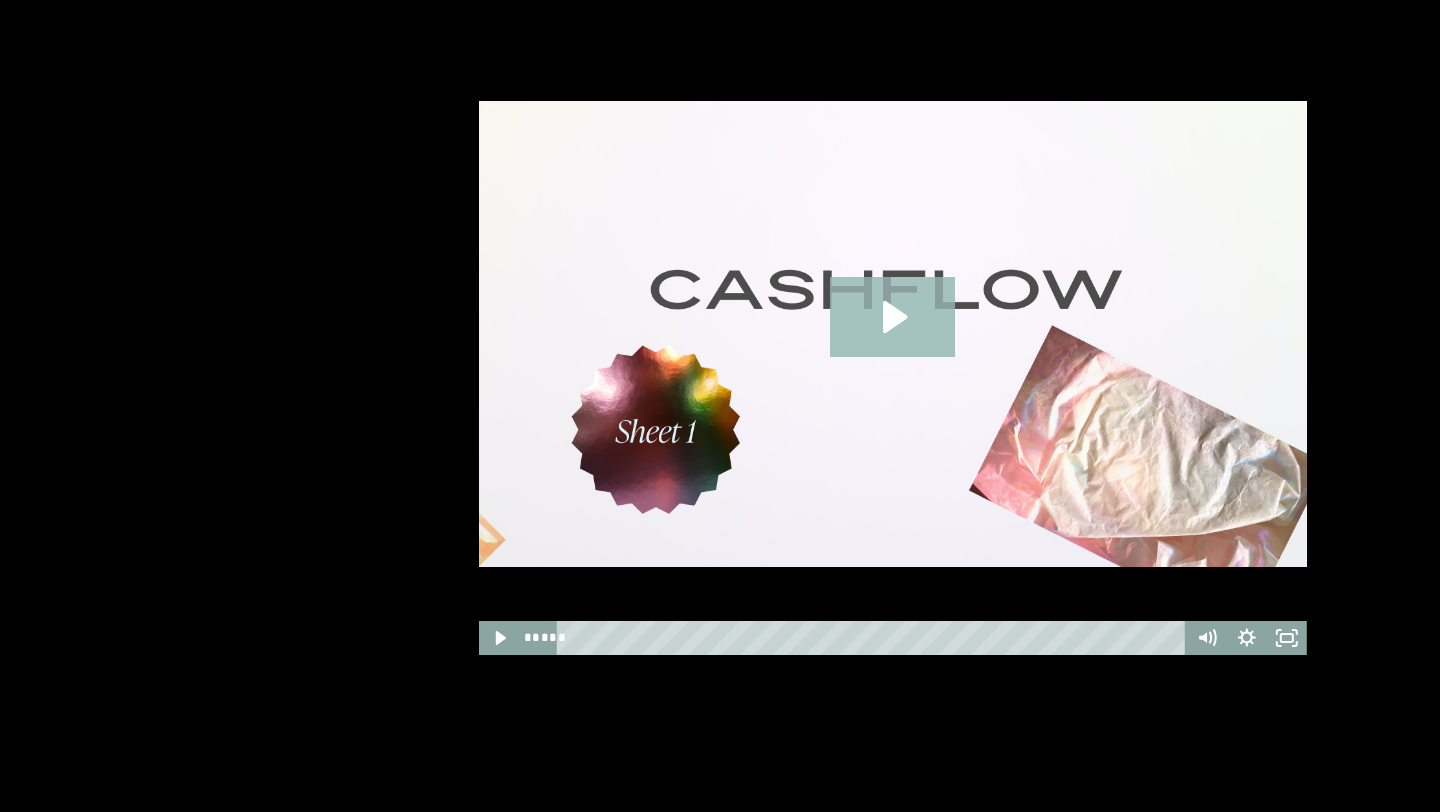 scroll, scrollTop: 1452, scrollLeft: 0, axis: vertical 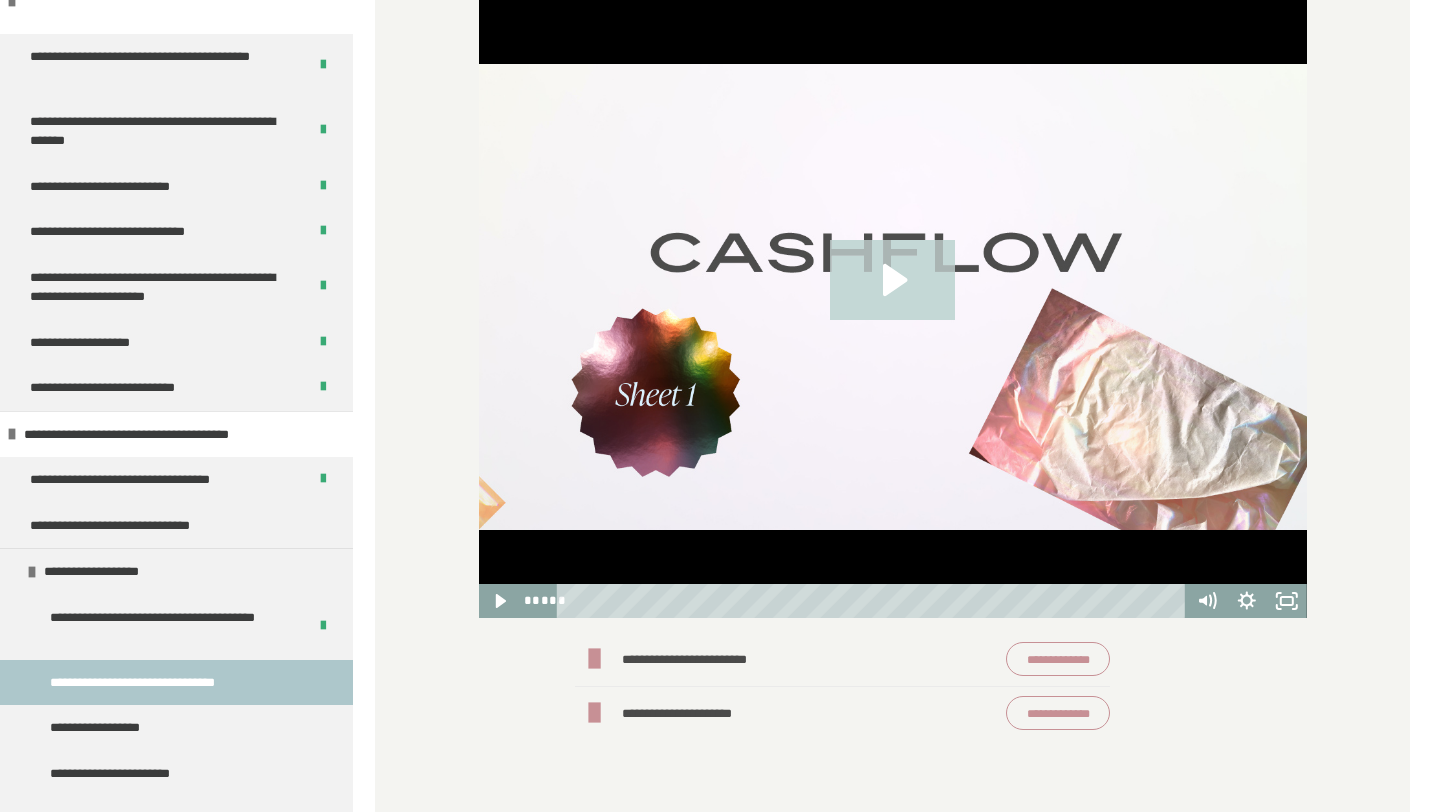 click 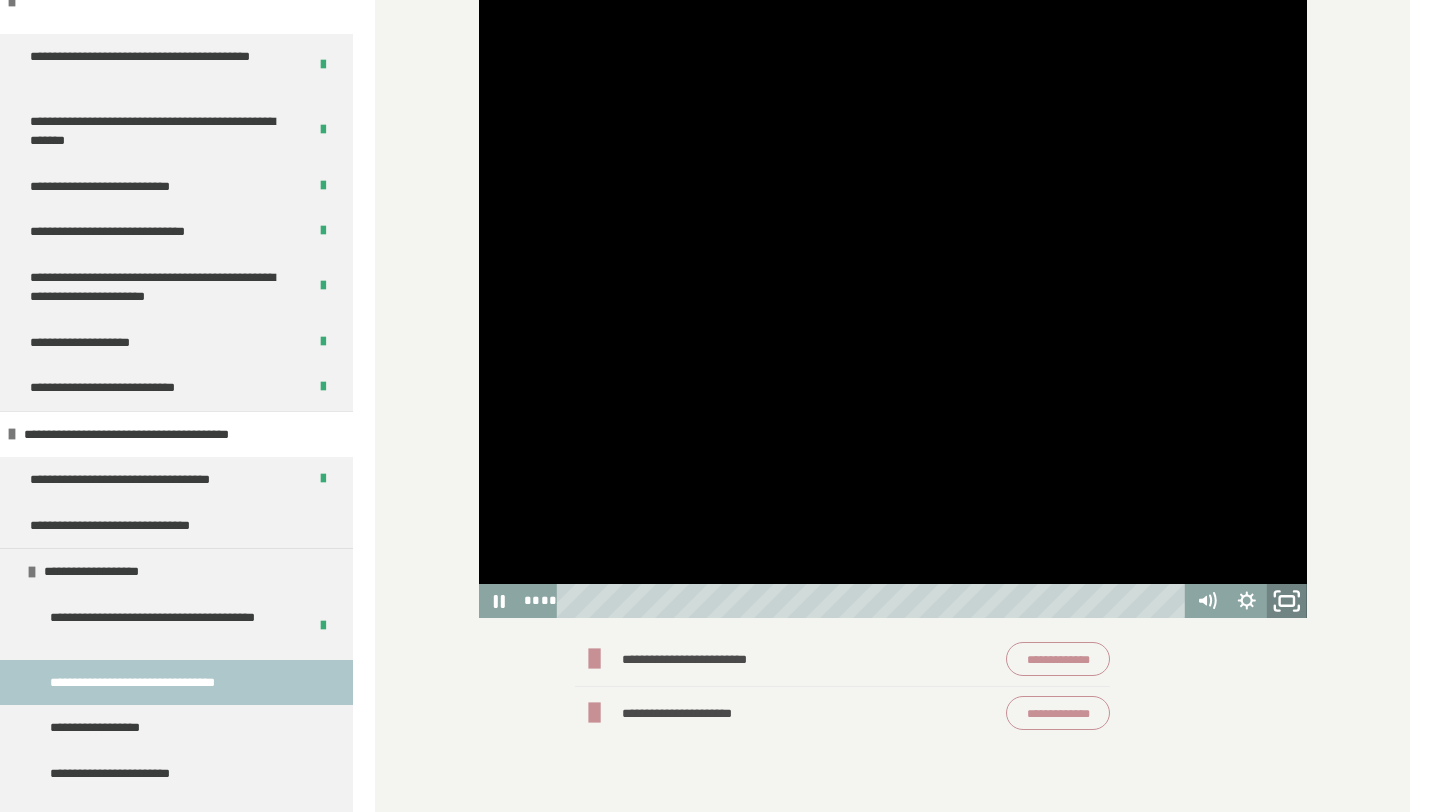 click 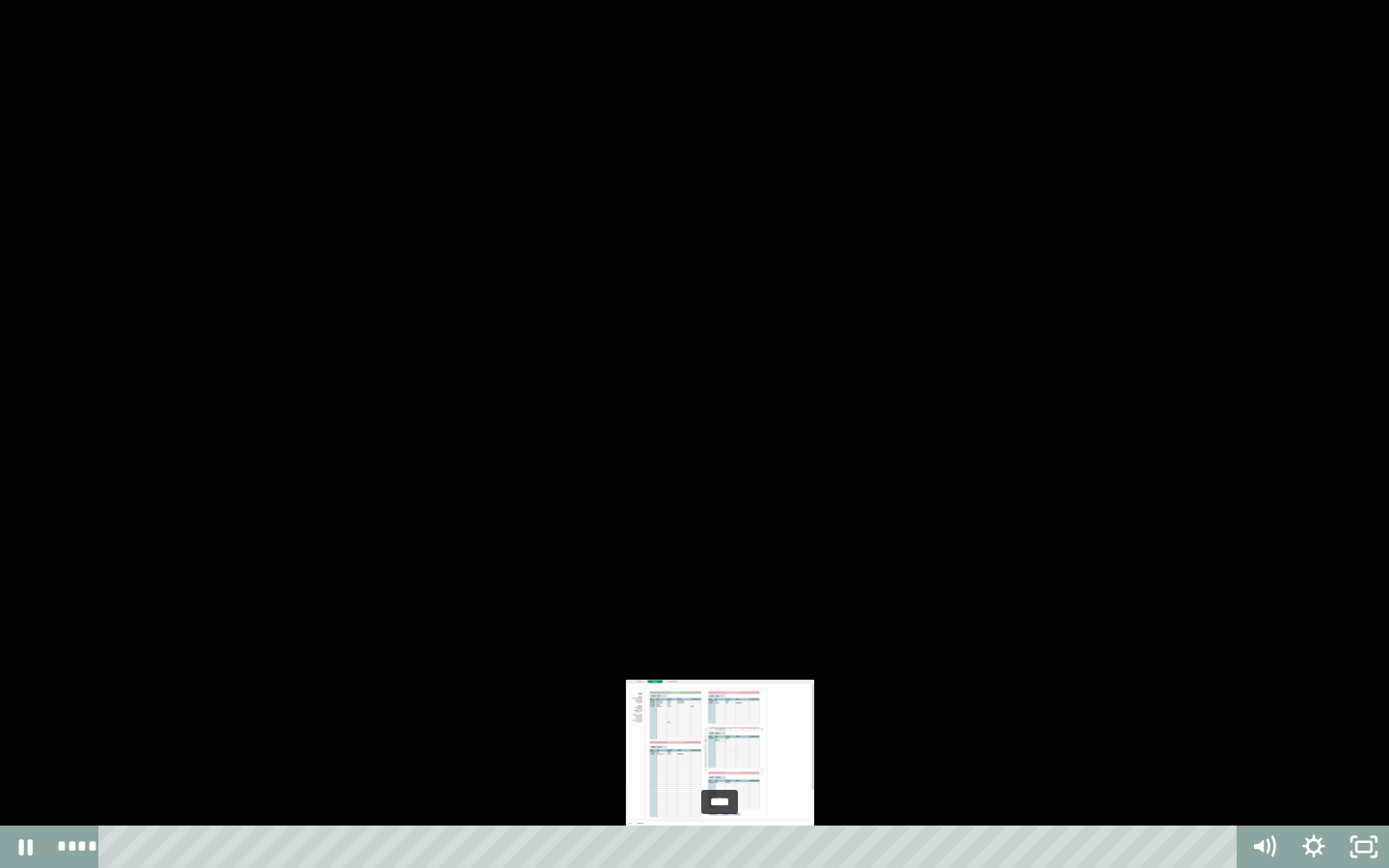 click on "****" at bounding box center [671, 847] 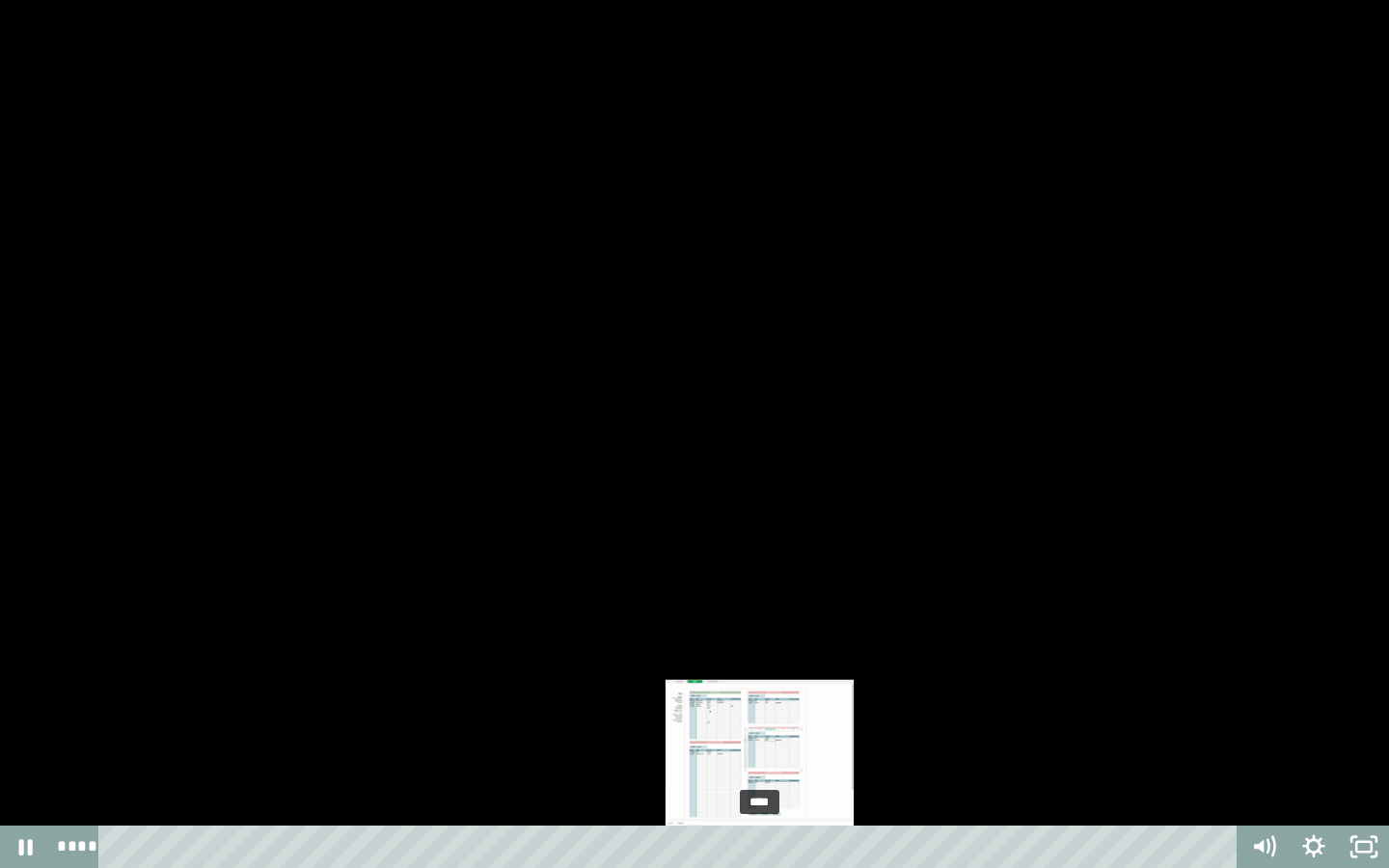 click on "****" at bounding box center [671, 847] 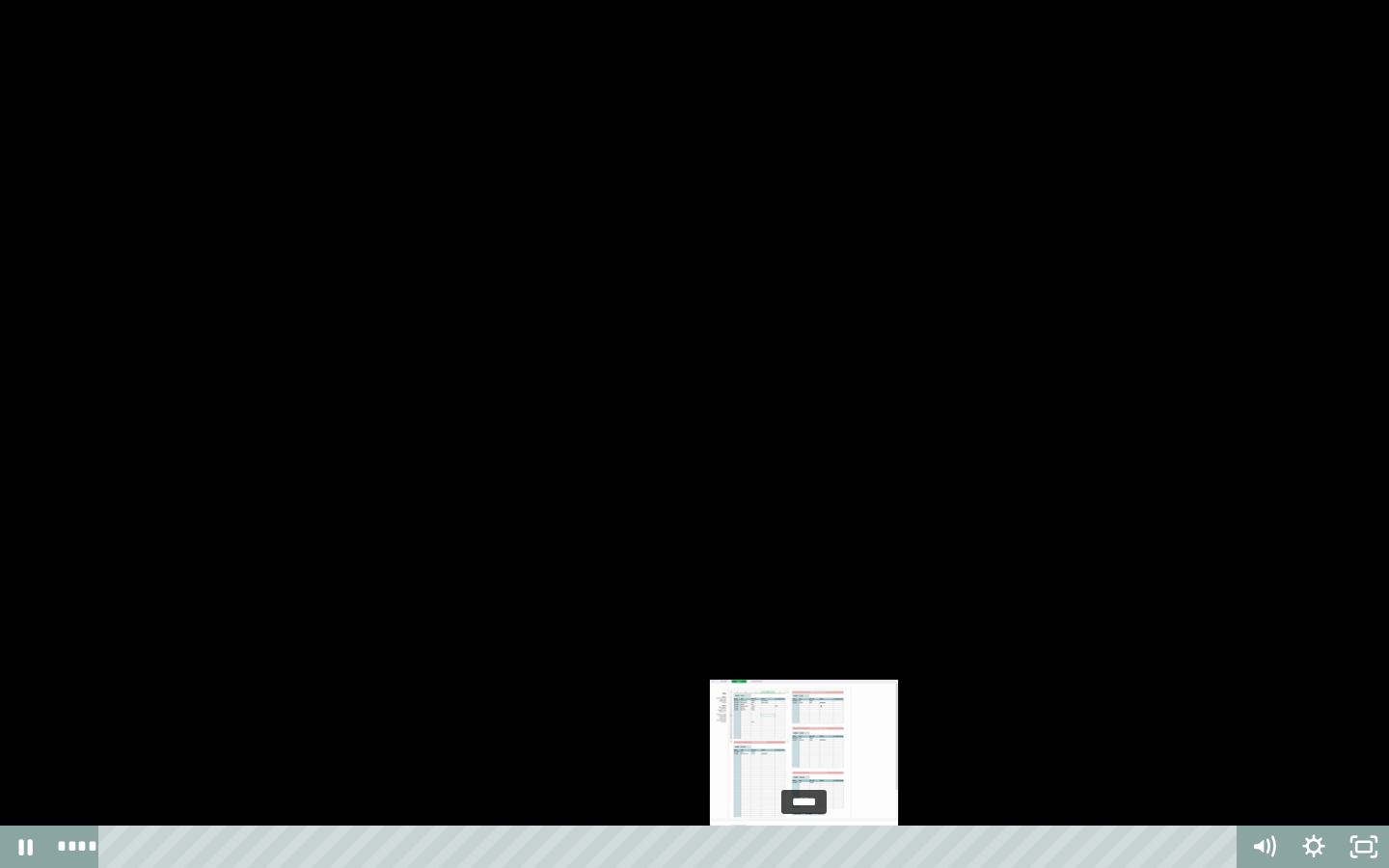 click on "*****" at bounding box center (671, 847) 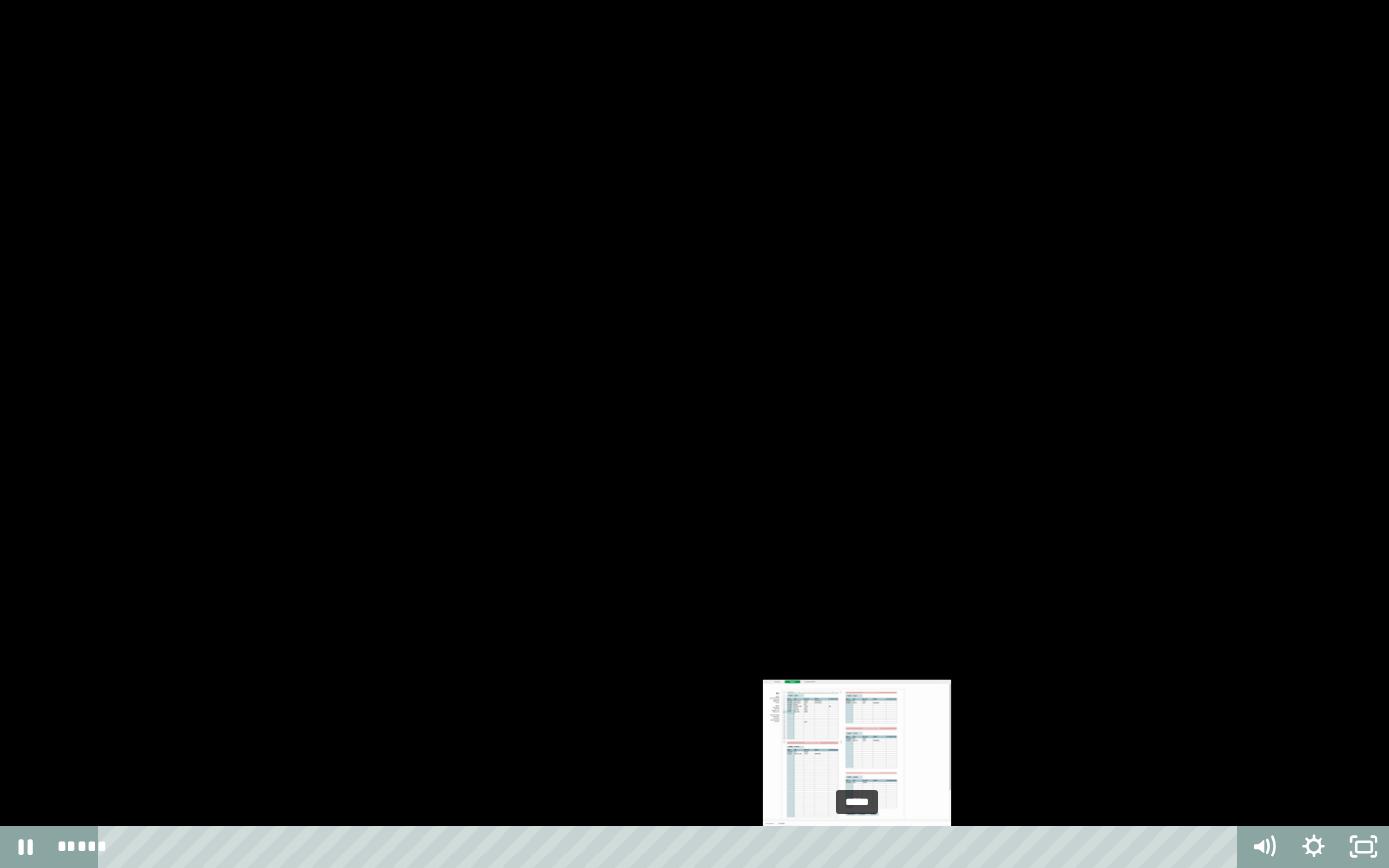 click on "*****" at bounding box center [671, 847] 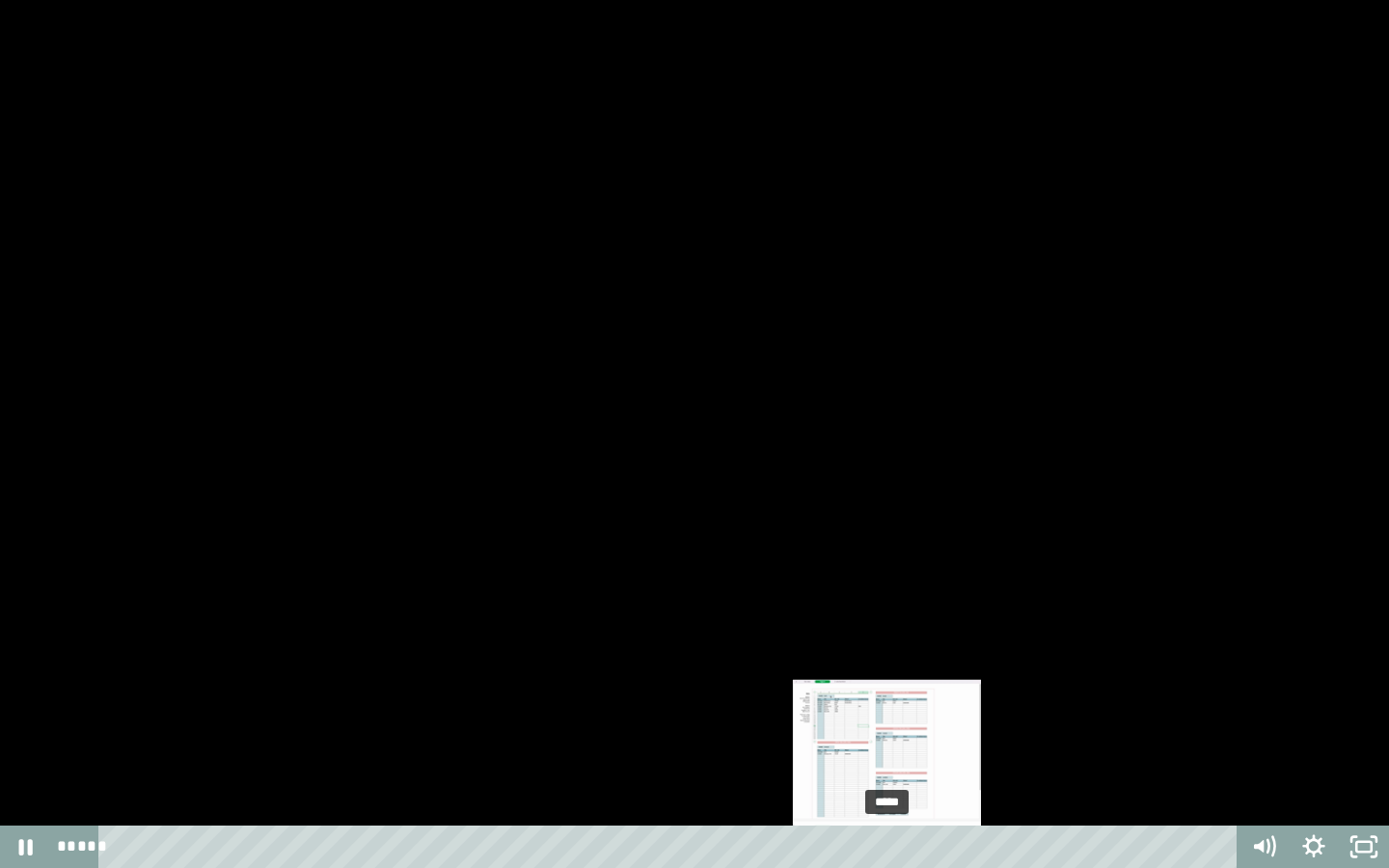 click on "*****" at bounding box center [671, 847] 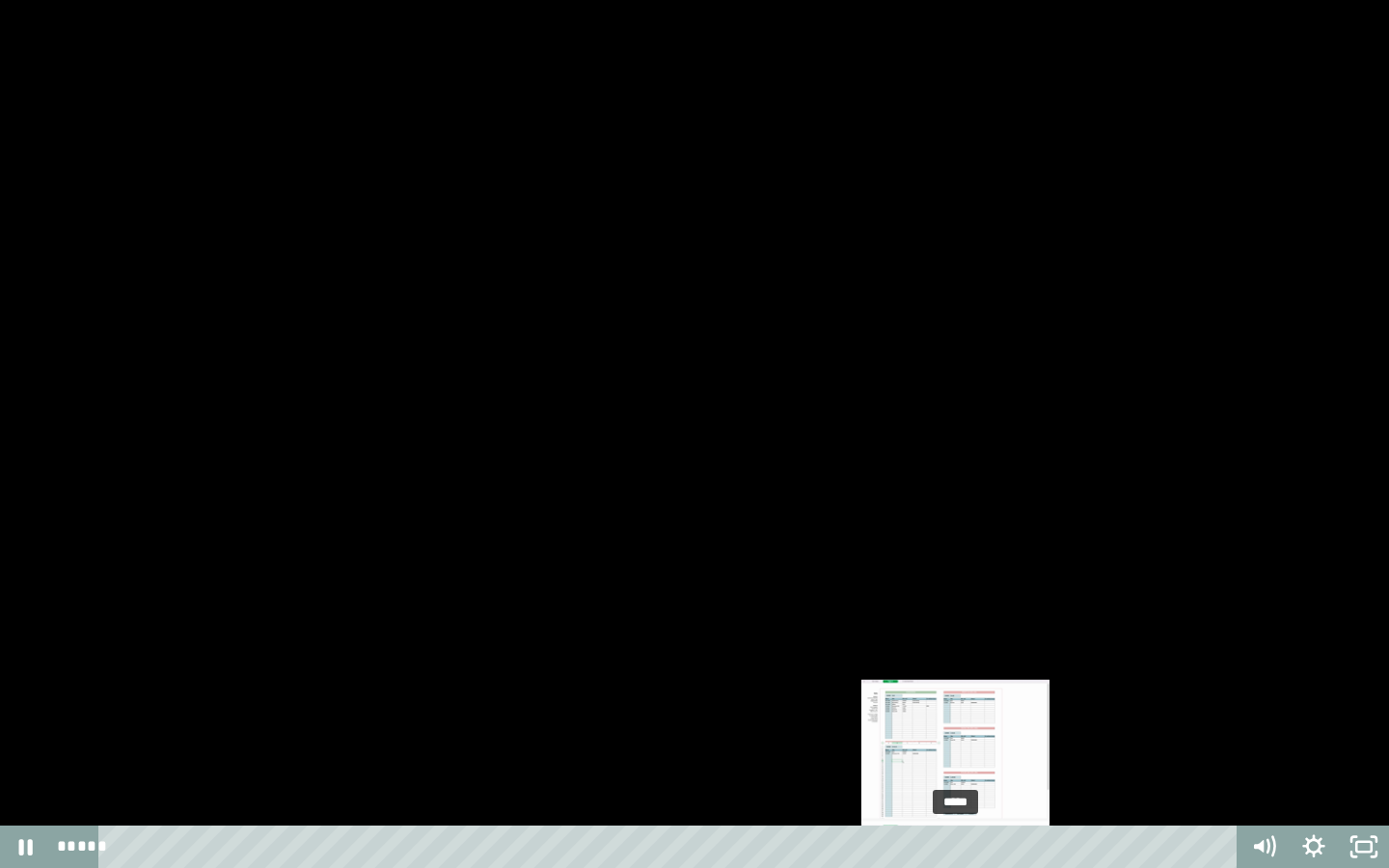 click on "*****" at bounding box center (671, 847) 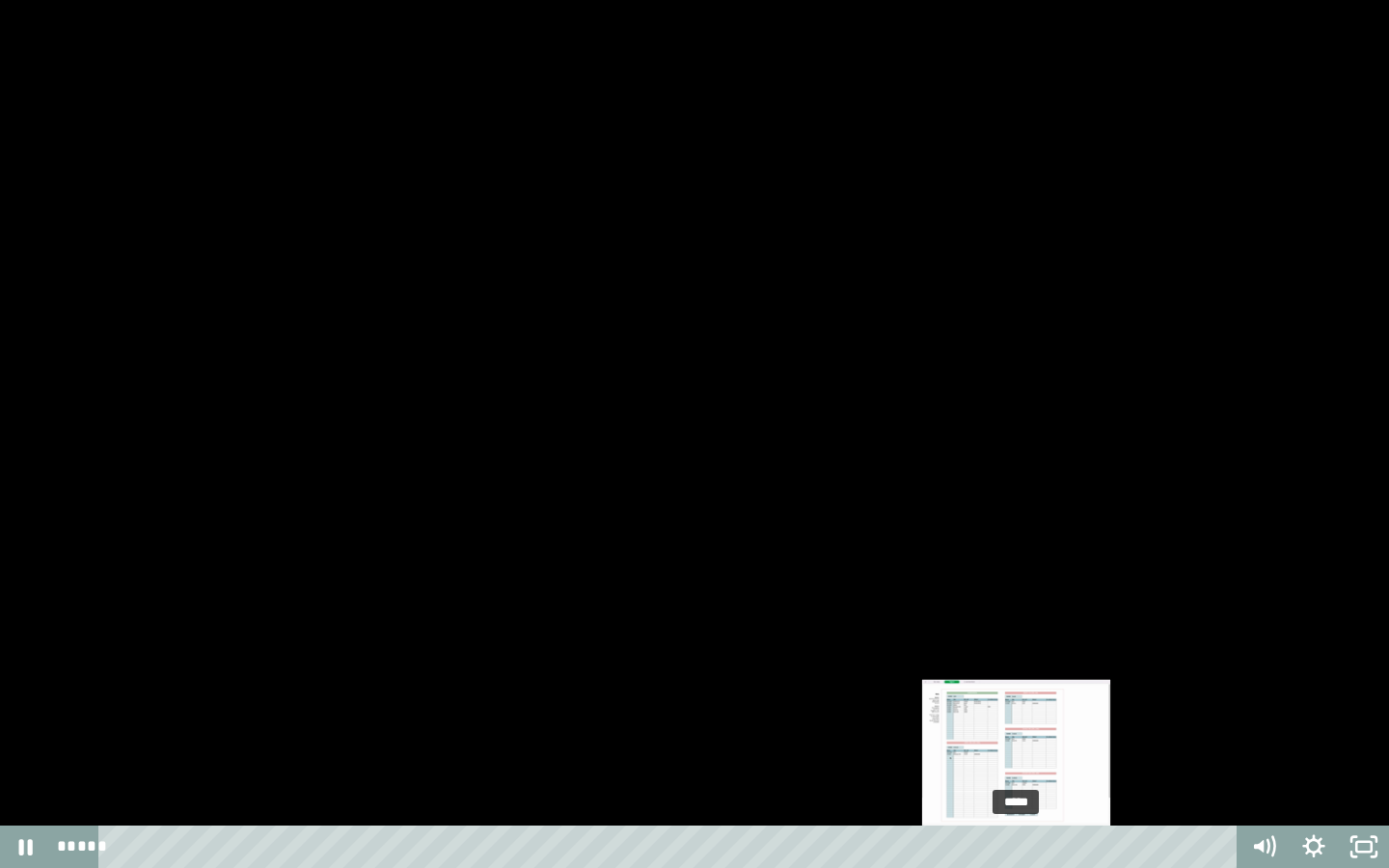 click on "*****" at bounding box center [671, 847] 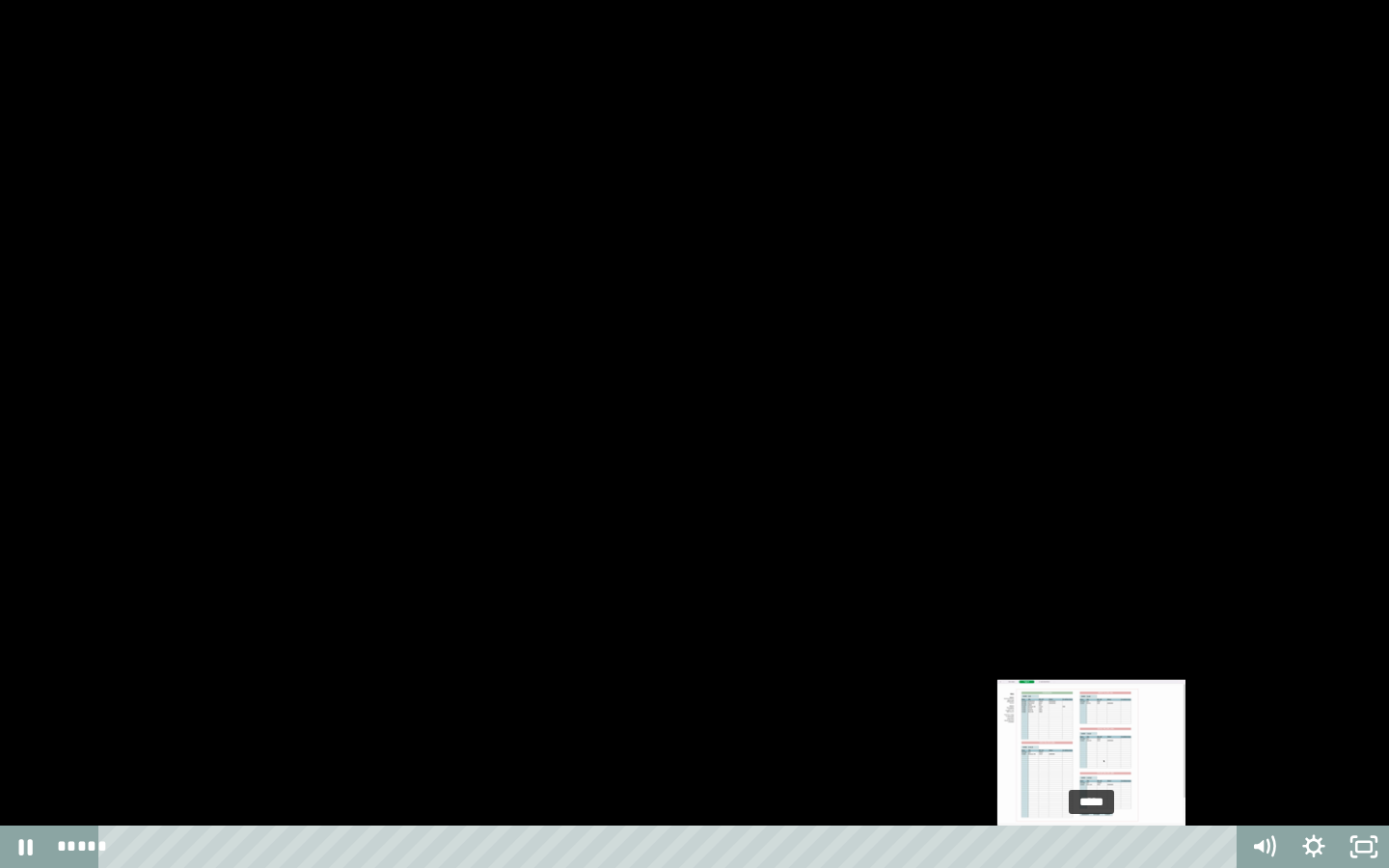 click on "*****" at bounding box center (671, 847) 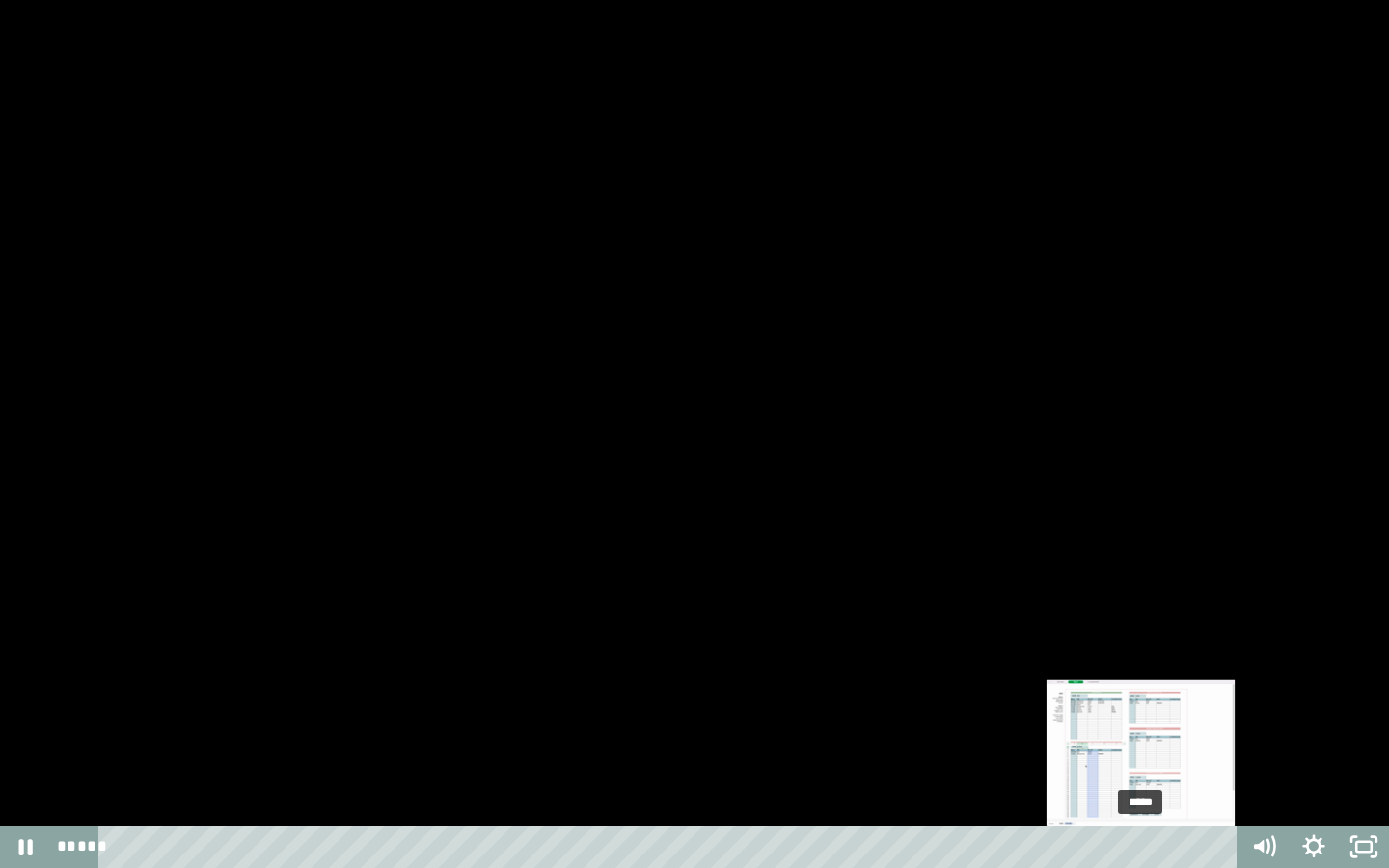 click on "*****" at bounding box center [671, 847] 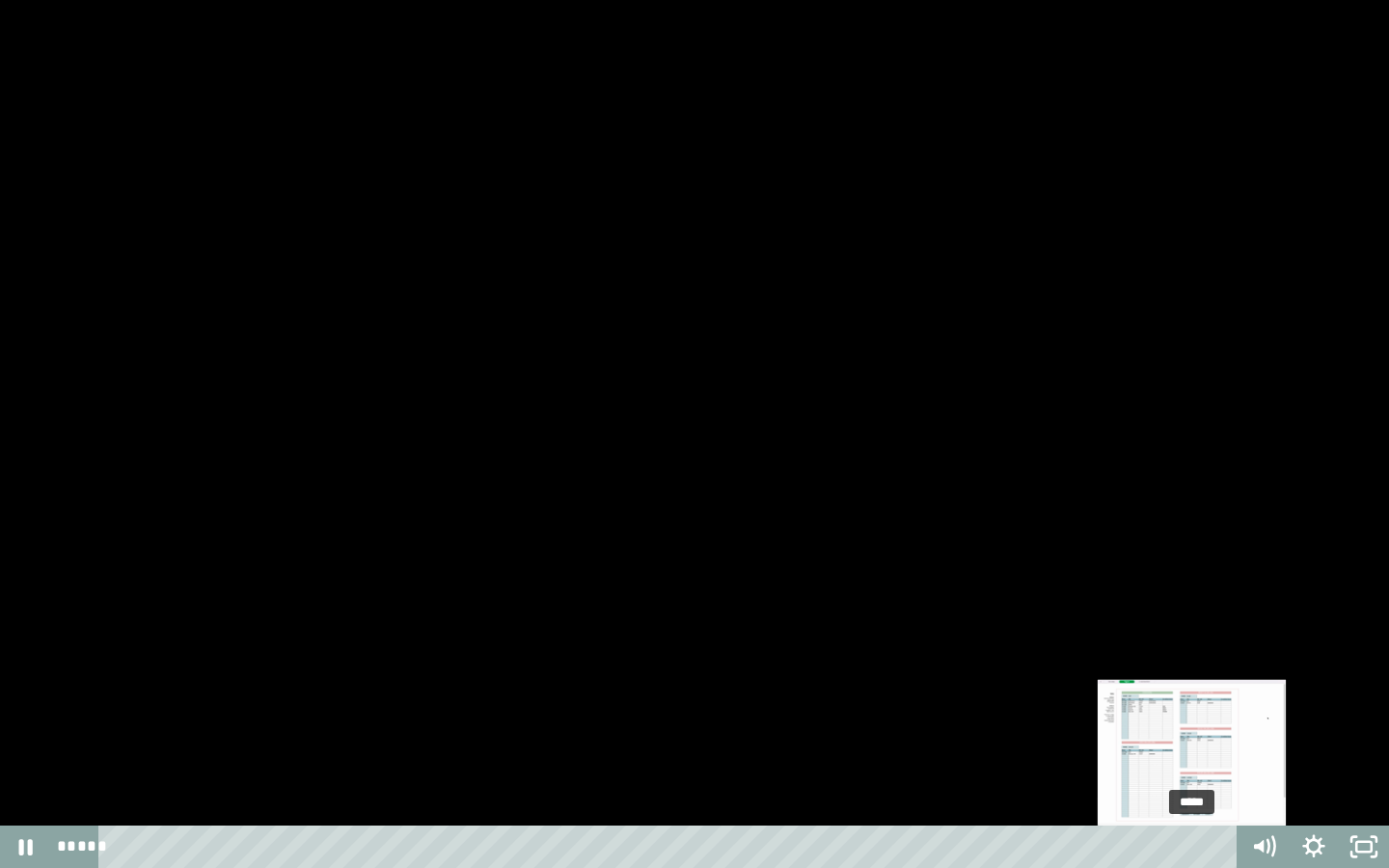 click on "*****" at bounding box center [671, 847] 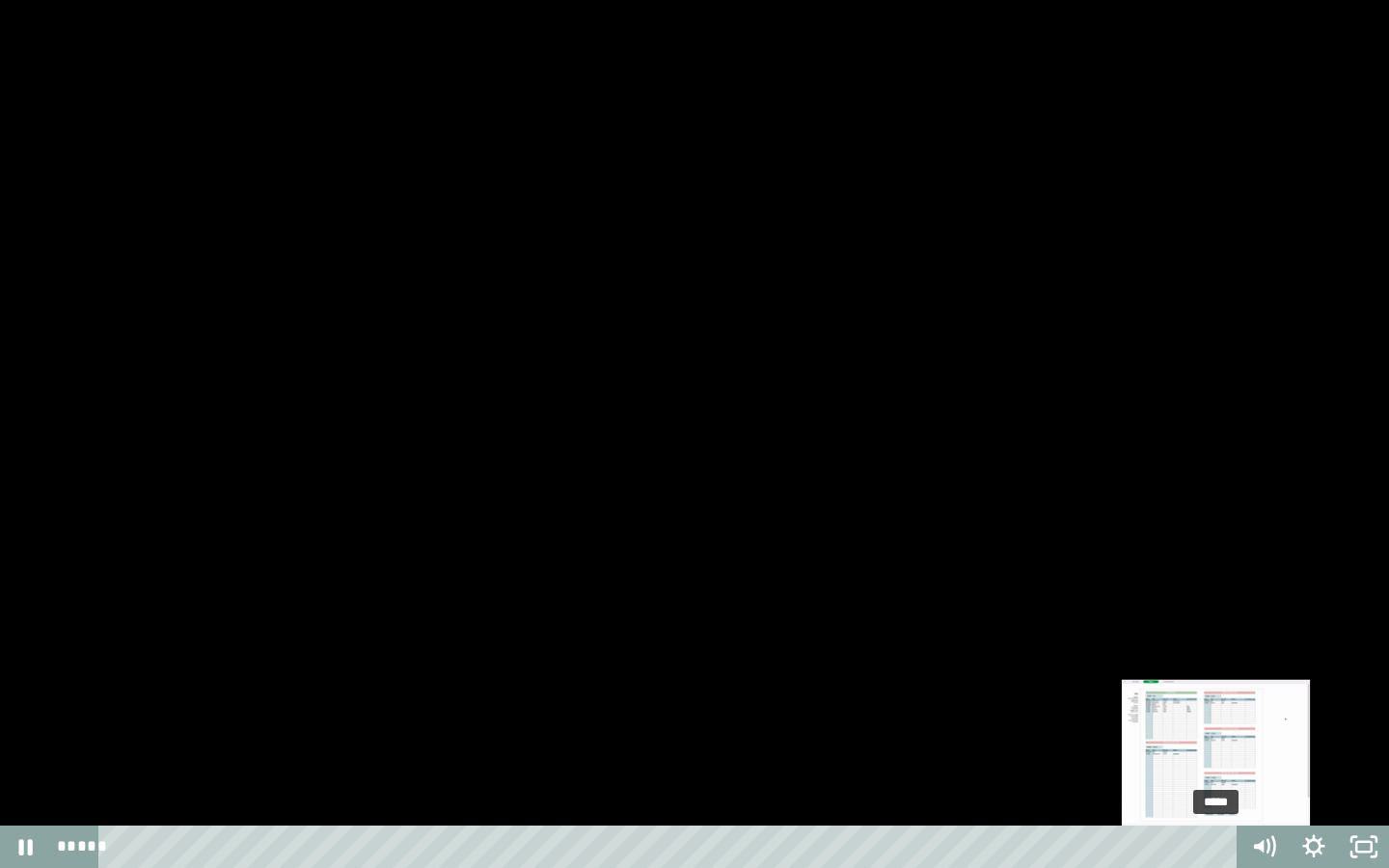 click on "*****" at bounding box center (671, 847) 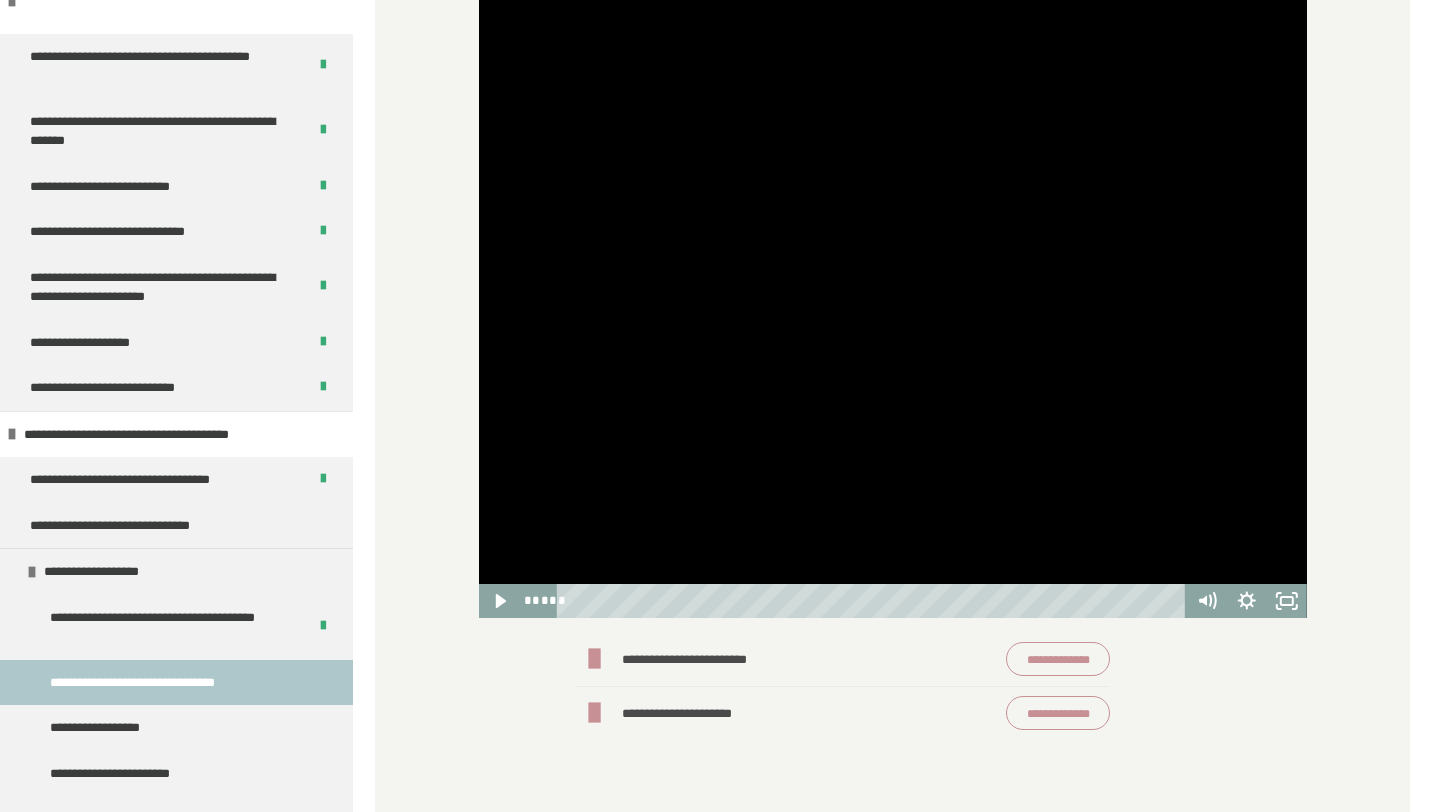 click on "**********" at bounding box center [1058, 659] 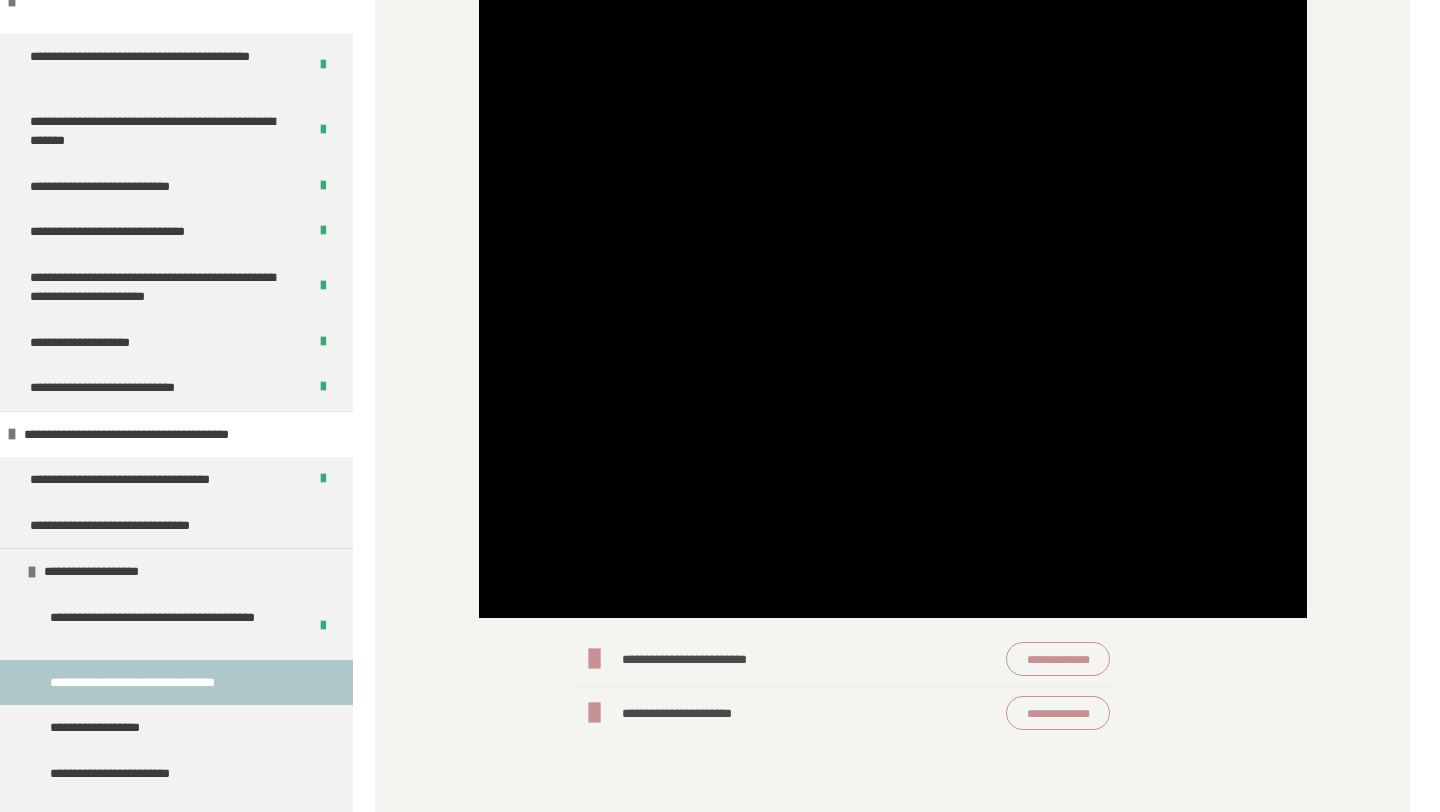 click on "**********" at bounding box center (1058, 713) 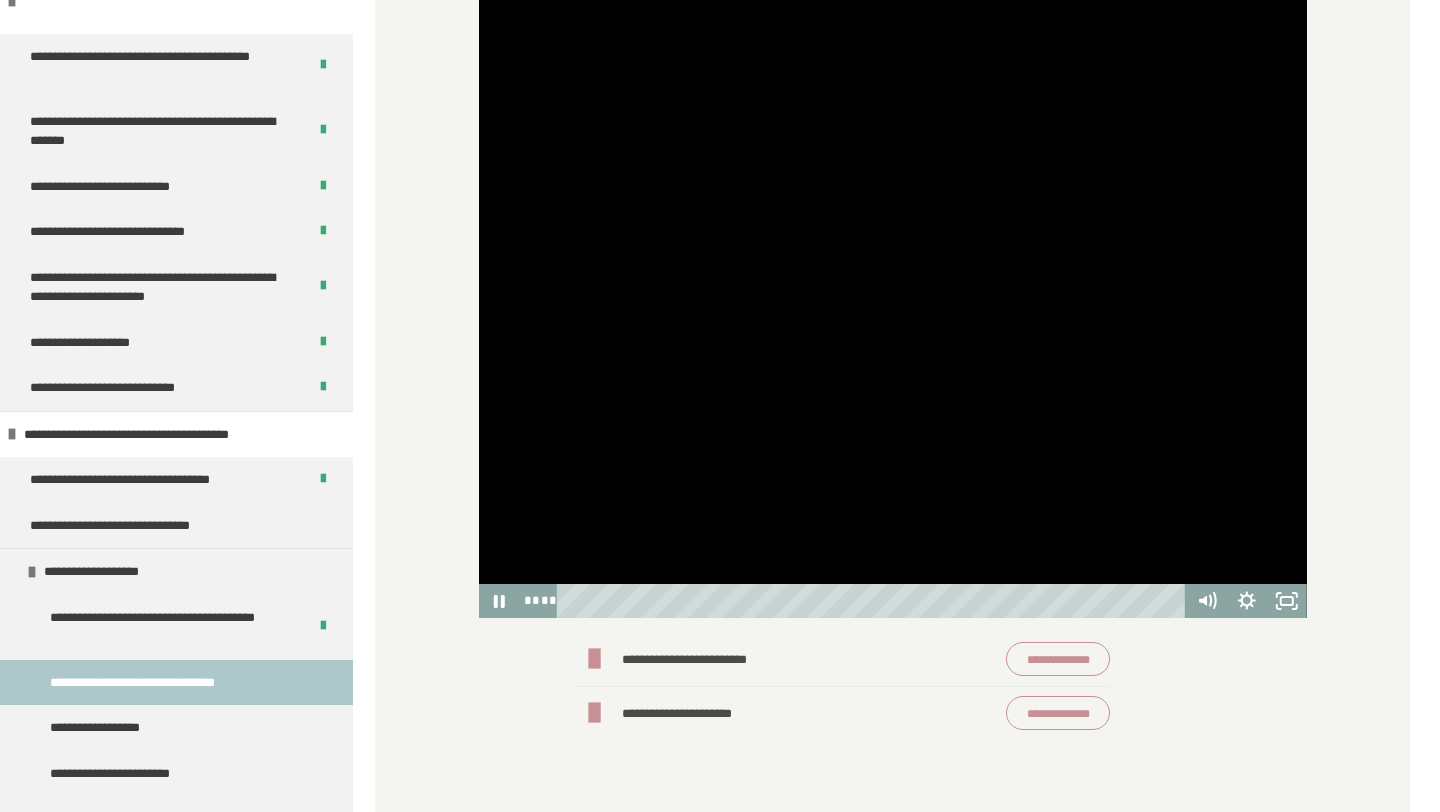 click at bounding box center (893, 296) 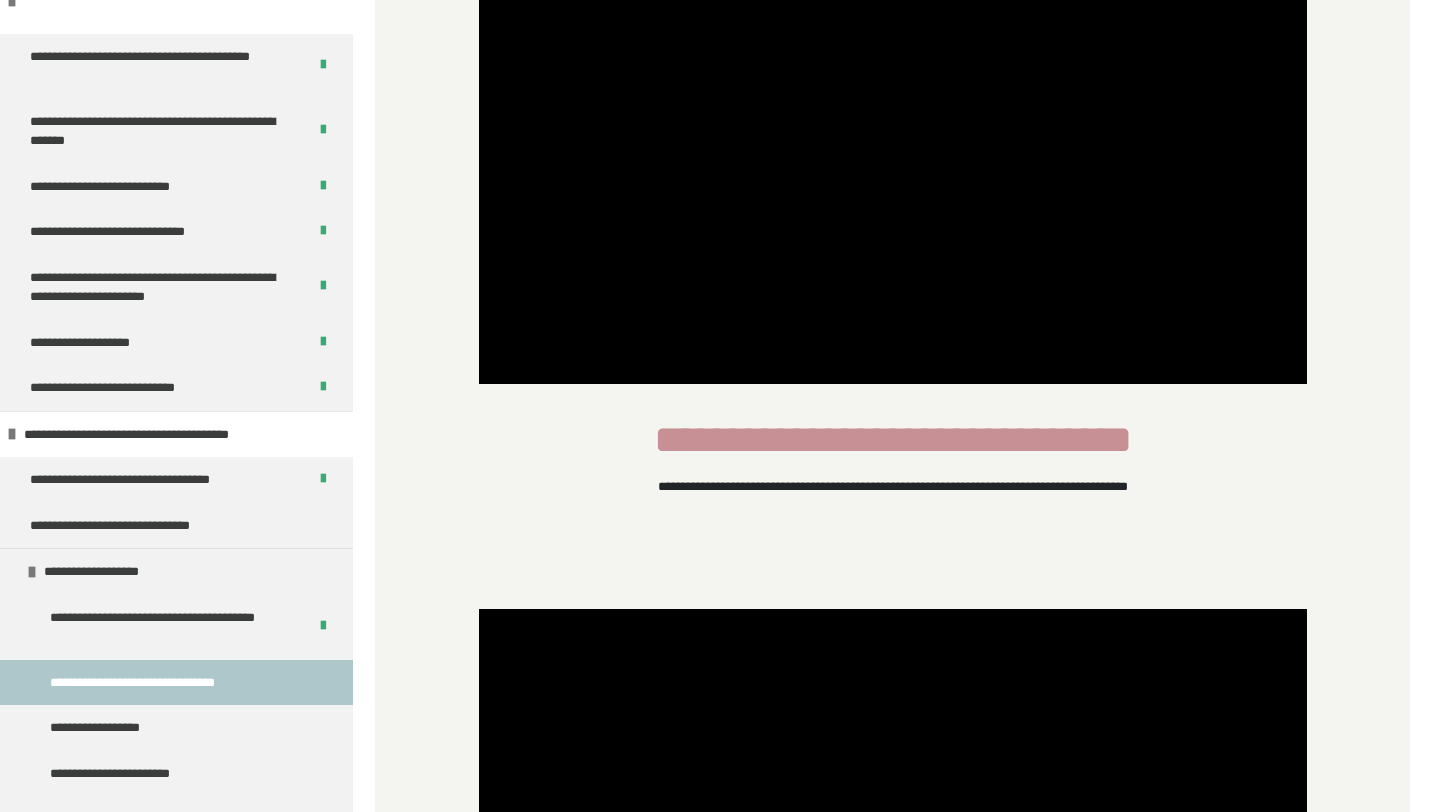scroll, scrollTop: 0, scrollLeft: 0, axis: both 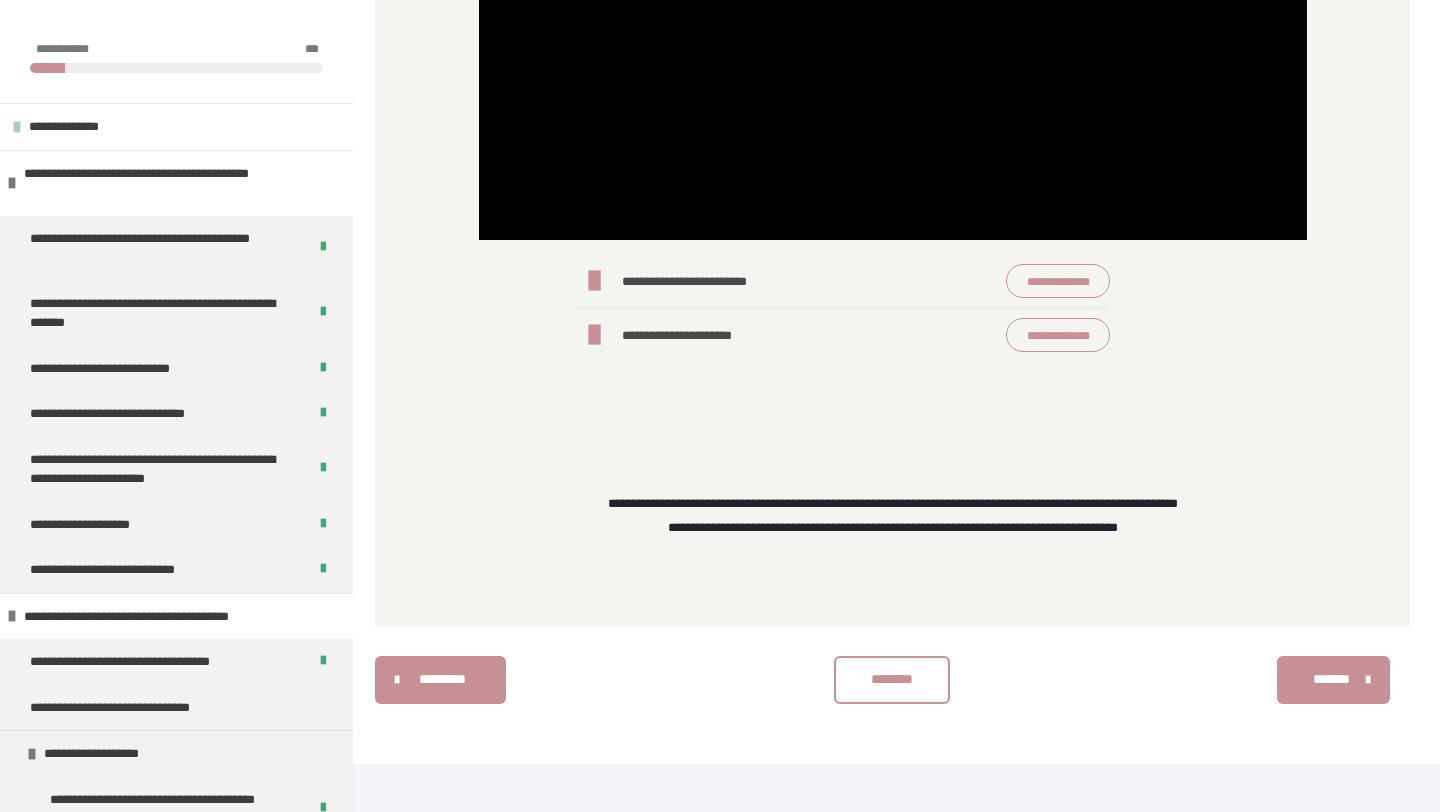 click on "********" at bounding box center (892, 679) 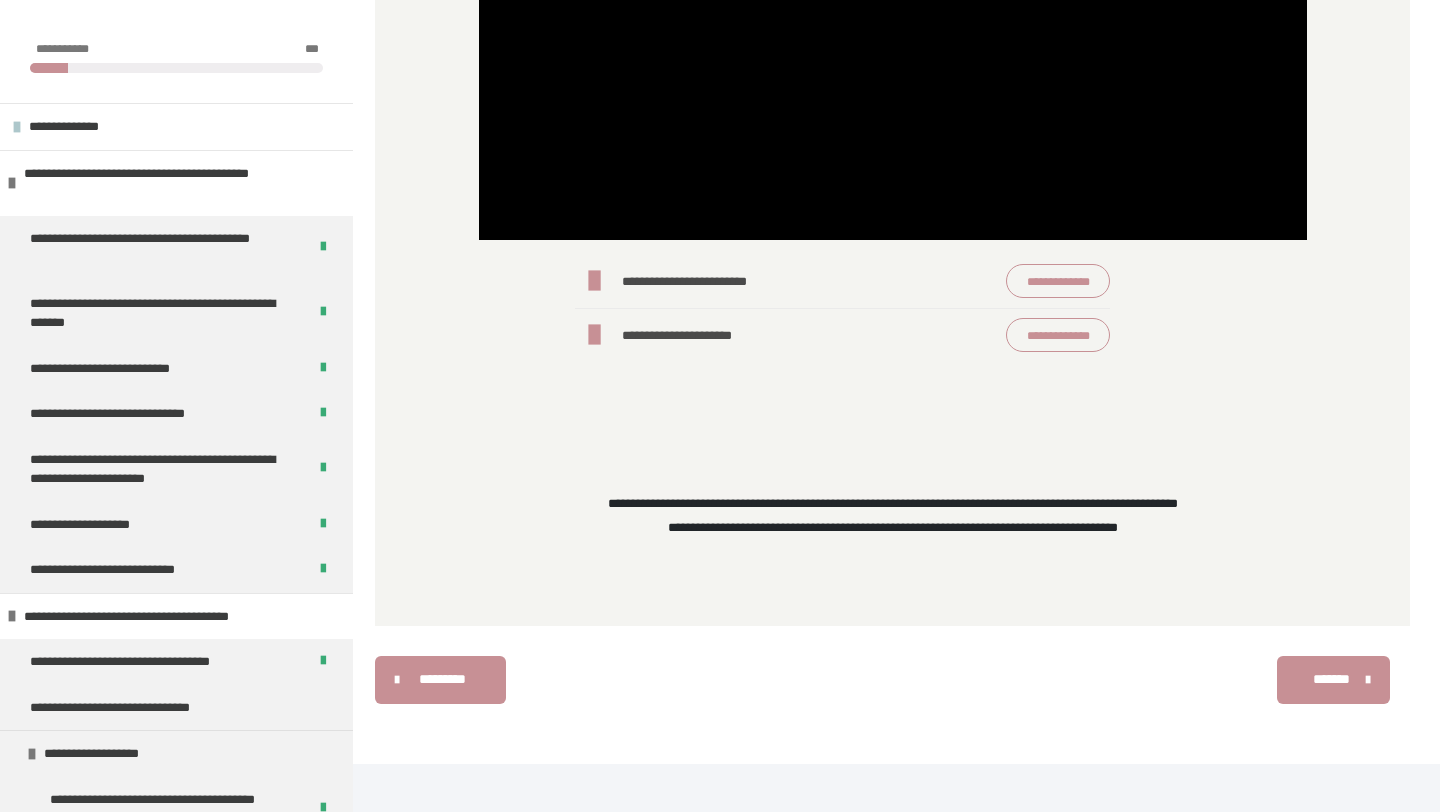 click on "*******" at bounding box center [1331, 679] 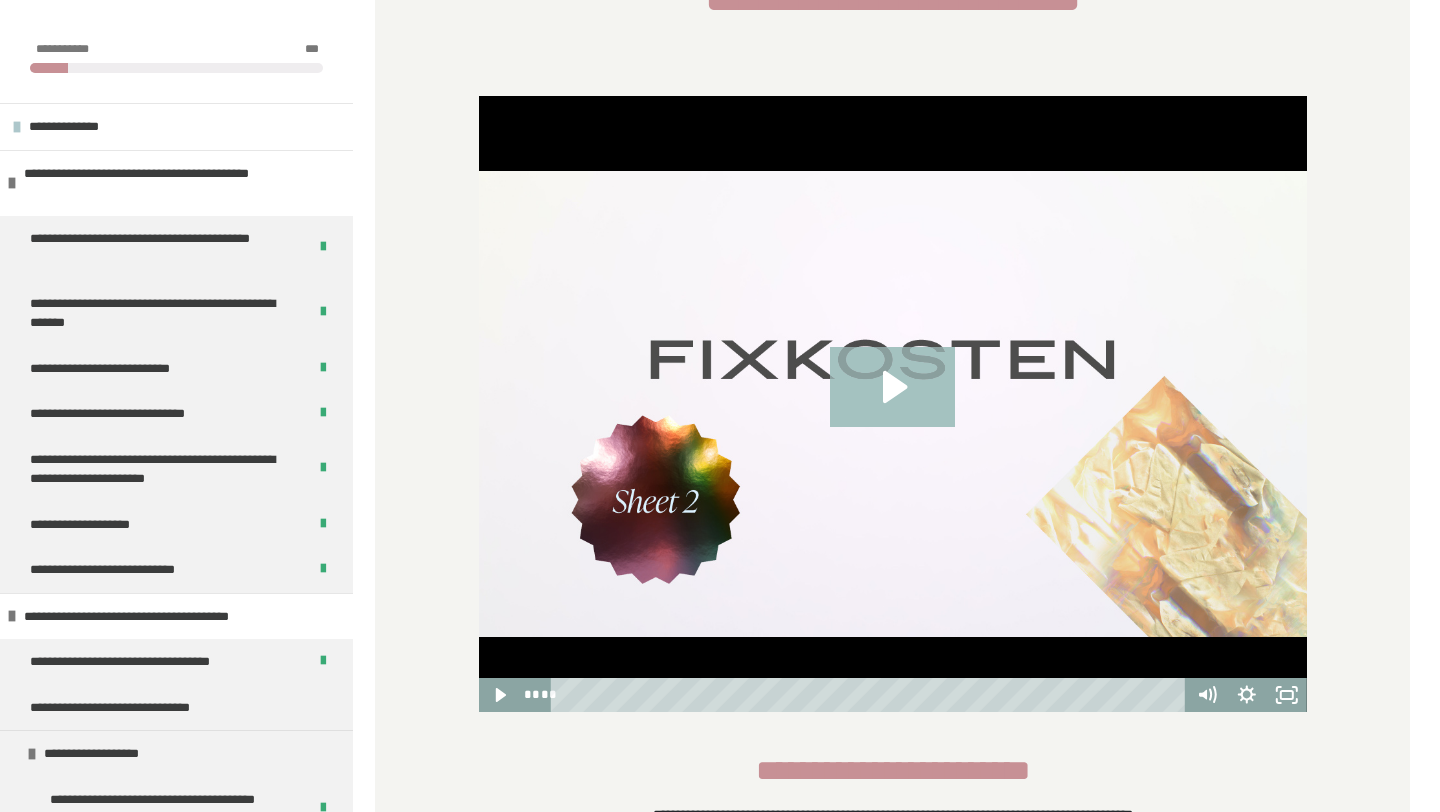 scroll, scrollTop: 472, scrollLeft: 0, axis: vertical 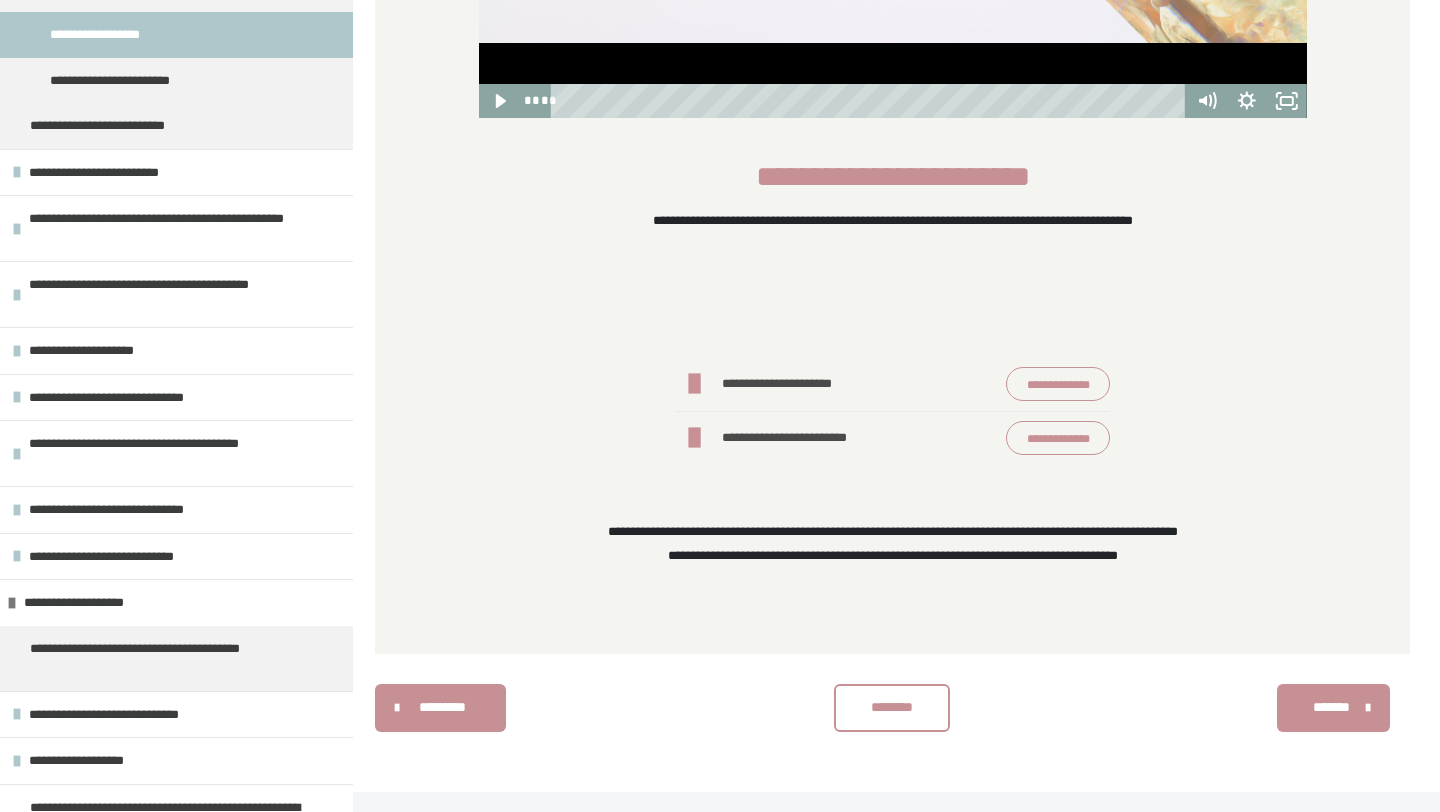 click on "**********" at bounding box center (1058, 384) 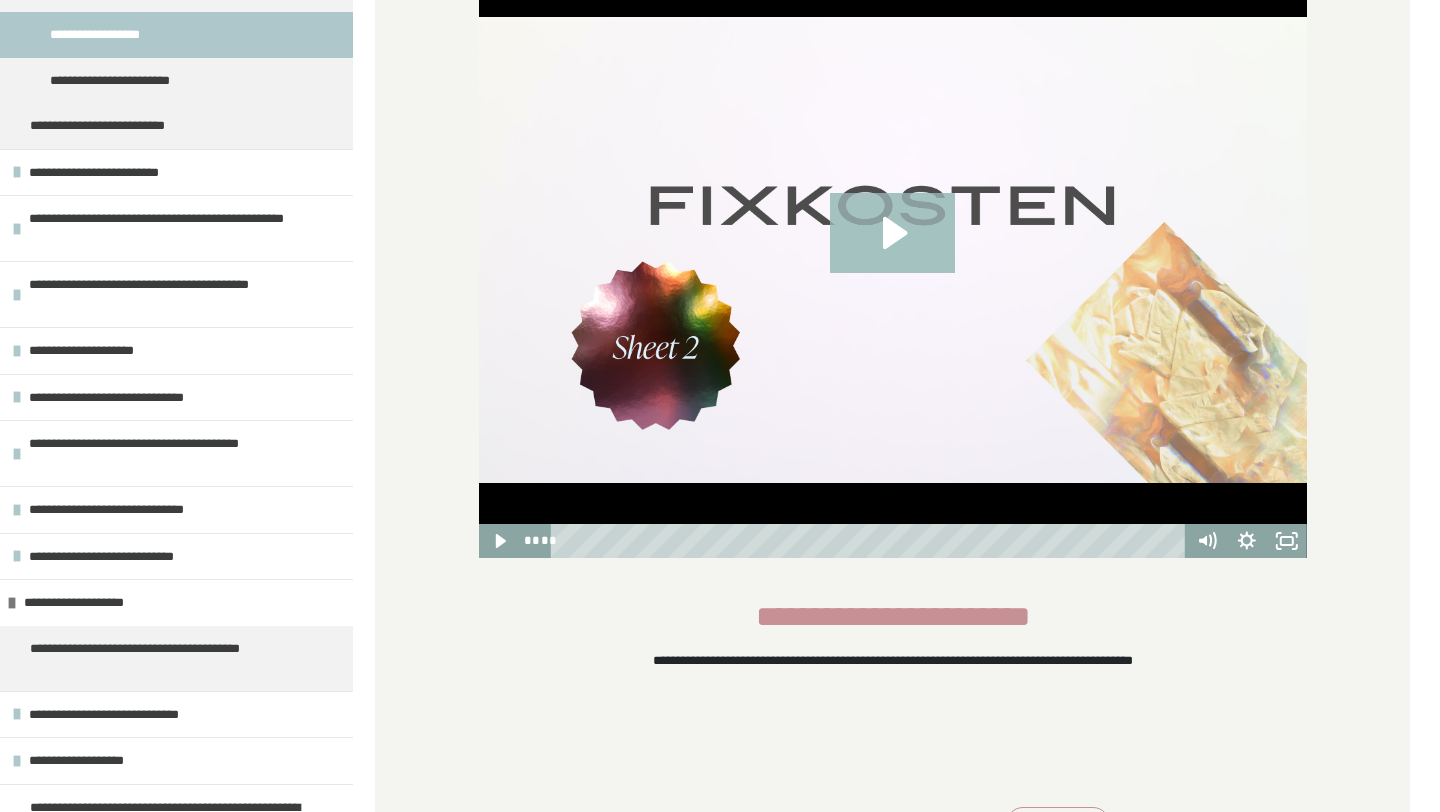 scroll, scrollTop: 618, scrollLeft: 0, axis: vertical 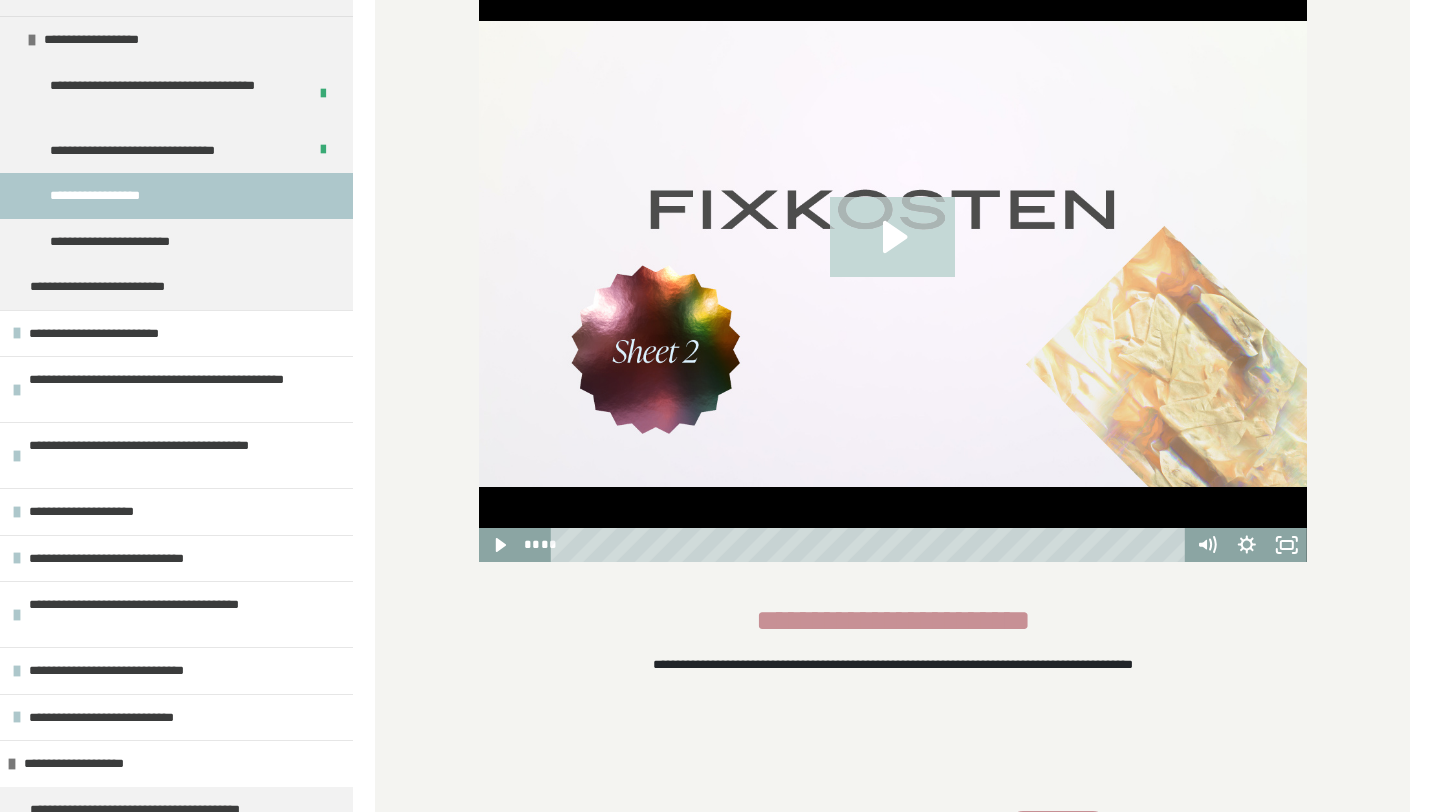 click 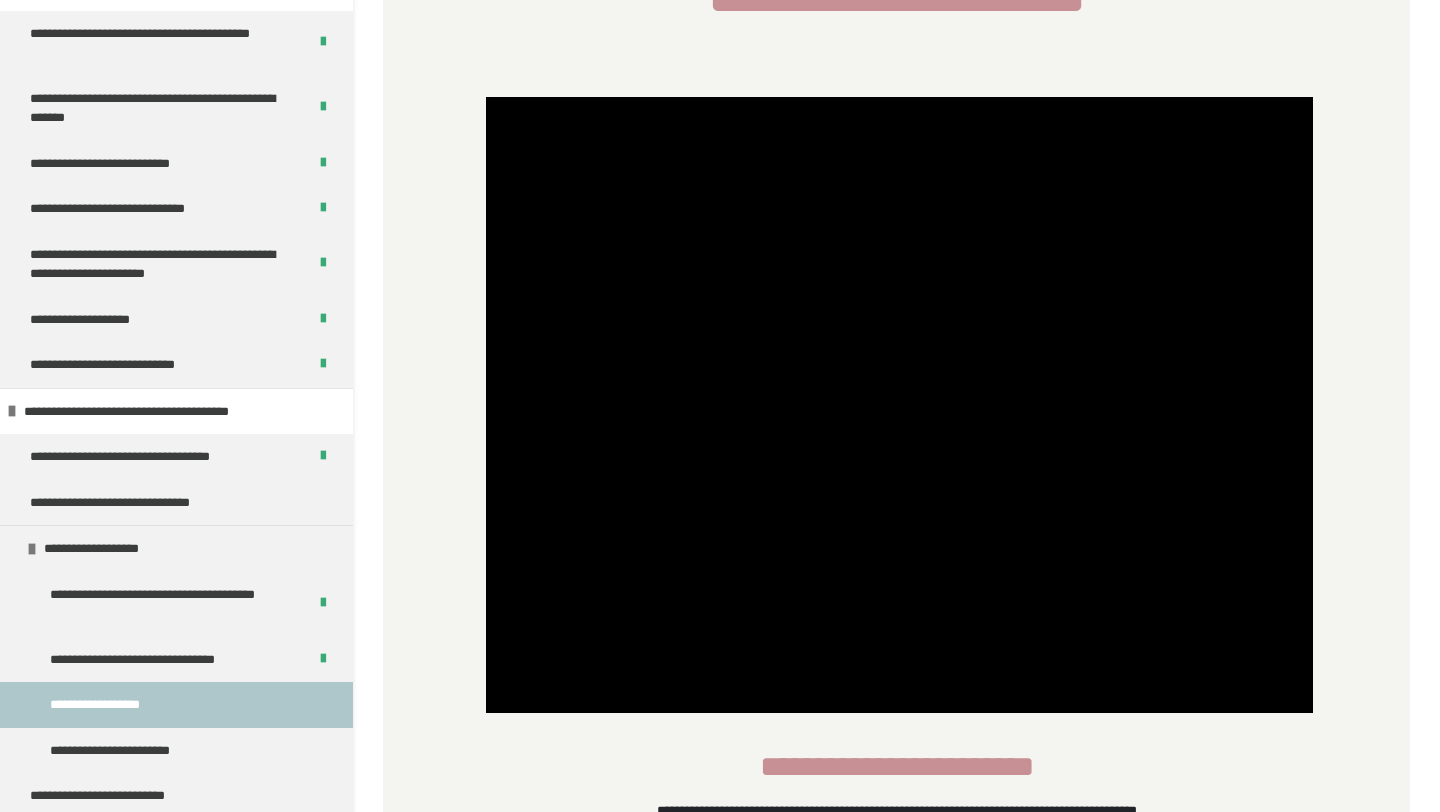 scroll, scrollTop: 8, scrollLeft: 0, axis: vertical 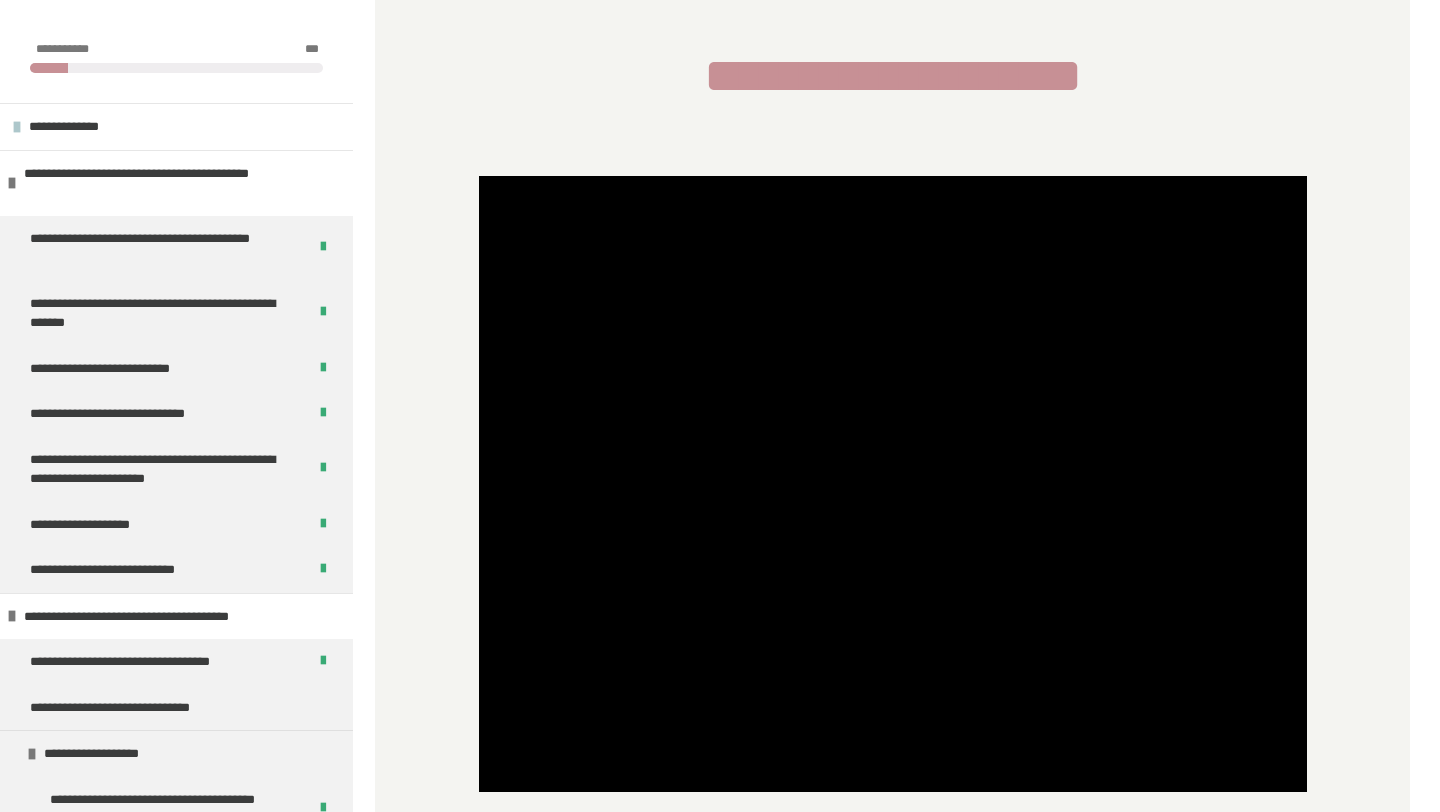 click at bounding box center (893, 484) 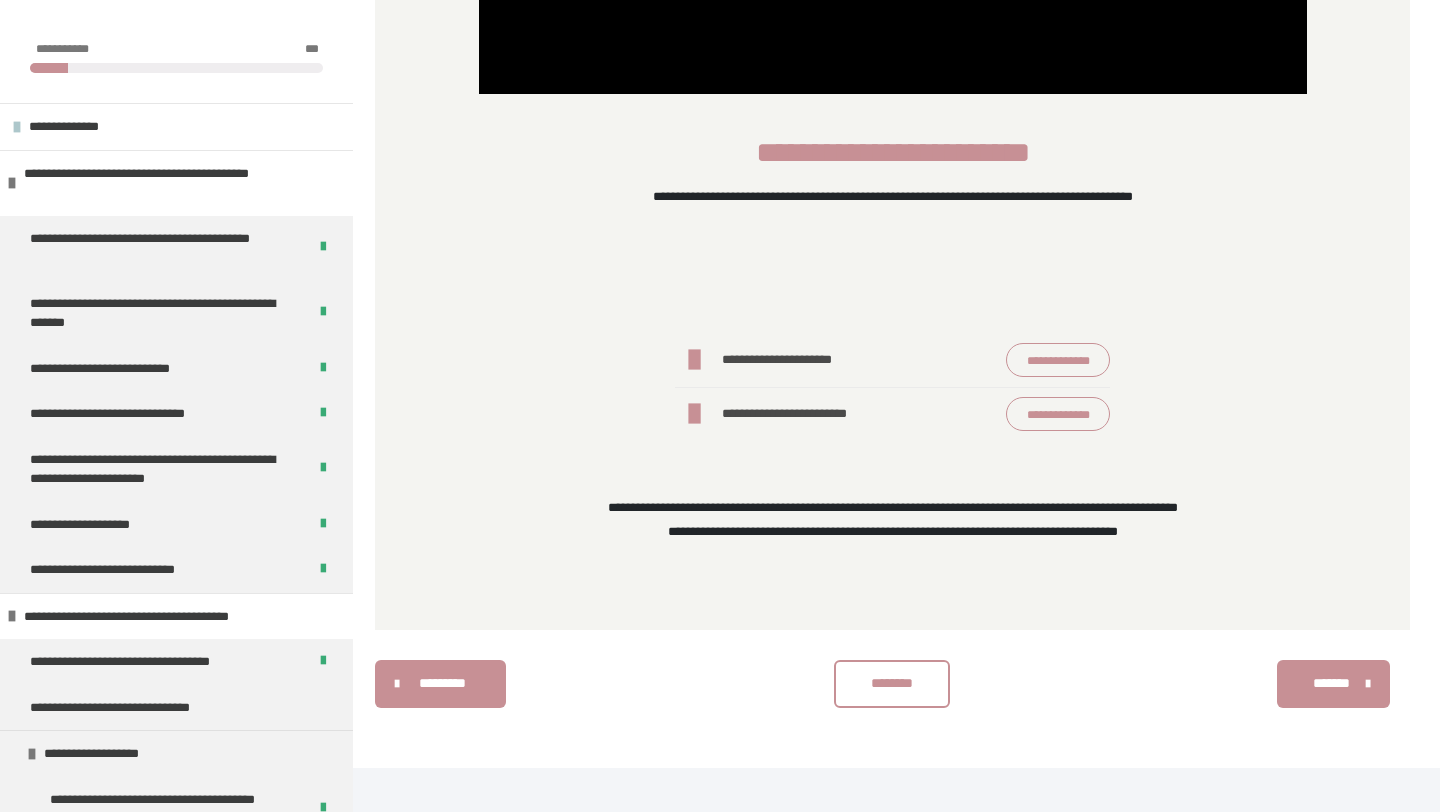 scroll, scrollTop: 1087, scrollLeft: 0, axis: vertical 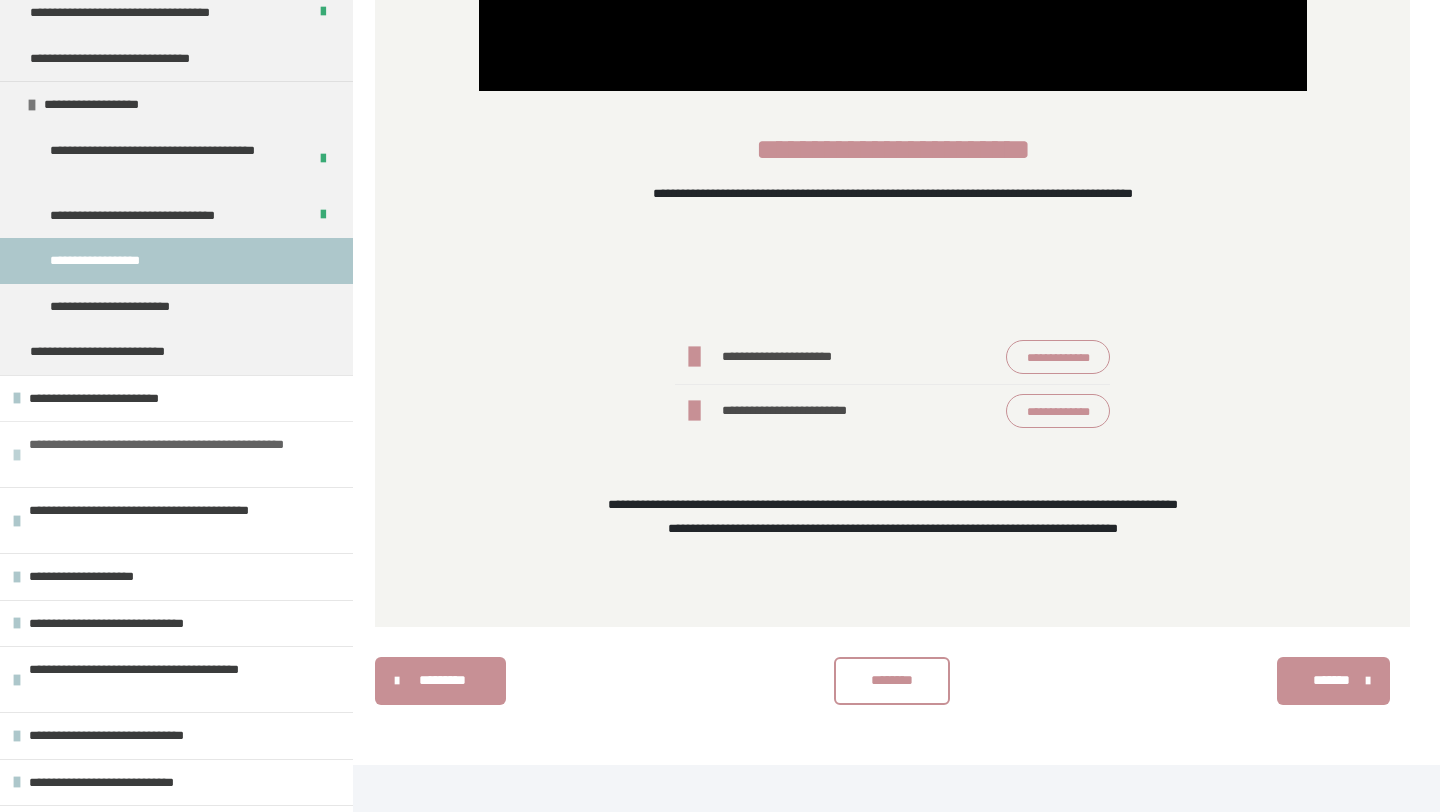 click on "**********" at bounding box center (186, 454) 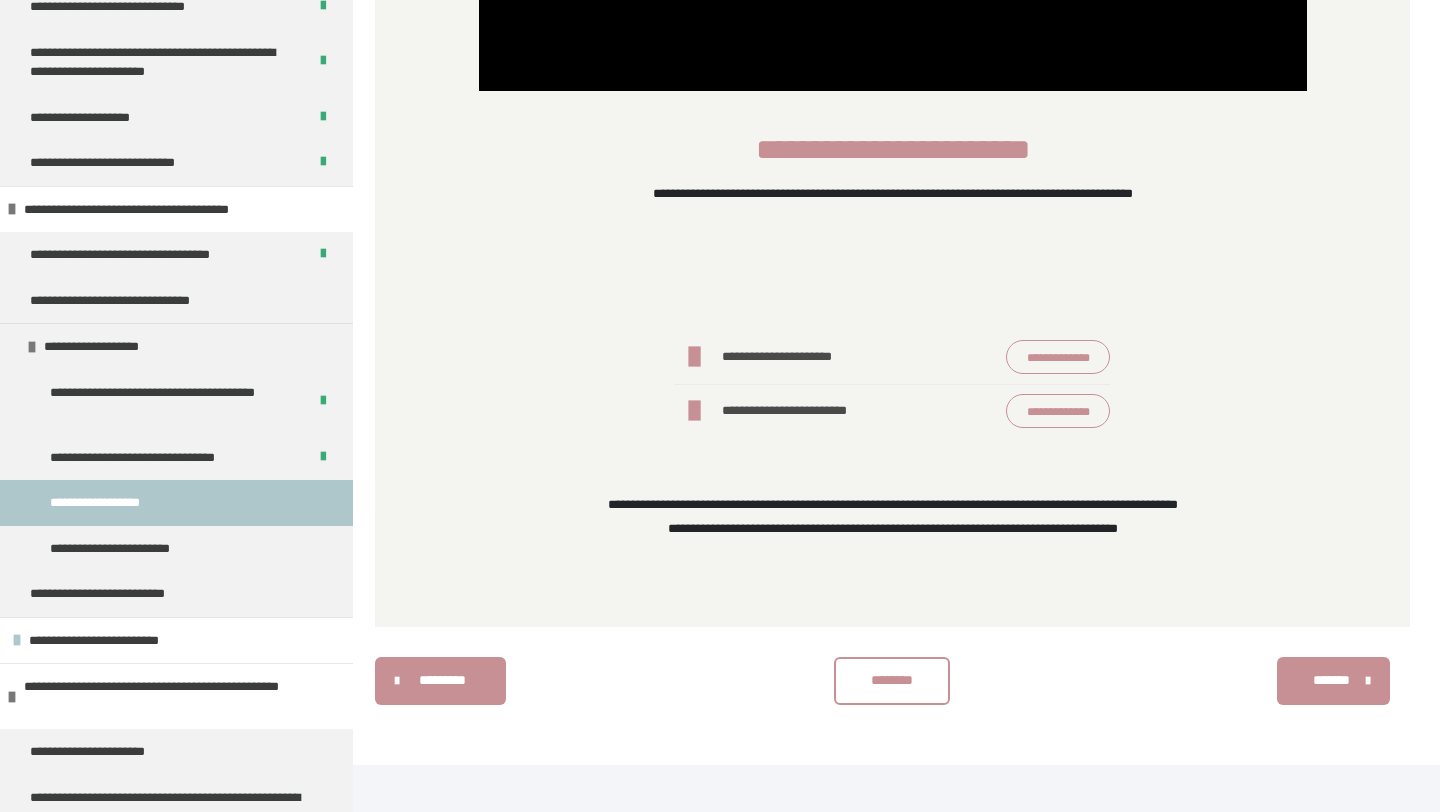 scroll, scrollTop: 0, scrollLeft: 0, axis: both 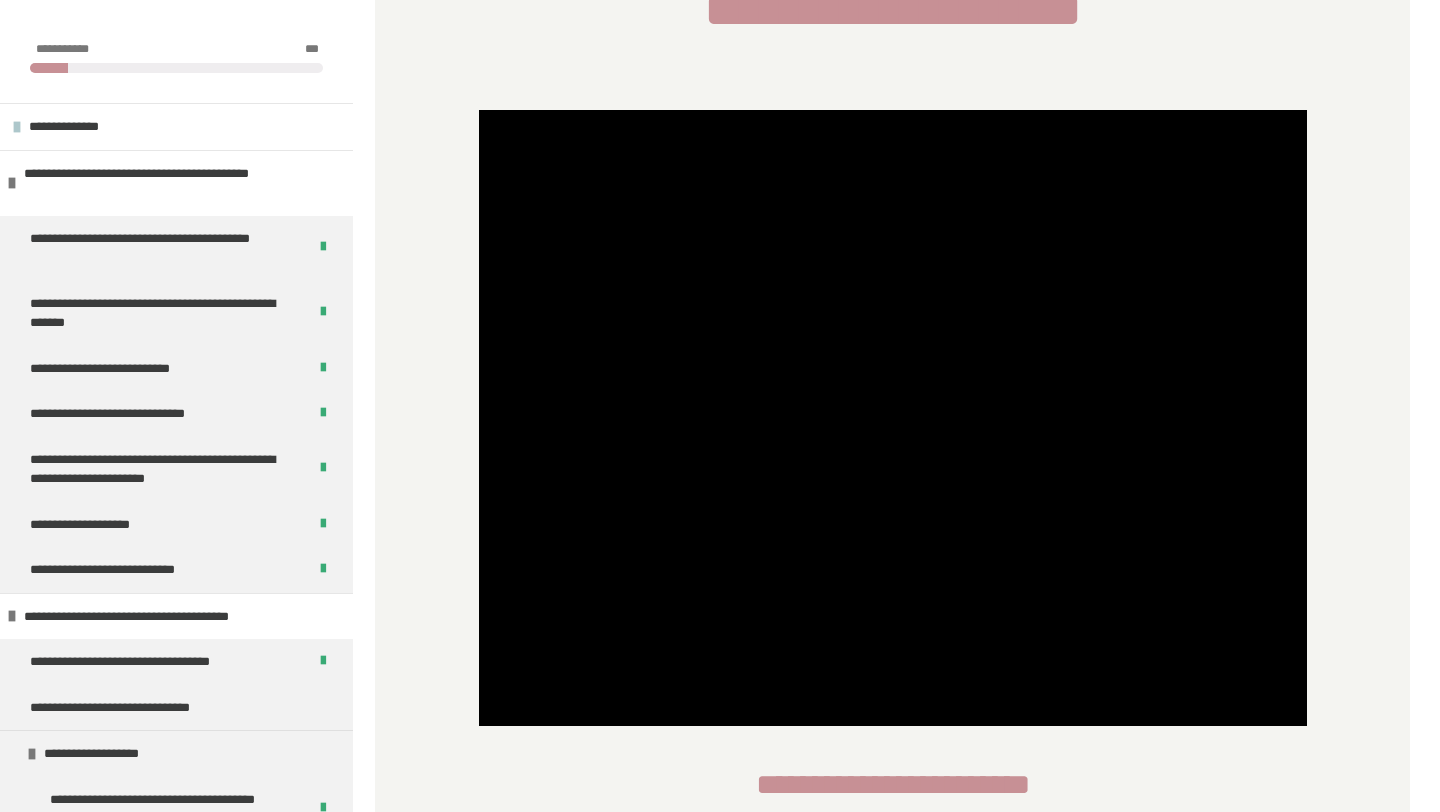 click at bounding box center (893, 418) 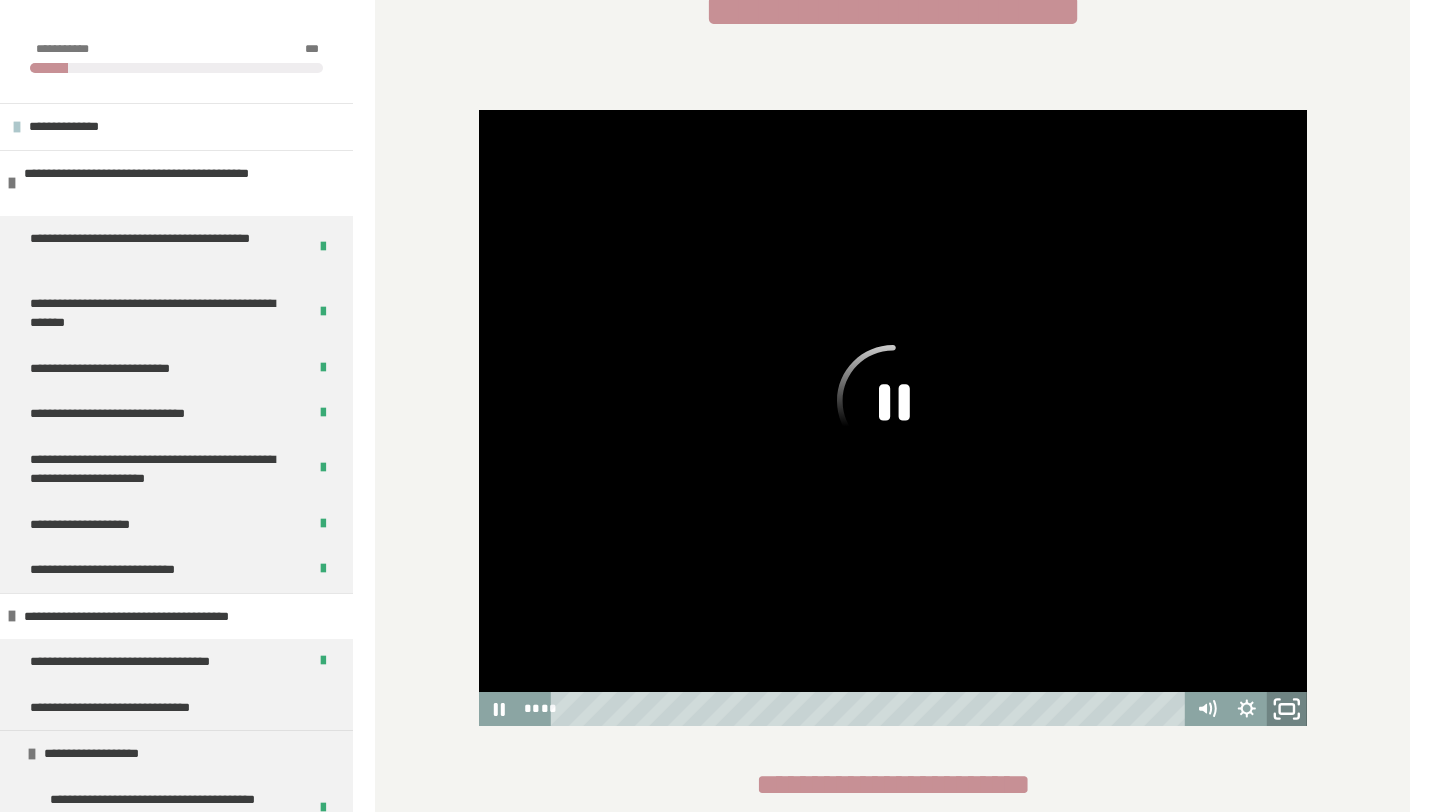 click 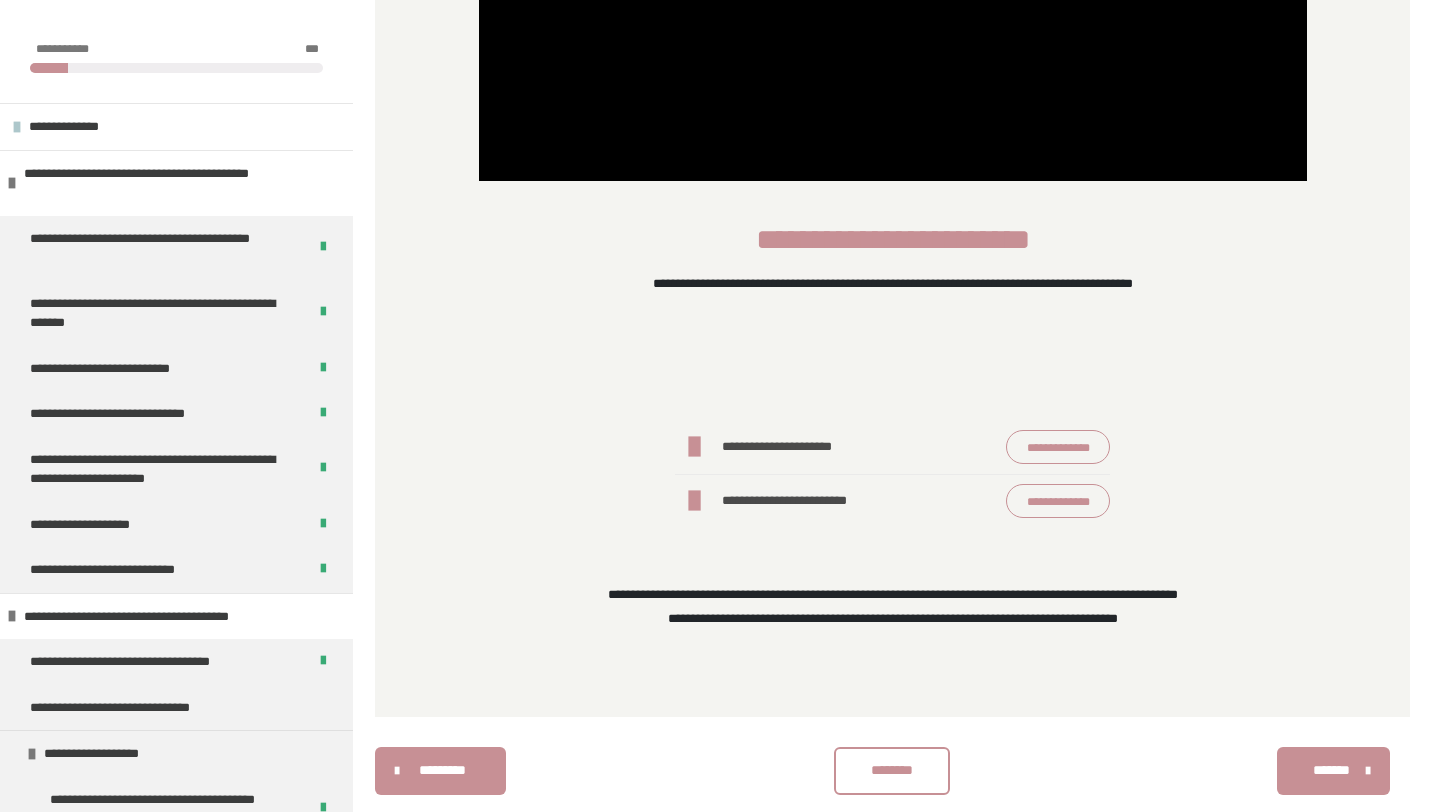 scroll, scrollTop: 1087, scrollLeft: 0, axis: vertical 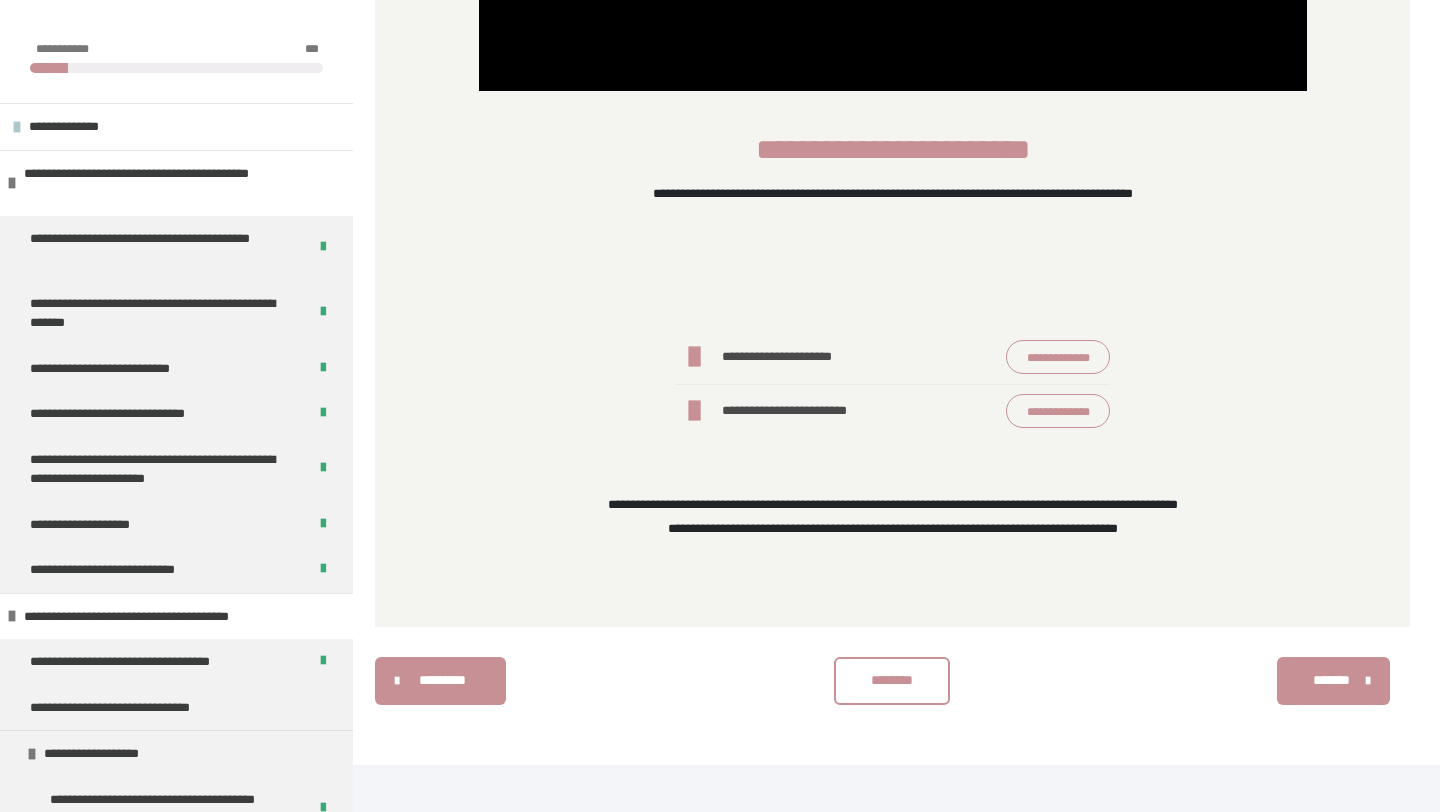 click on "********" at bounding box center (892, 680) 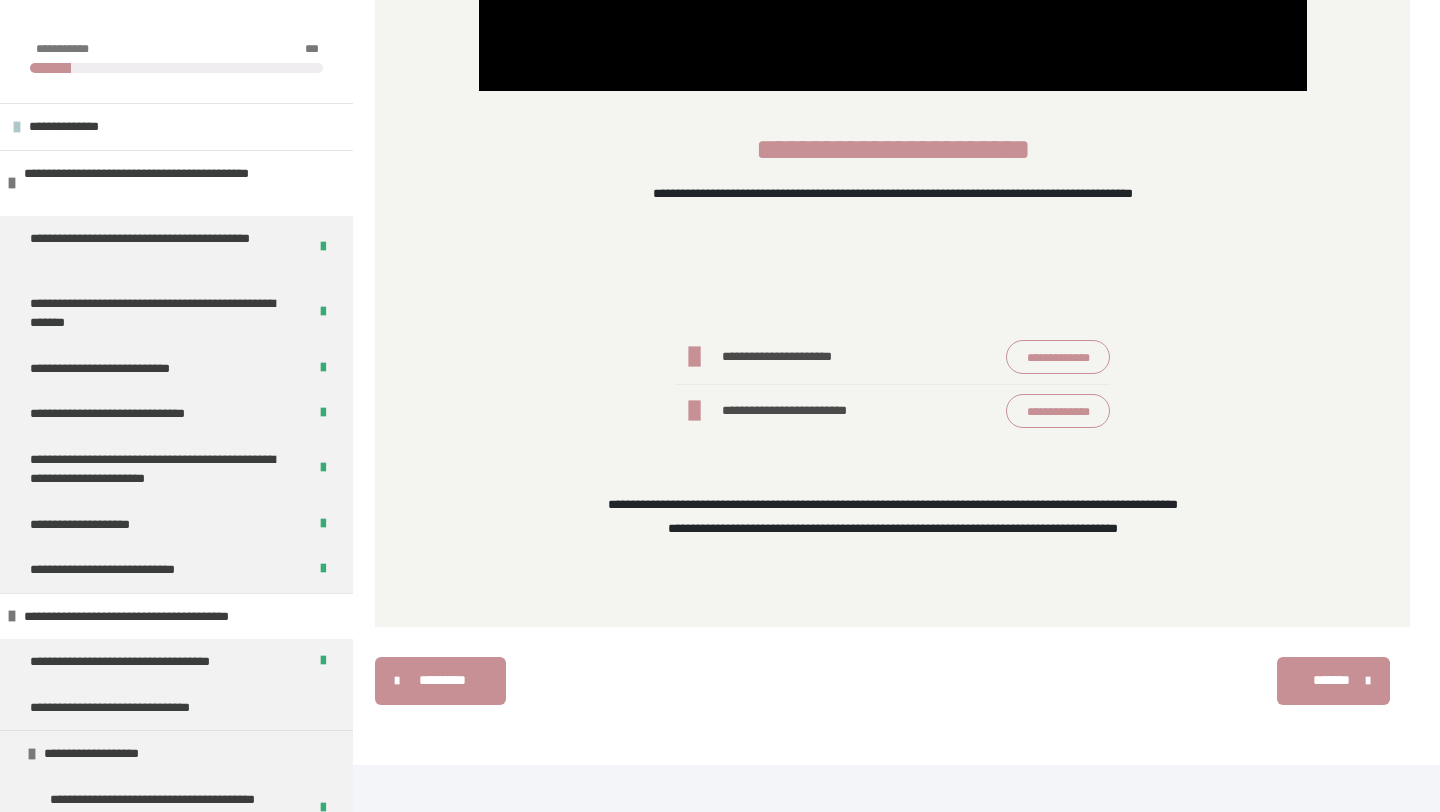click on "*******" at bounding box center (1331, 680) 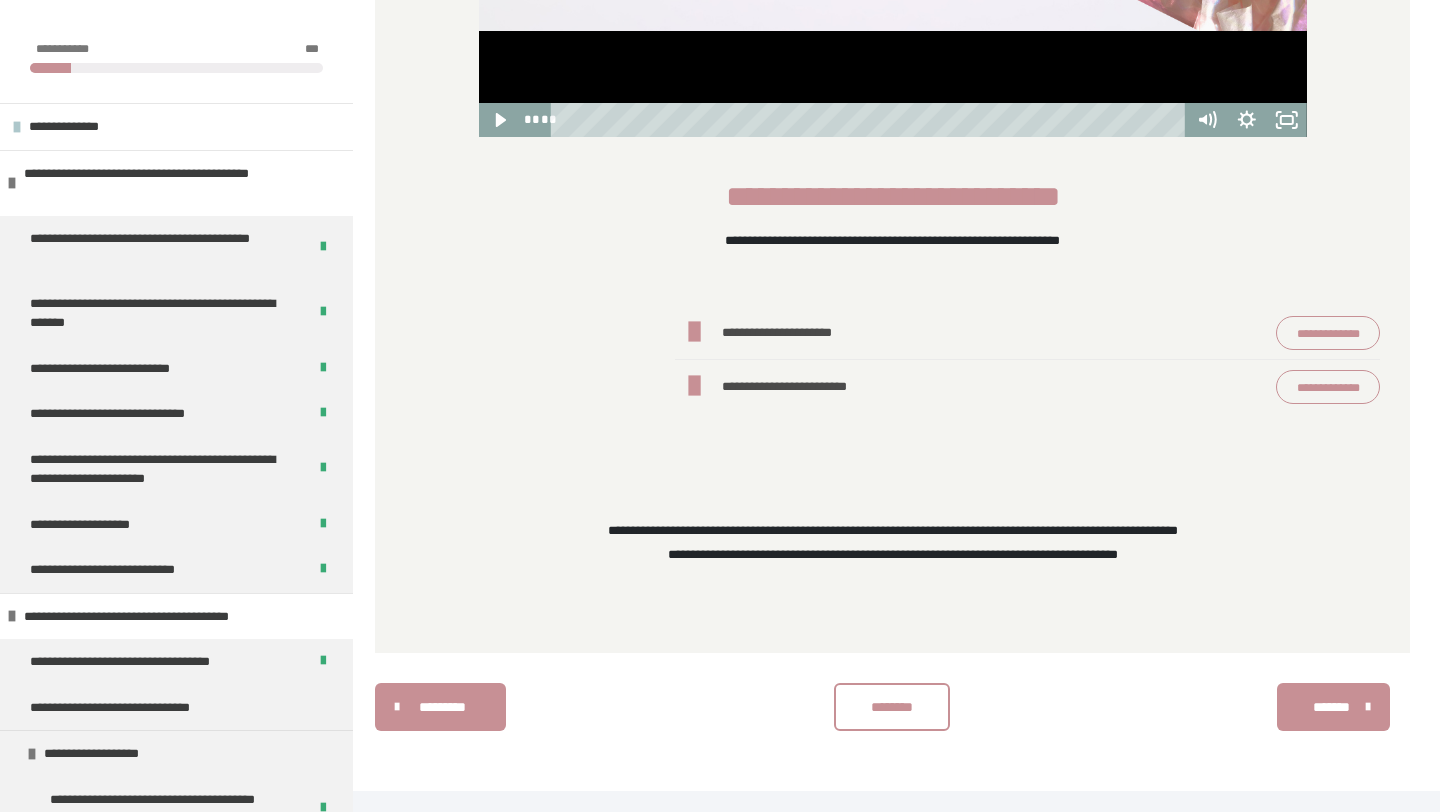 scroll, scrollTop: 1106, scrollLeft: 0, axis: vertical 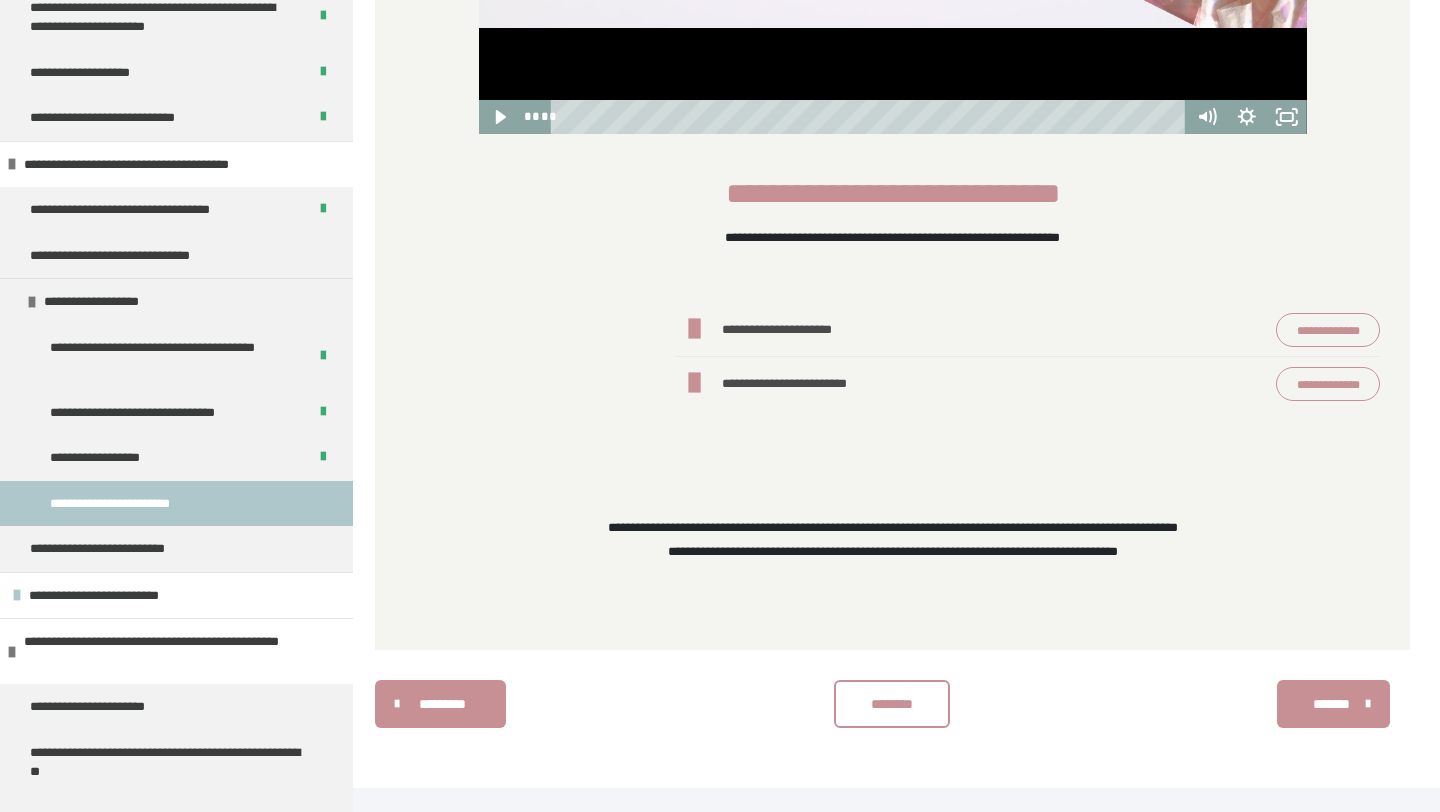 click on "**********" at bounding box center [1328, 330] 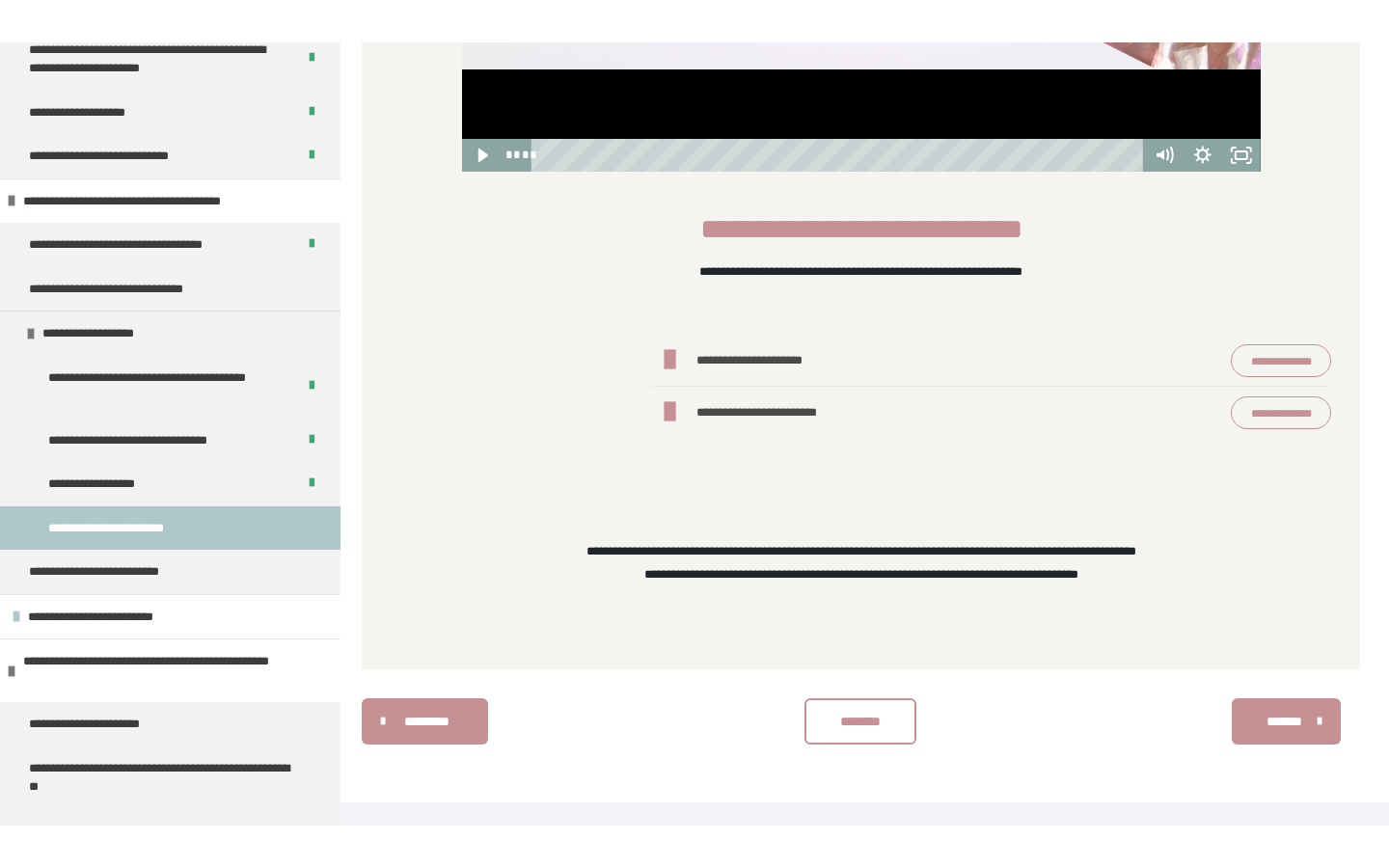scroll, scrollTop: 982, scrollLeft: 0, axis: vertical 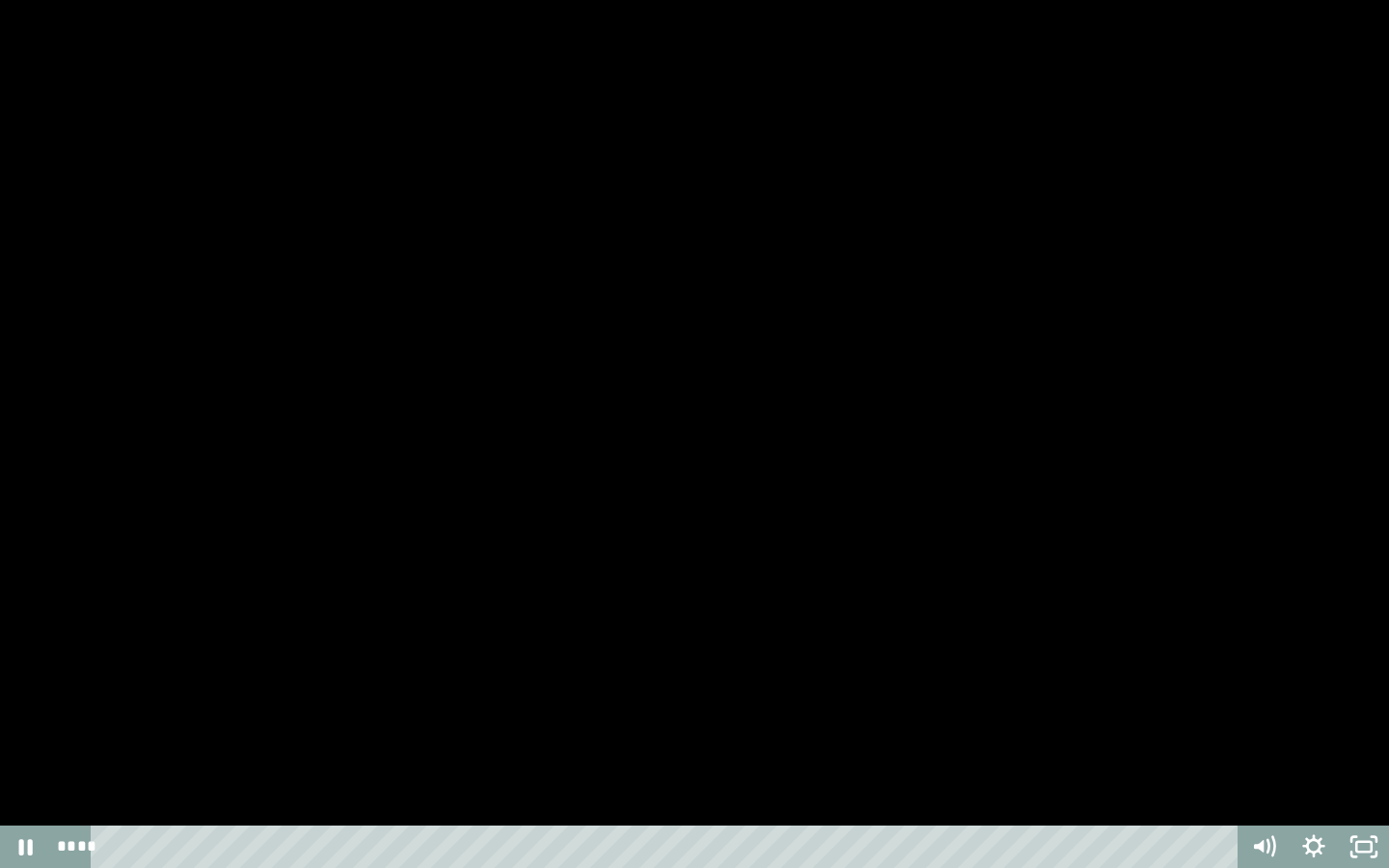 click at bounding box center (694, 434) 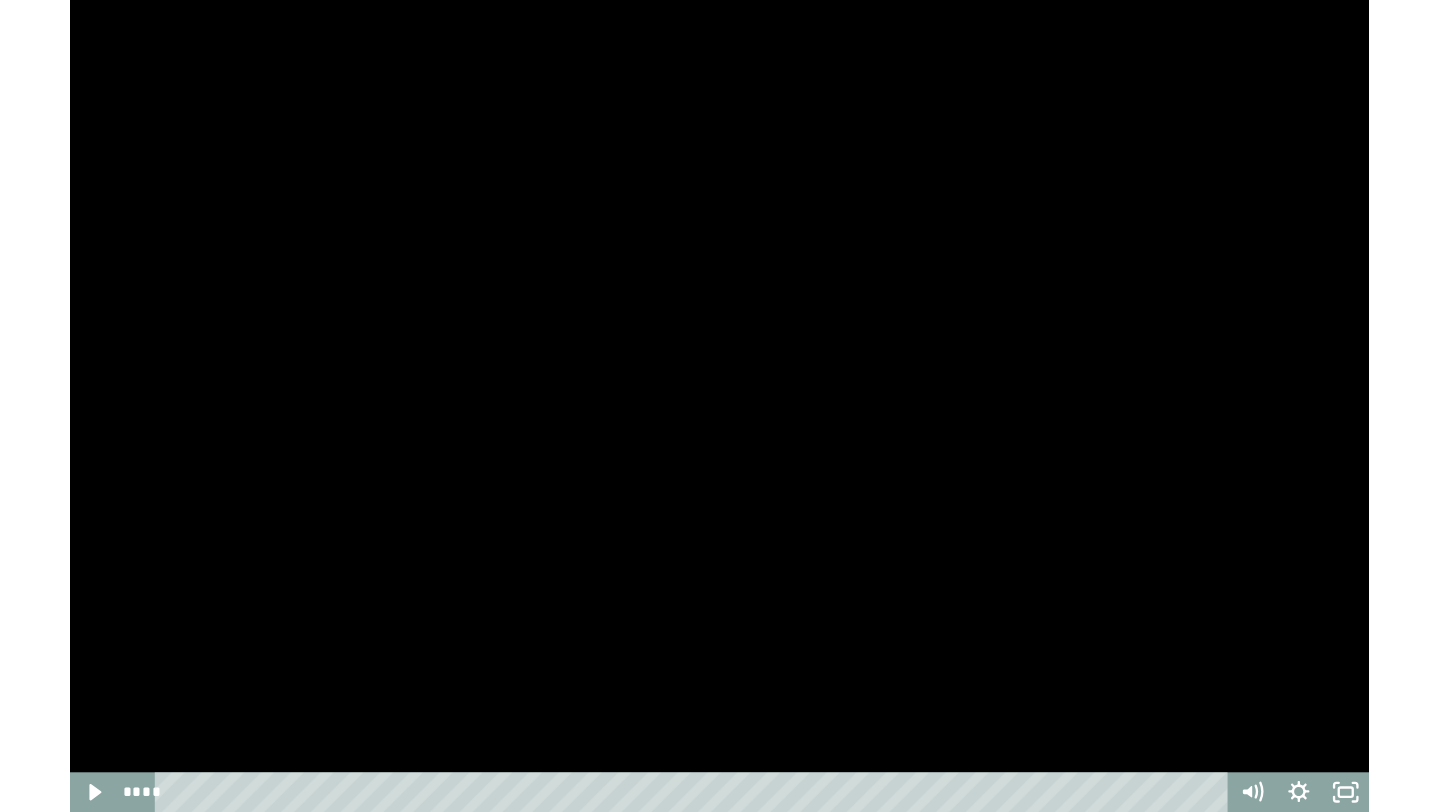 scroll, scrollTop: 1019, scrollLeft: 0, axis: vertical 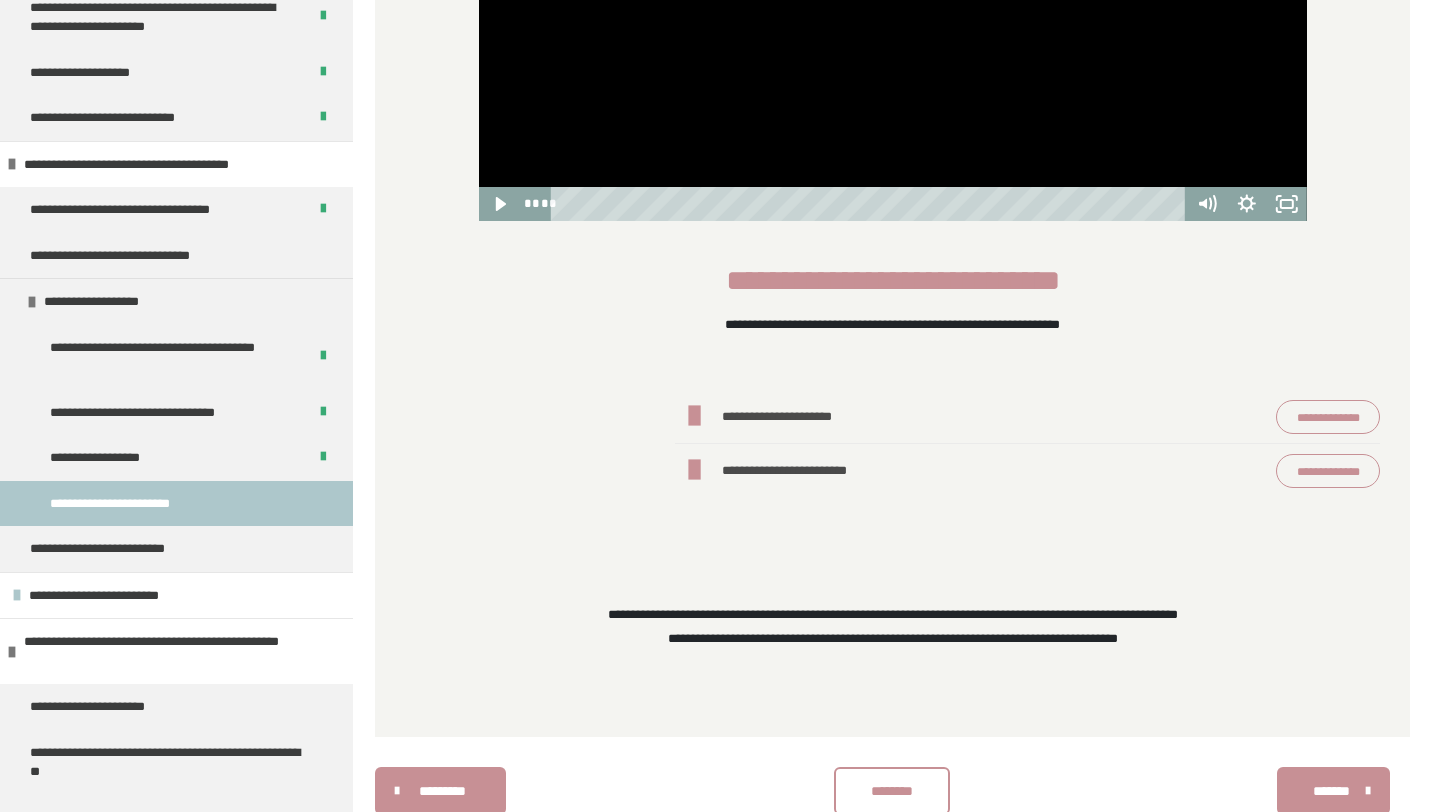 click on "**********" at bounding box center (1328, 471) 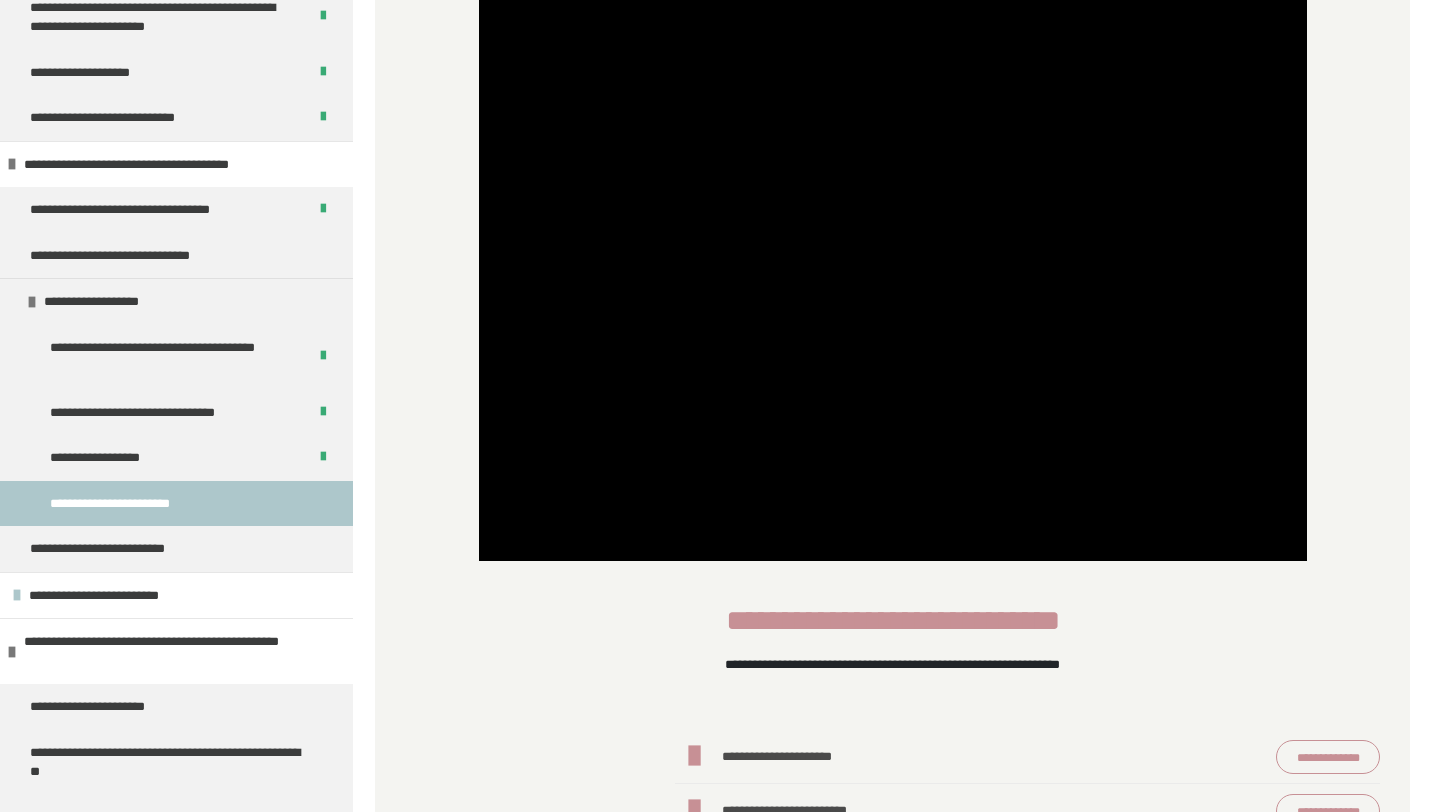 scroll, scrollTop: 636, scrollLeft: 0, axis: vertical 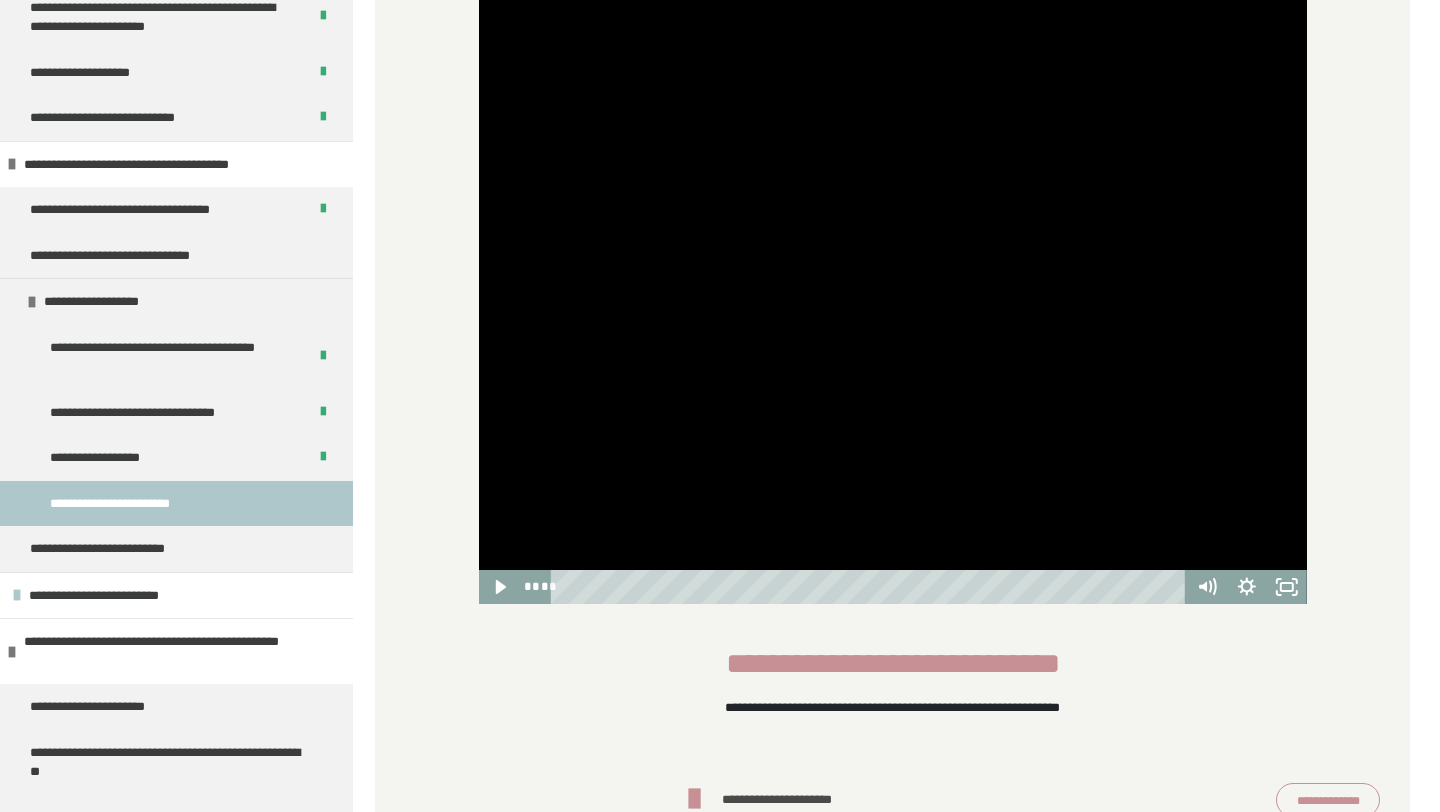 click at bounding box center (893, 265) 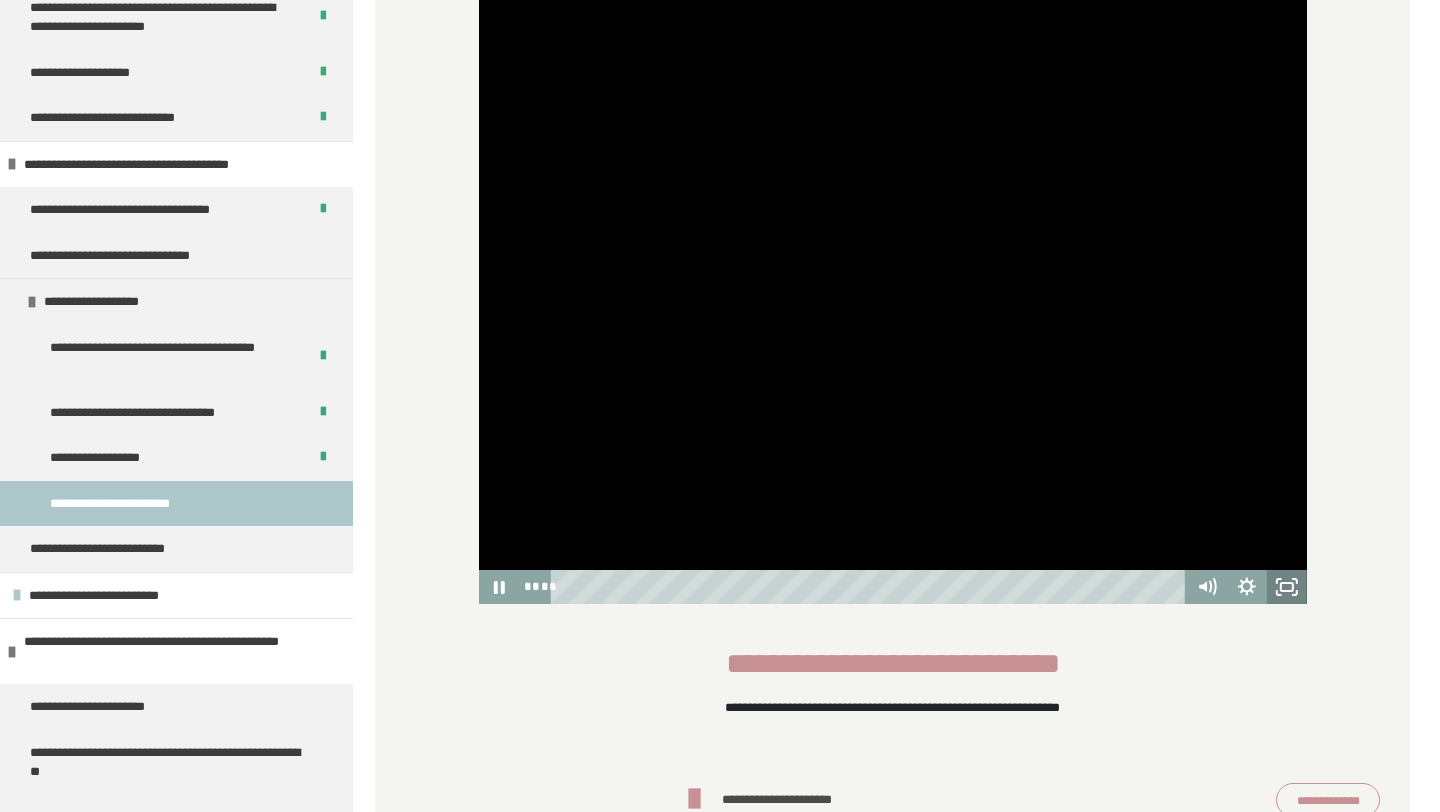 click 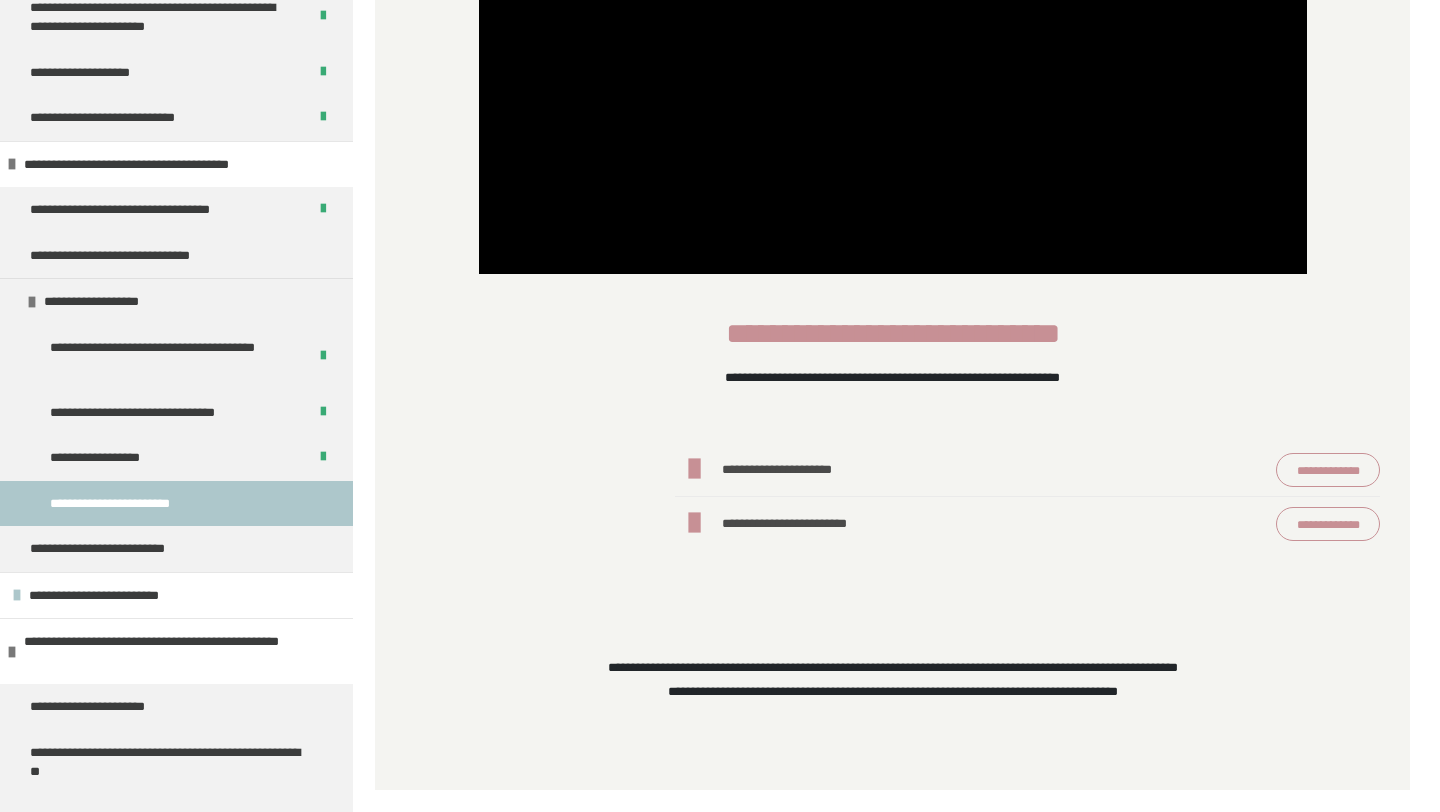 scroll, scrollTop: 1106, scrollLeft: 0, axis: vertical 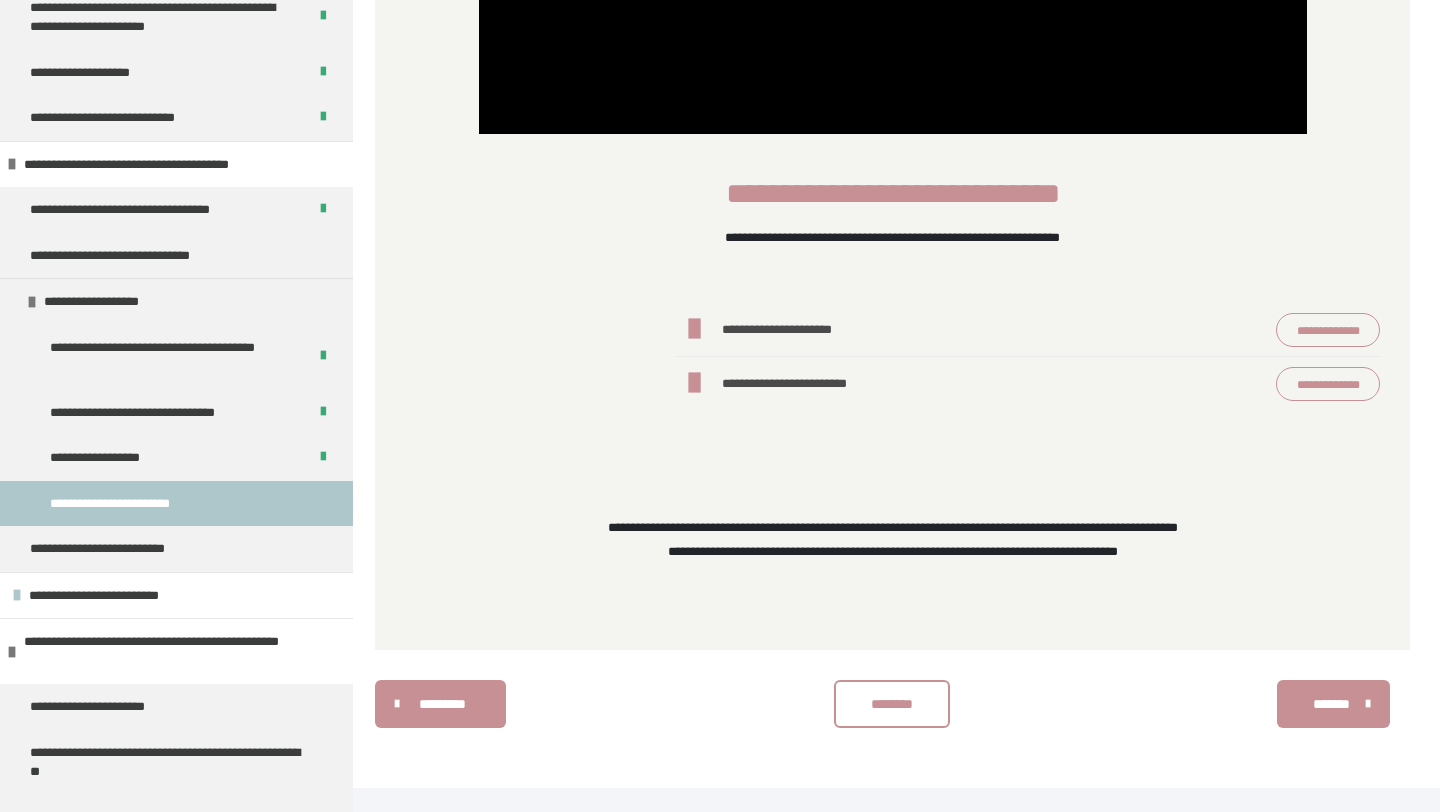 click on "********" at bounding box center (892, 704) 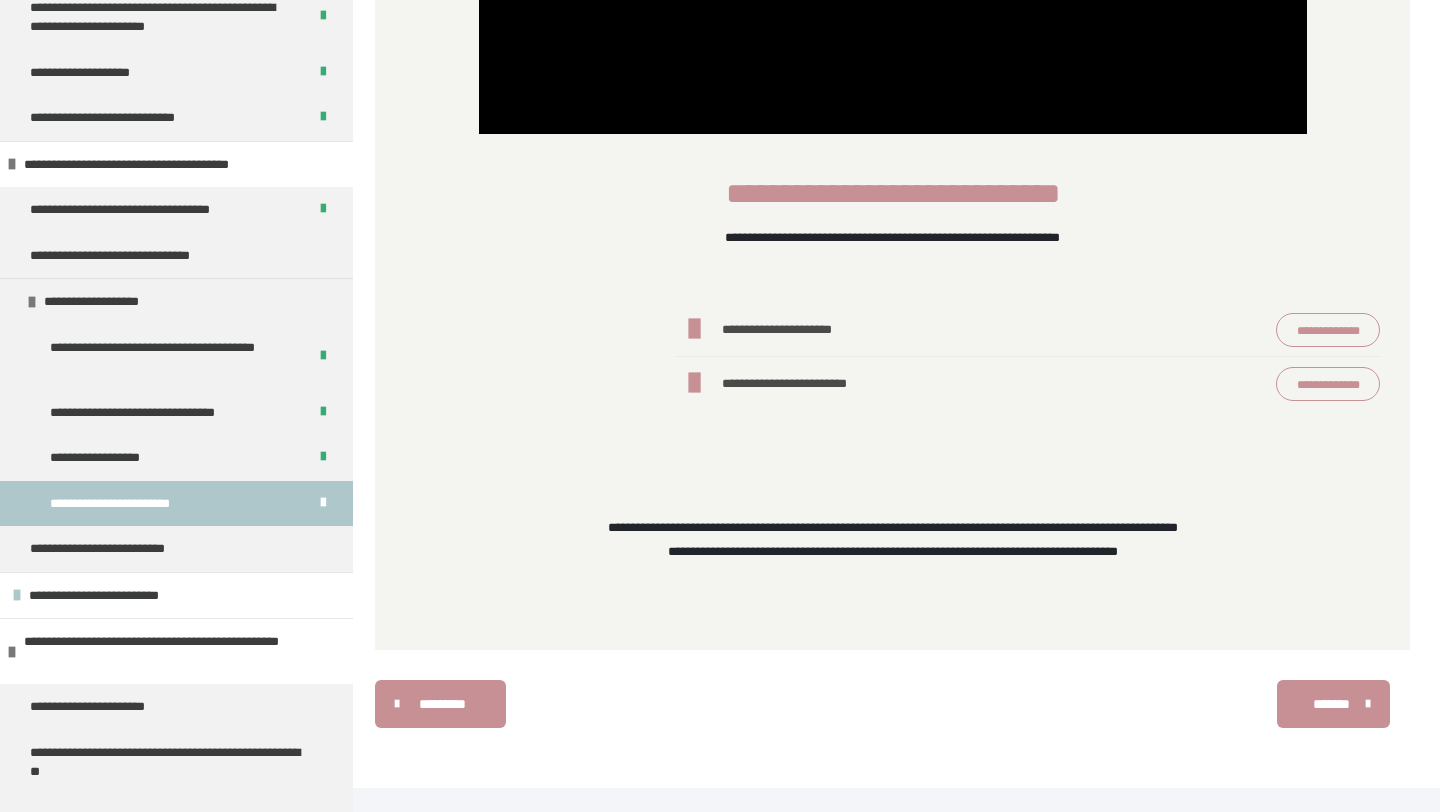 click on "*******" at bounding box center (1331, 704) 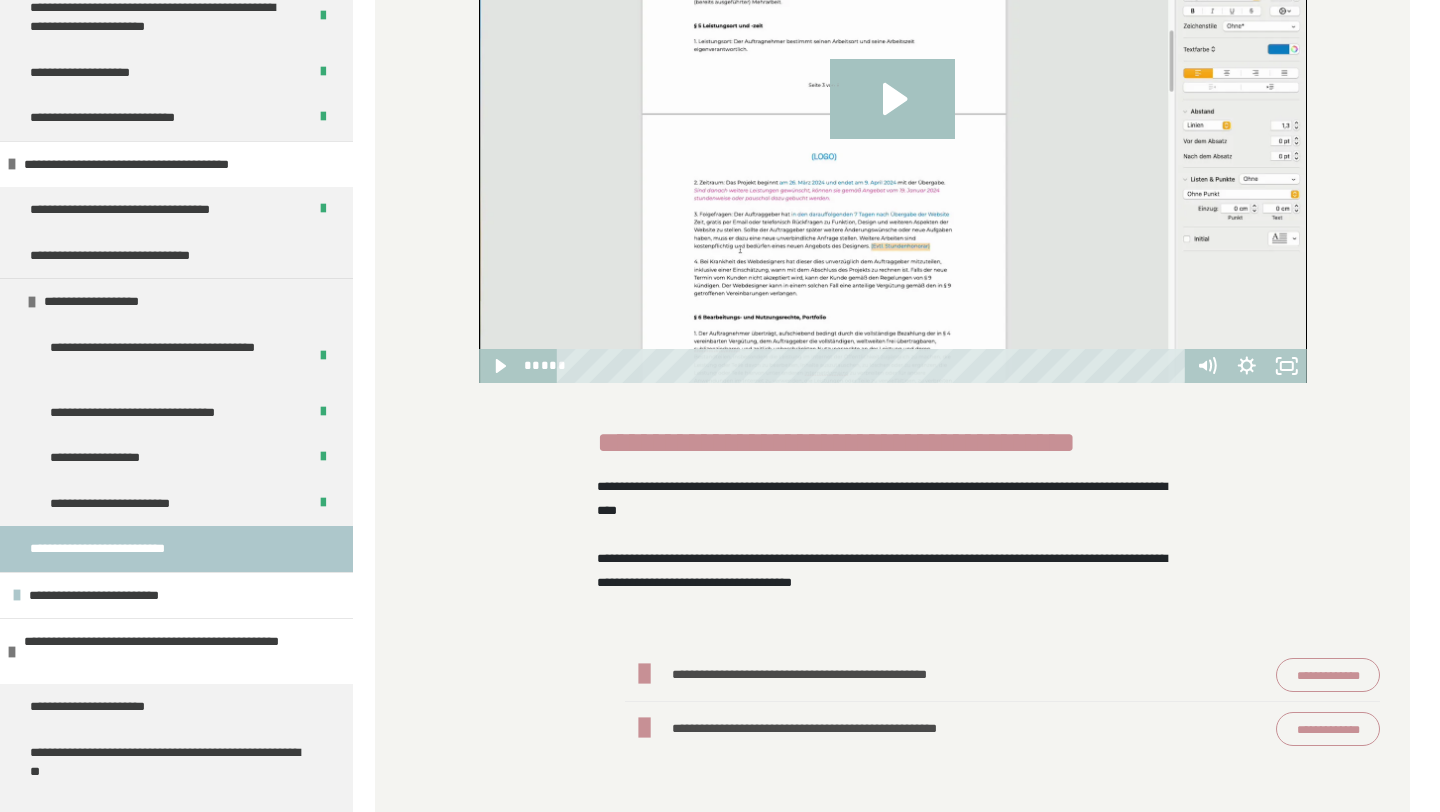 scroll, scrollTop: 984, scrollLeft: 0, axis: vertical 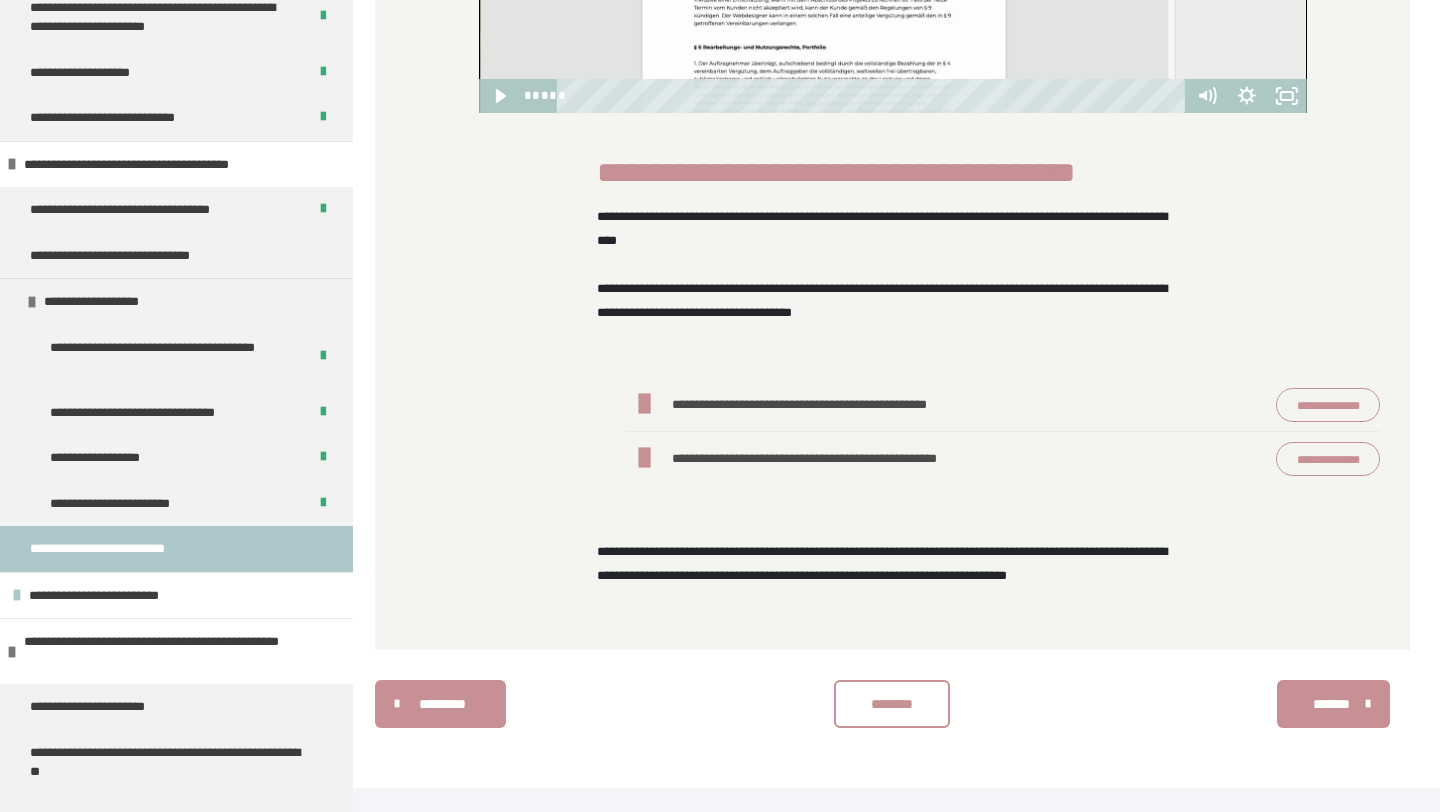 click on "**********" at bounding box center [1328, 405] 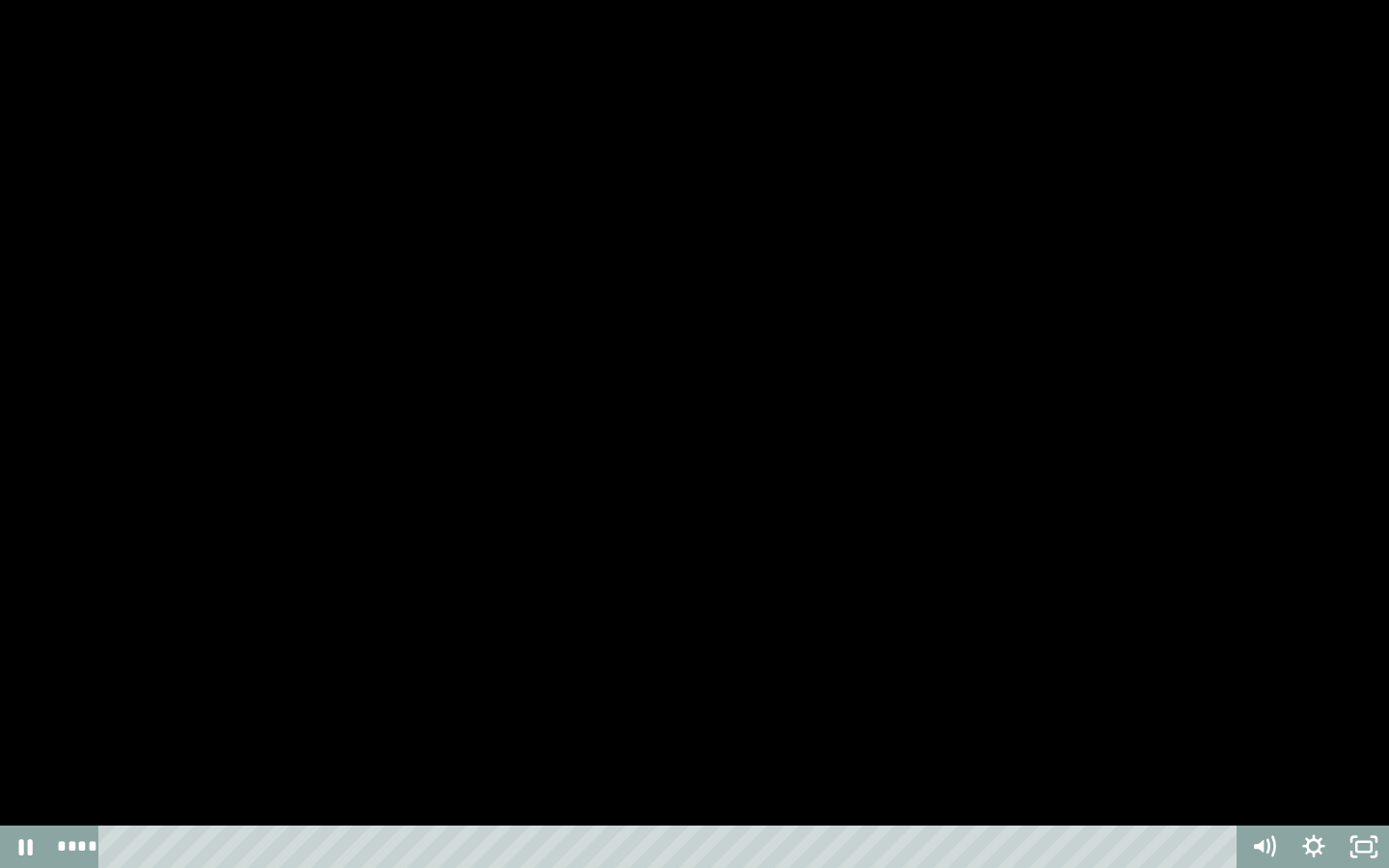 click at bounding box center (694, 434) 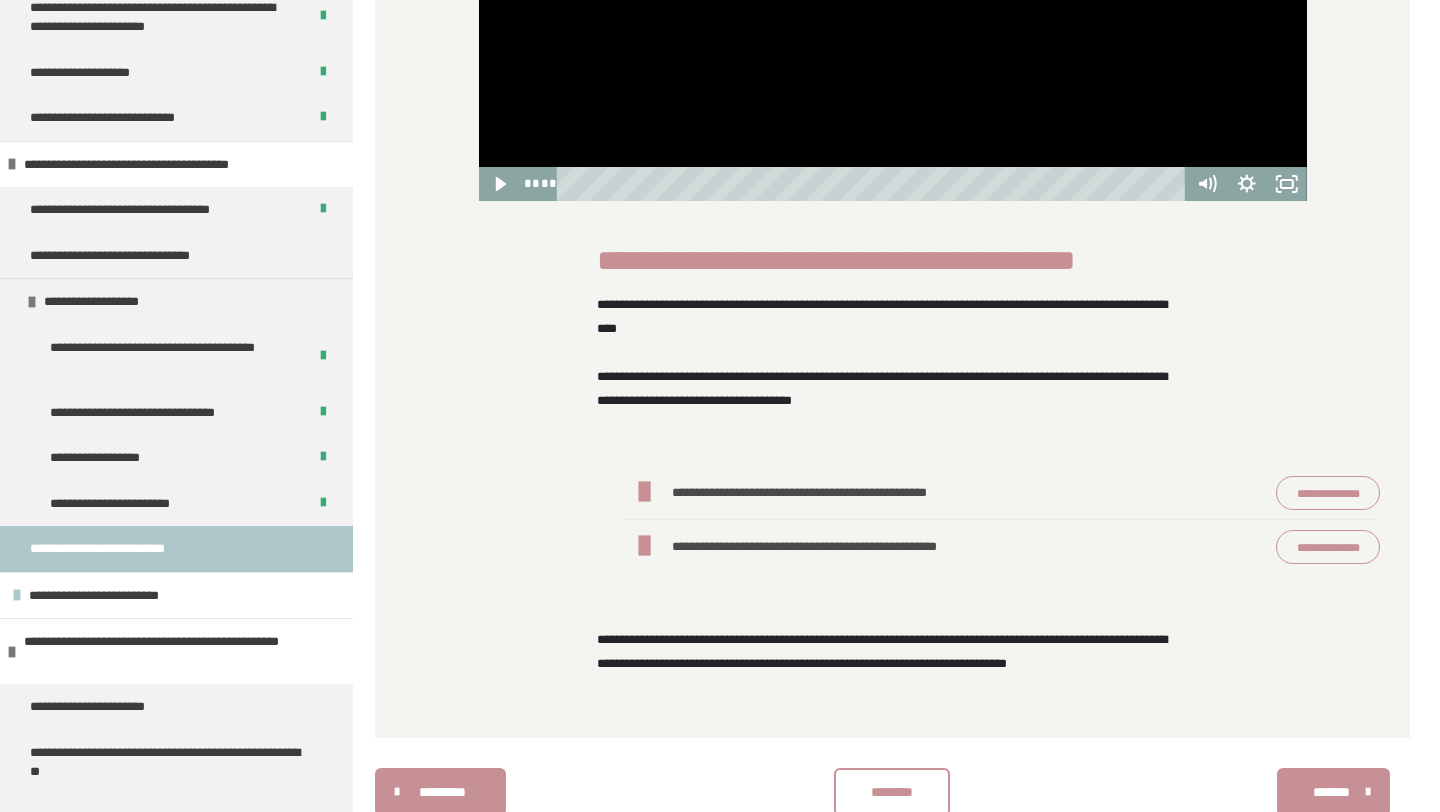 click at bounding box center [893, -67] 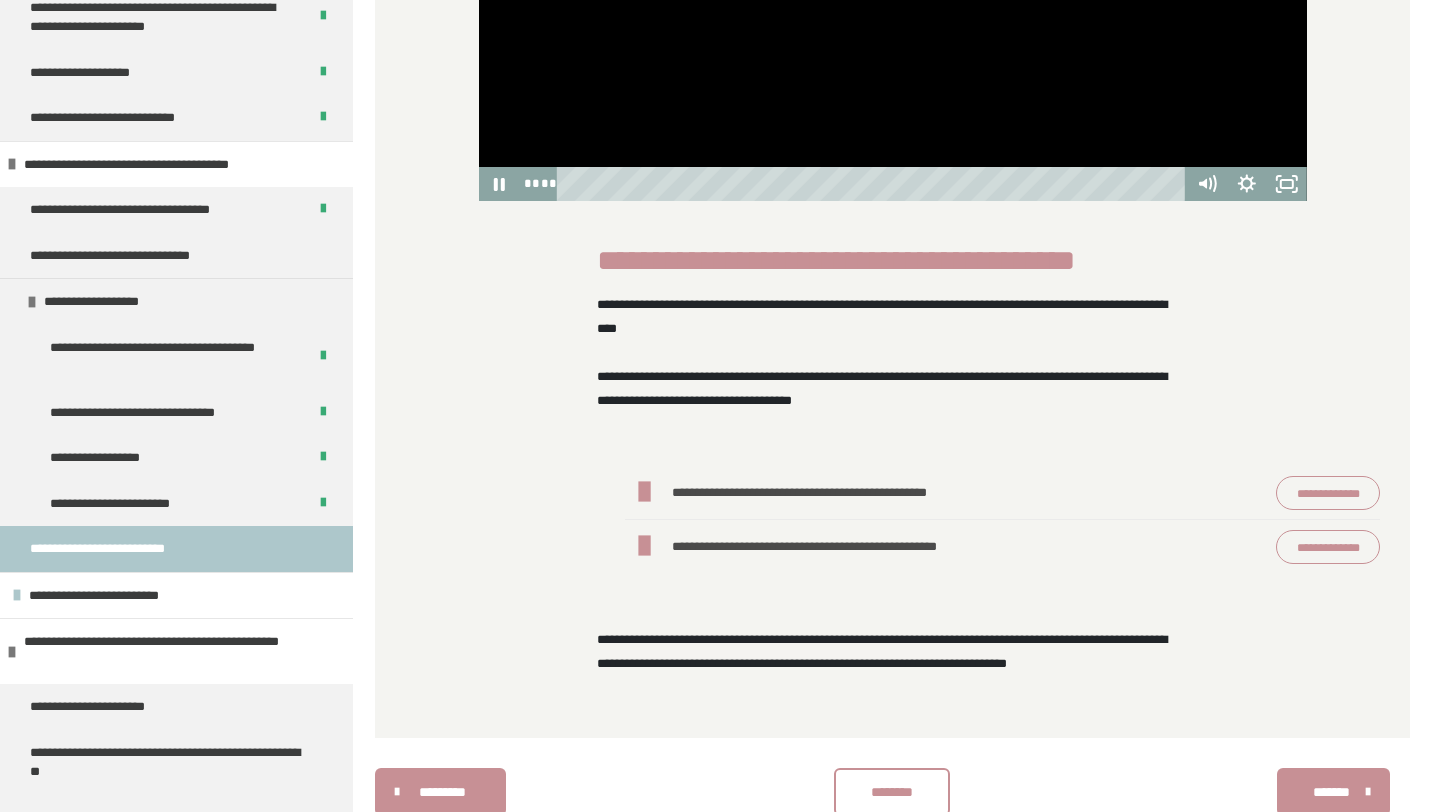 click at bounding box center (893, -67) 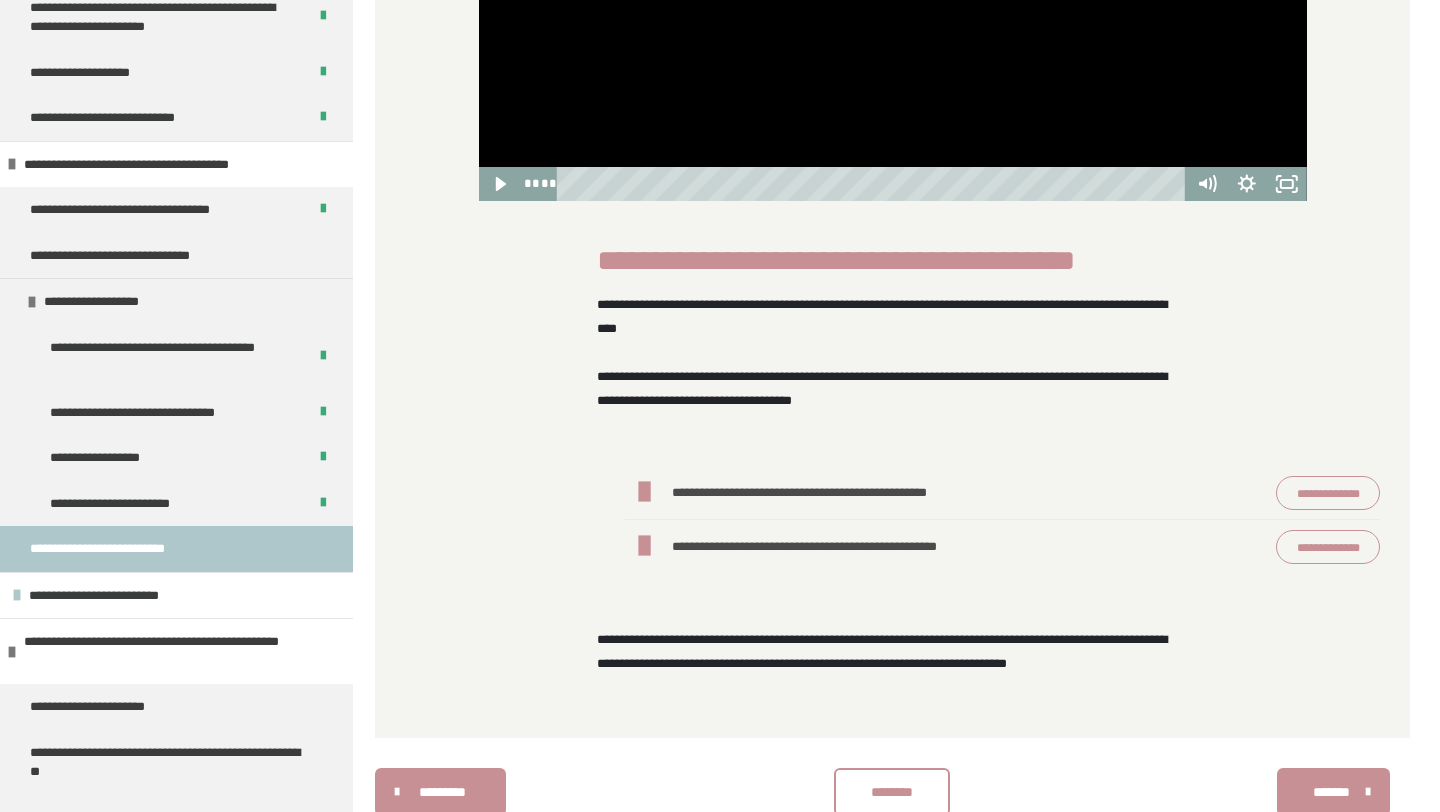 click on "**********" at bounding box center (1328, 547) 